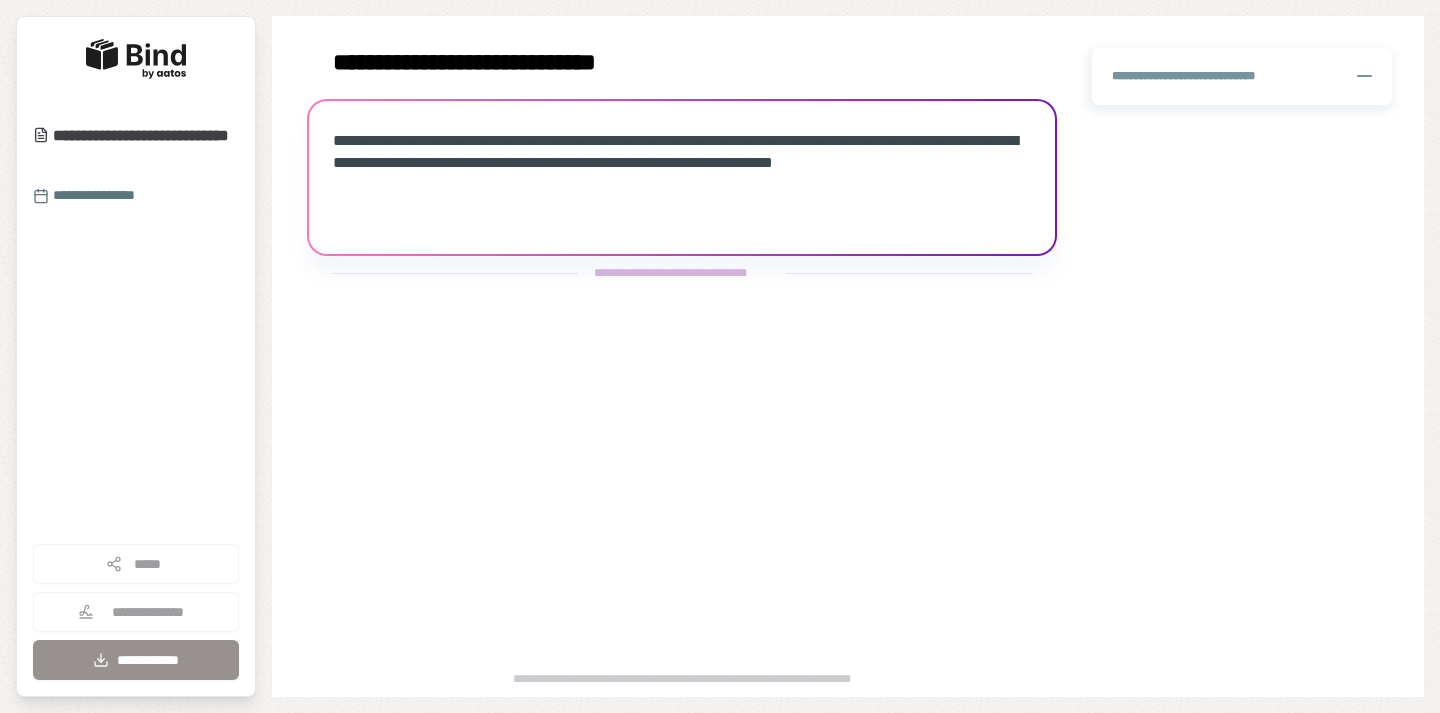 scroll, scrollTop: 0, scrollLeft: 0, axis: both 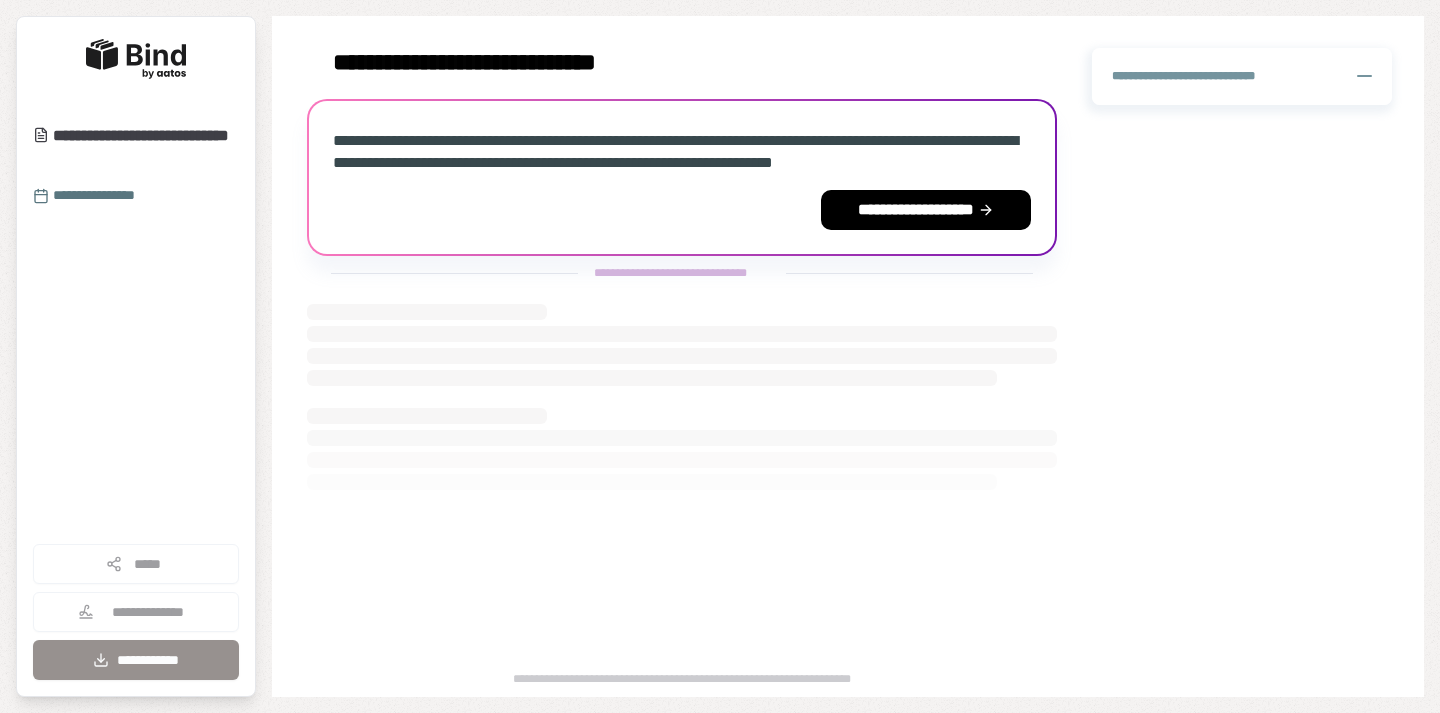 click on "**********" at bounding box center (682, 152) 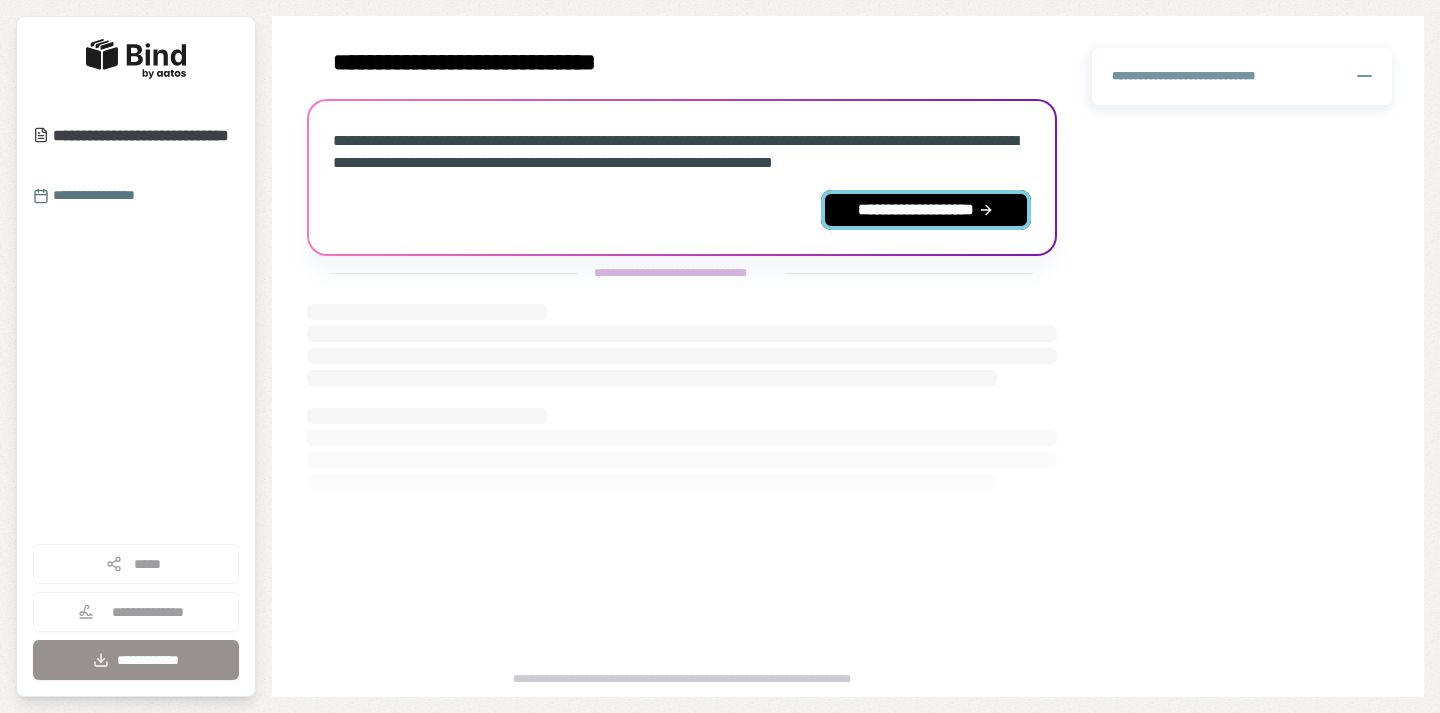 click on "**********" at bounding box center [926, 210] 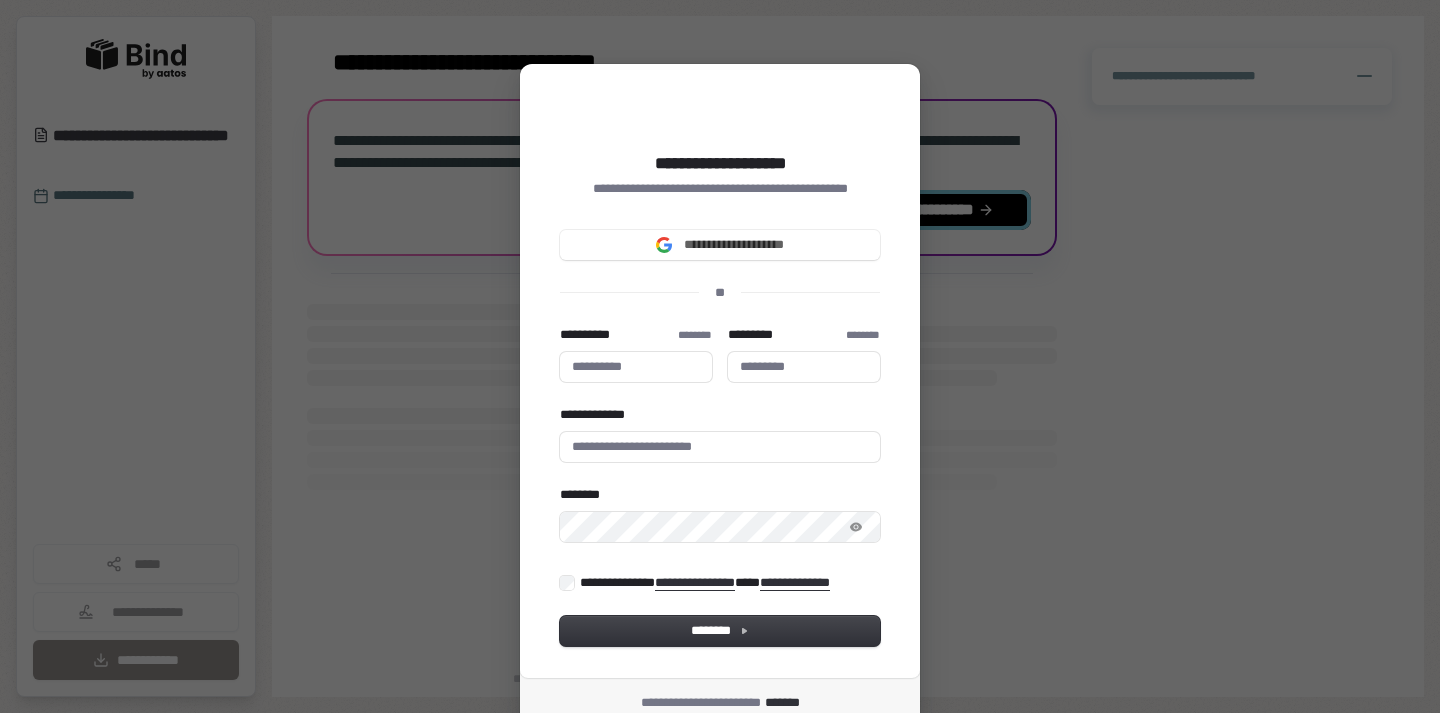 type 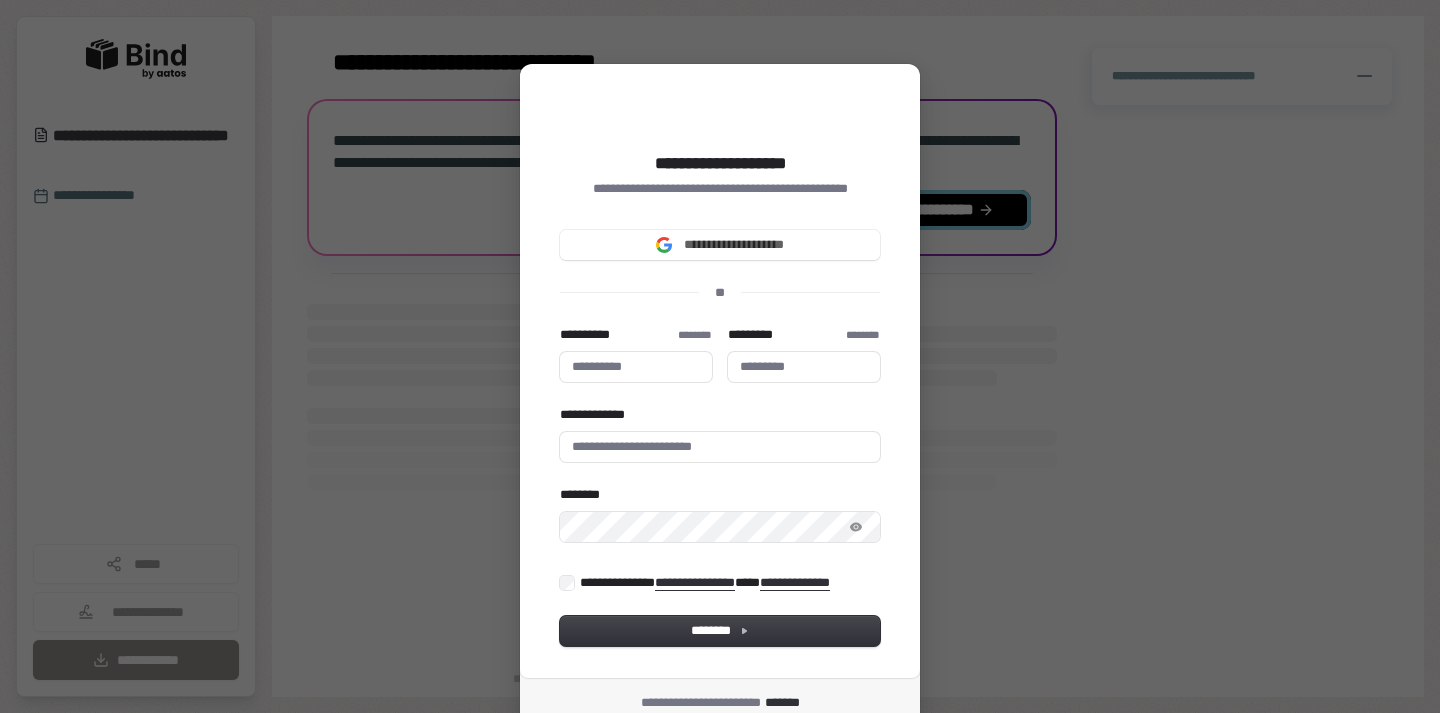 type 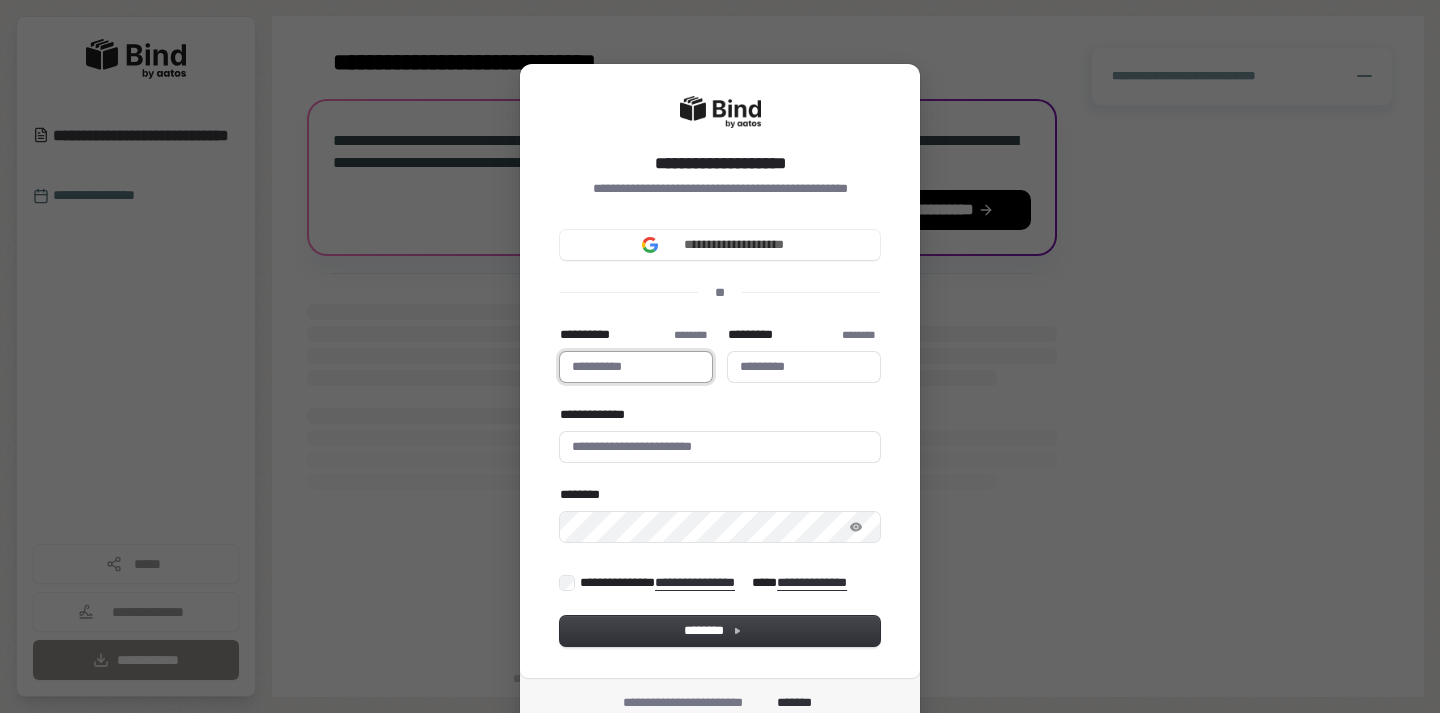 type 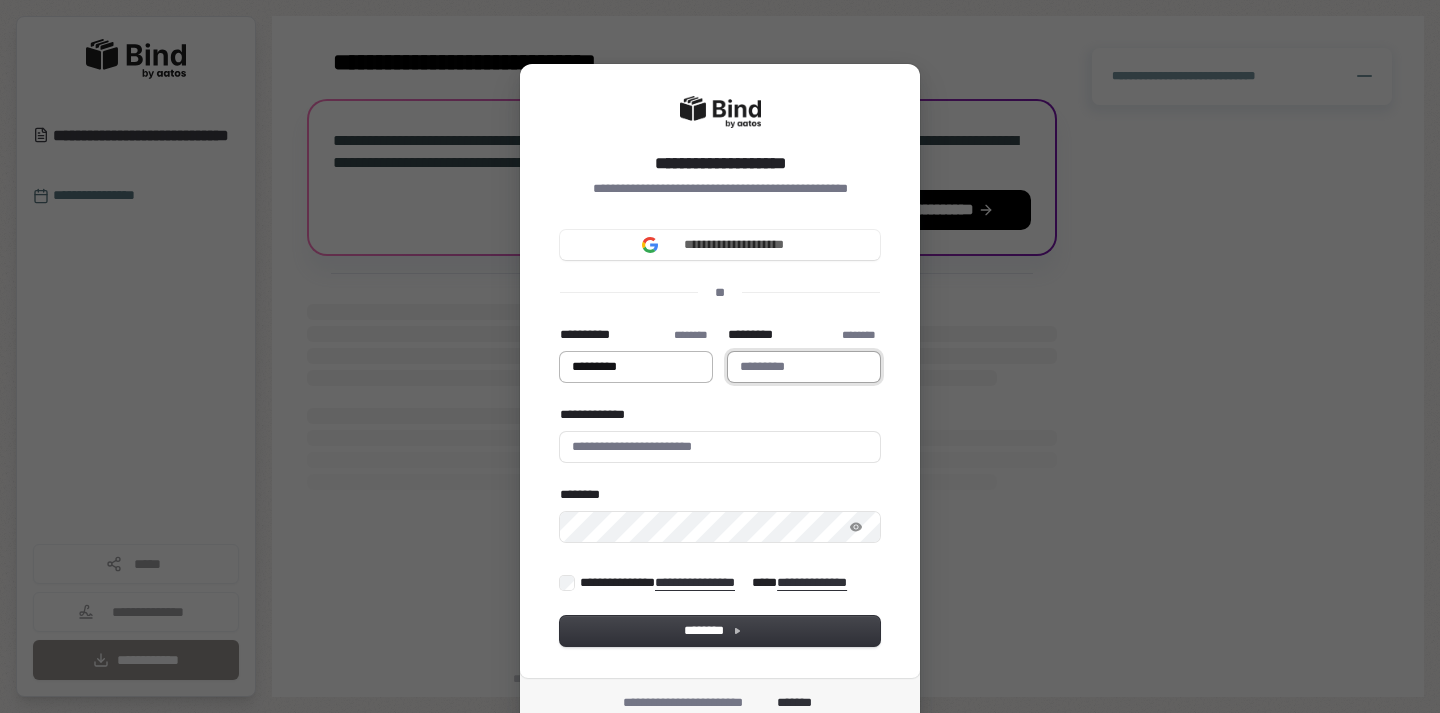 type on "*******" 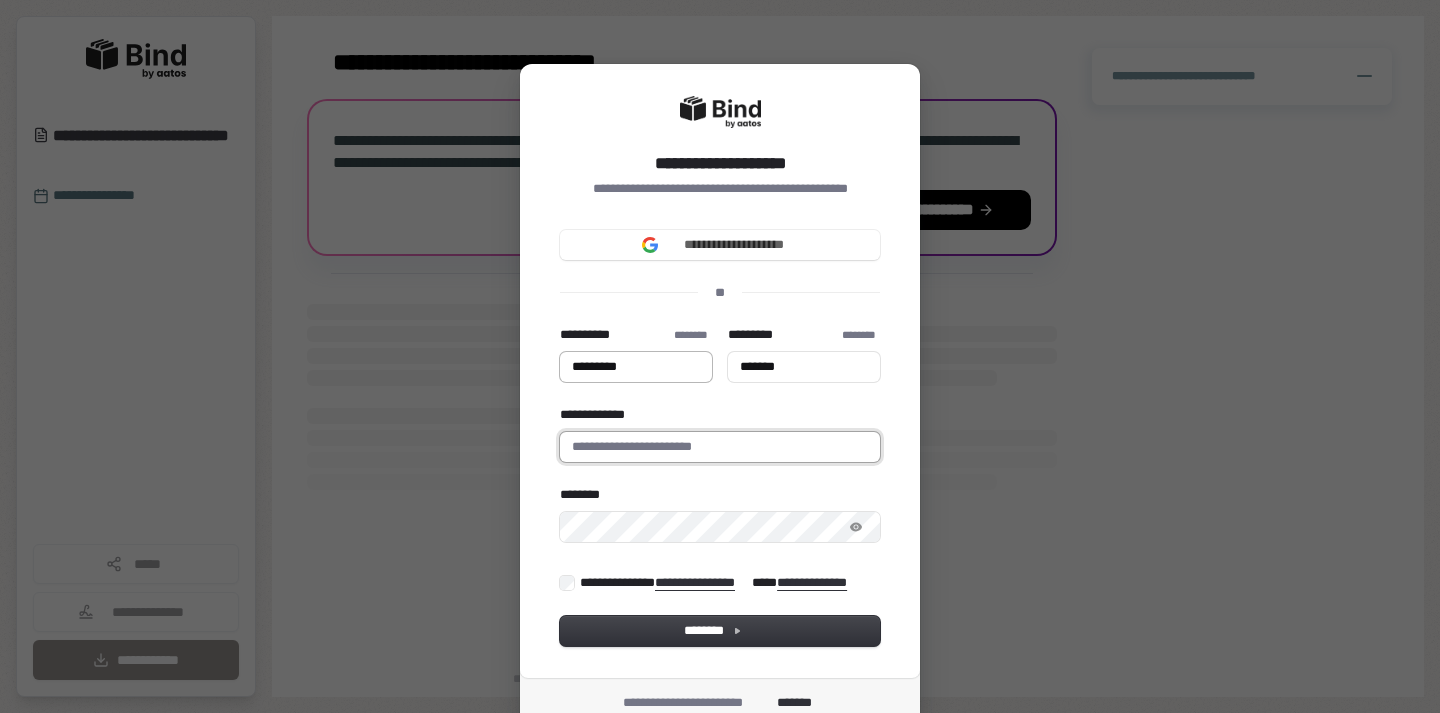 type on "**********" 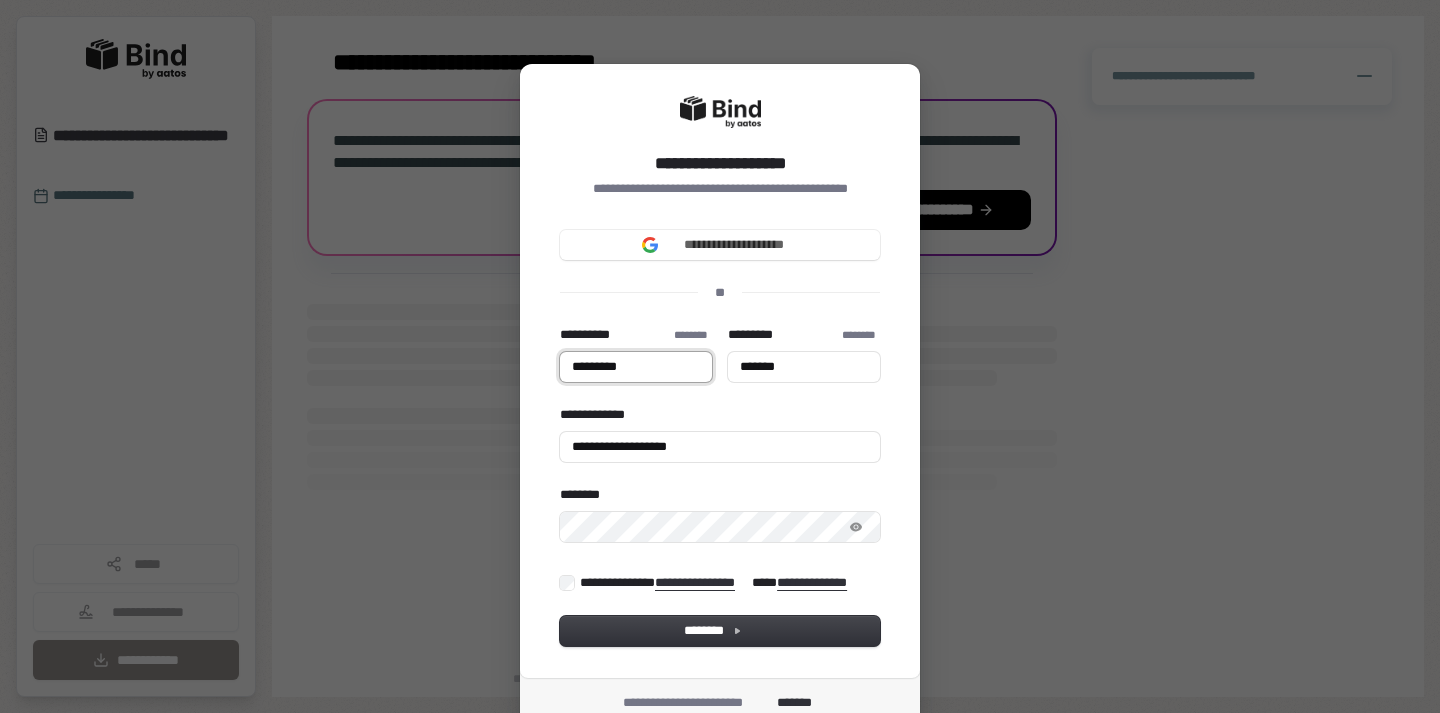 type on "*********" 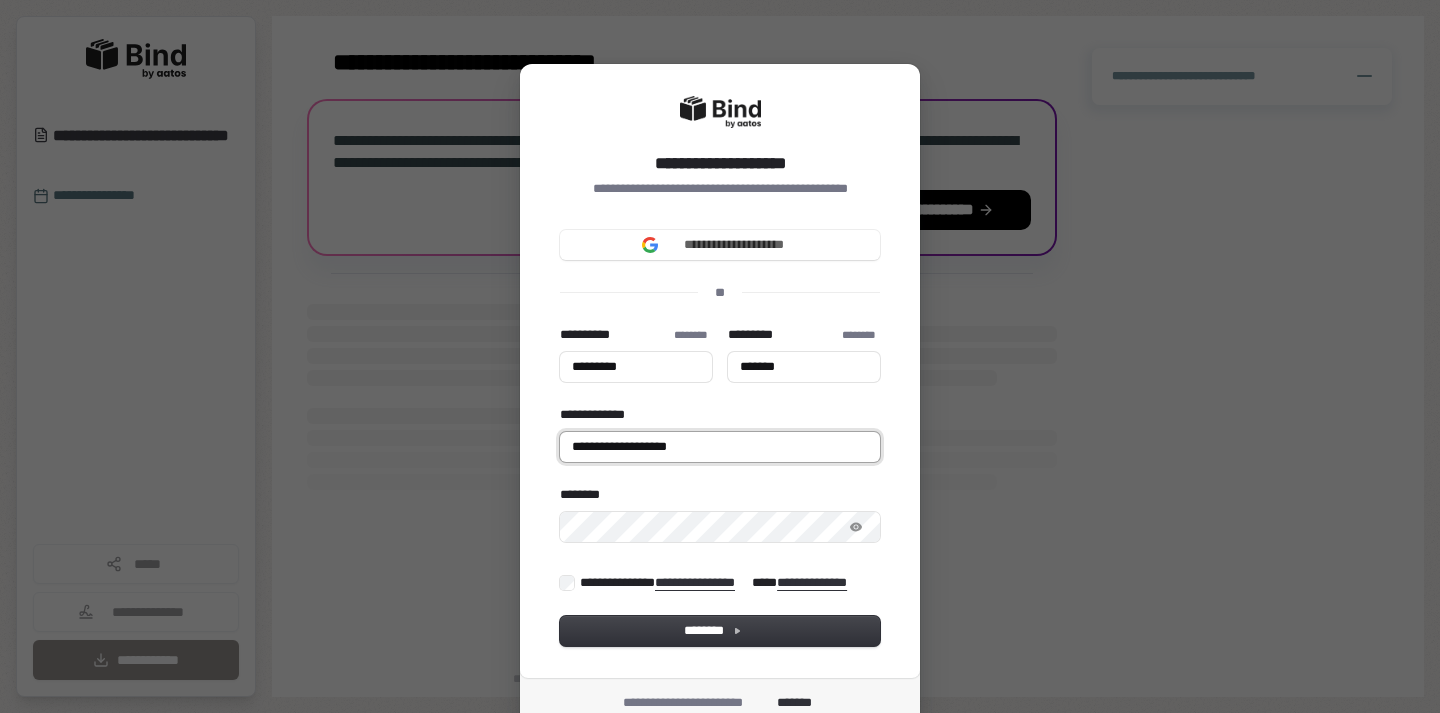 type on "*********" 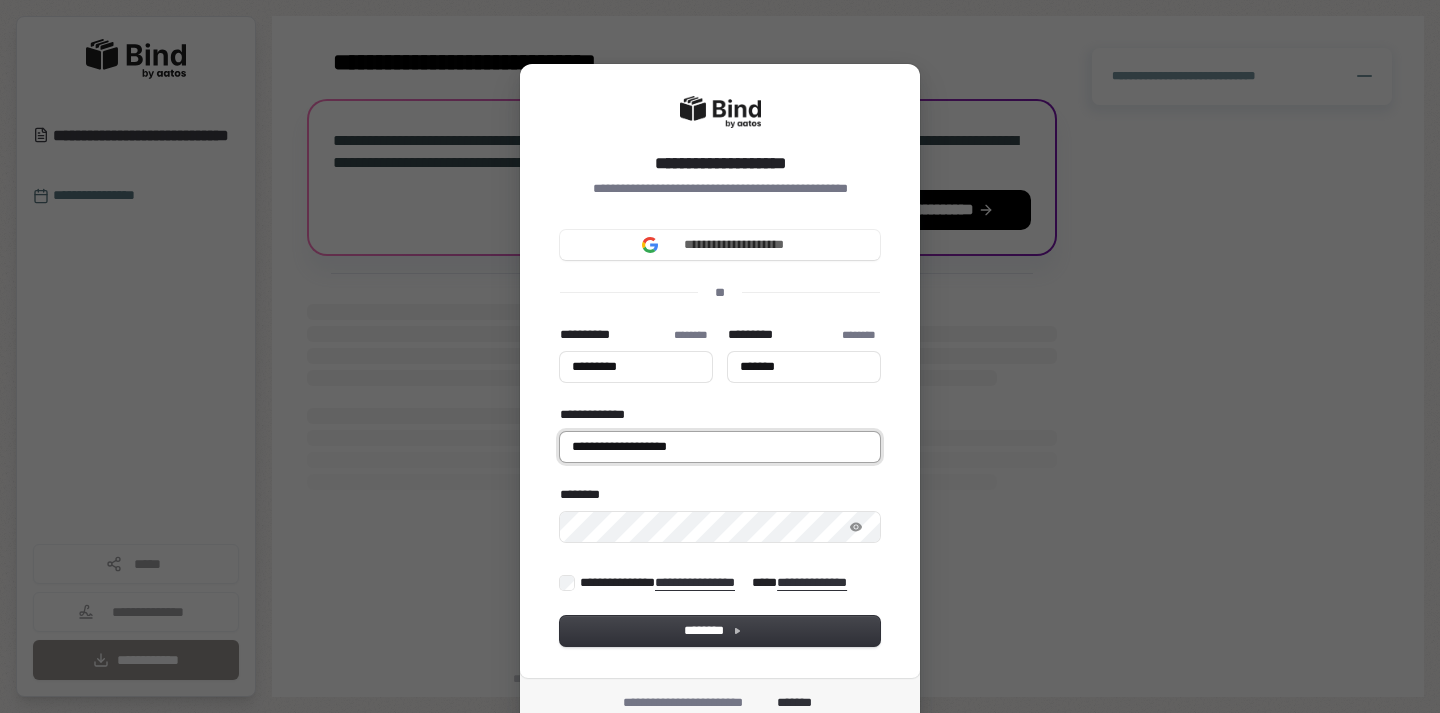 type on "*********" 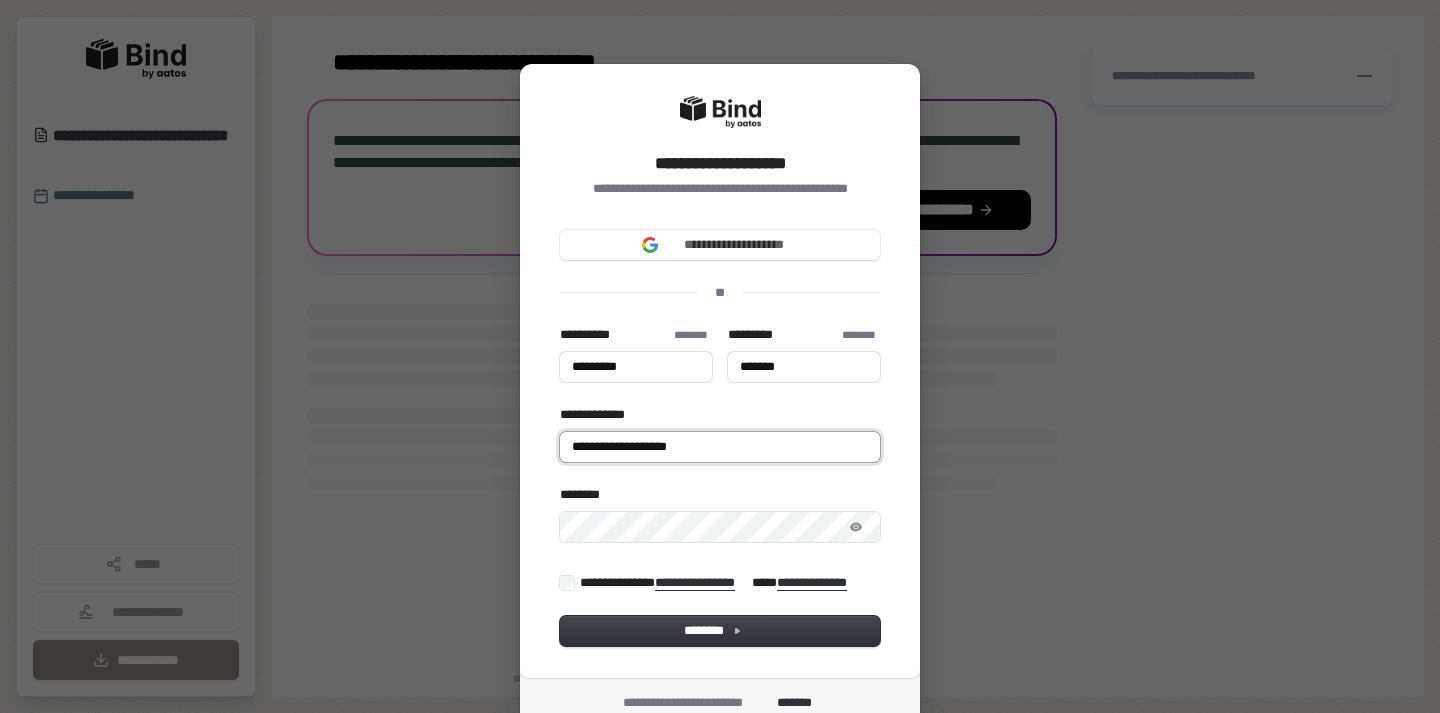 type on "*******" 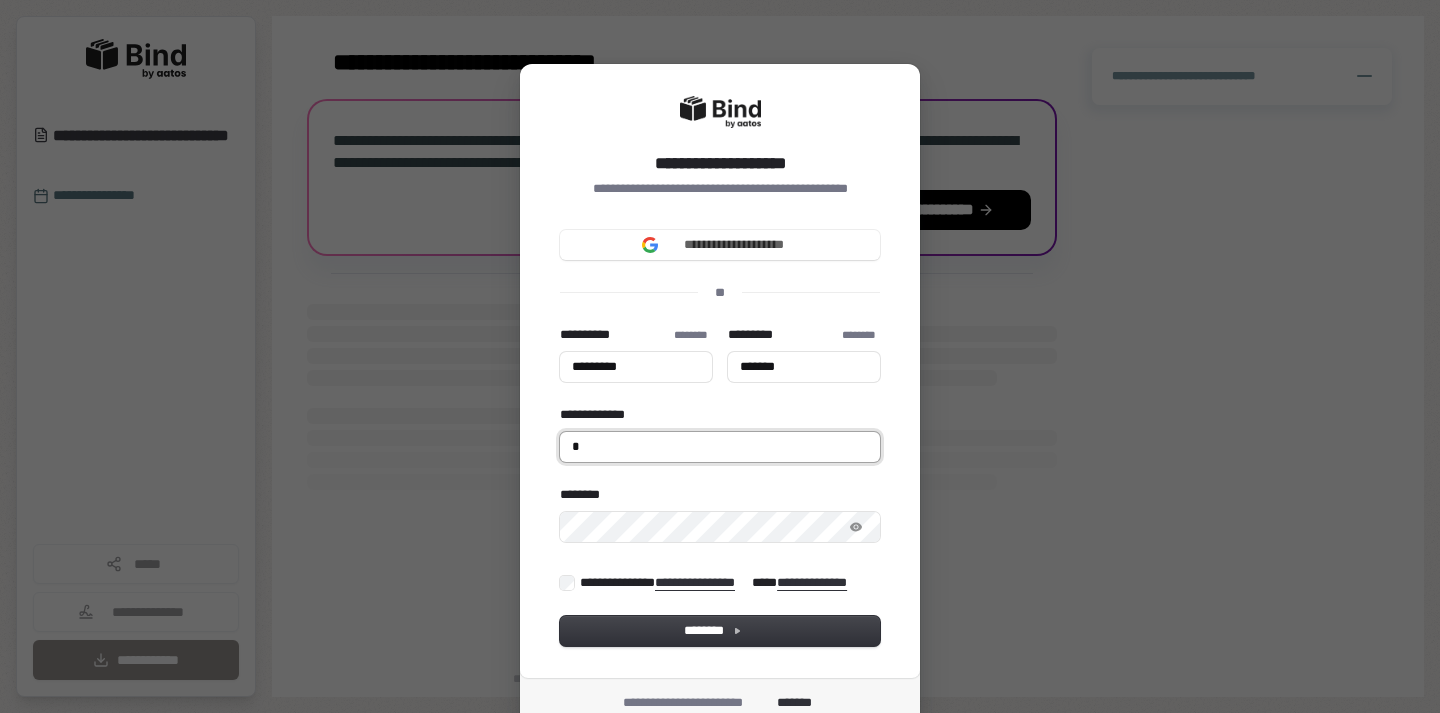 type on "*********" 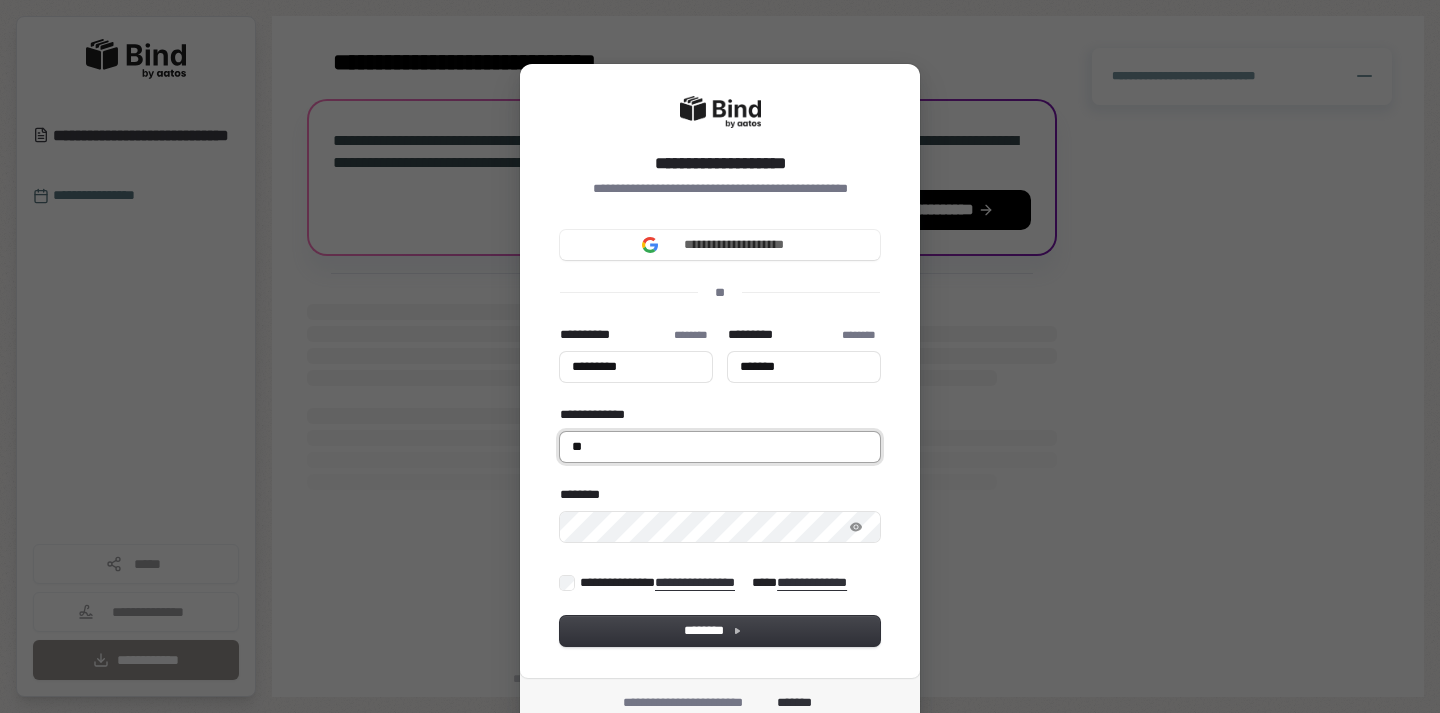 type on "*********" 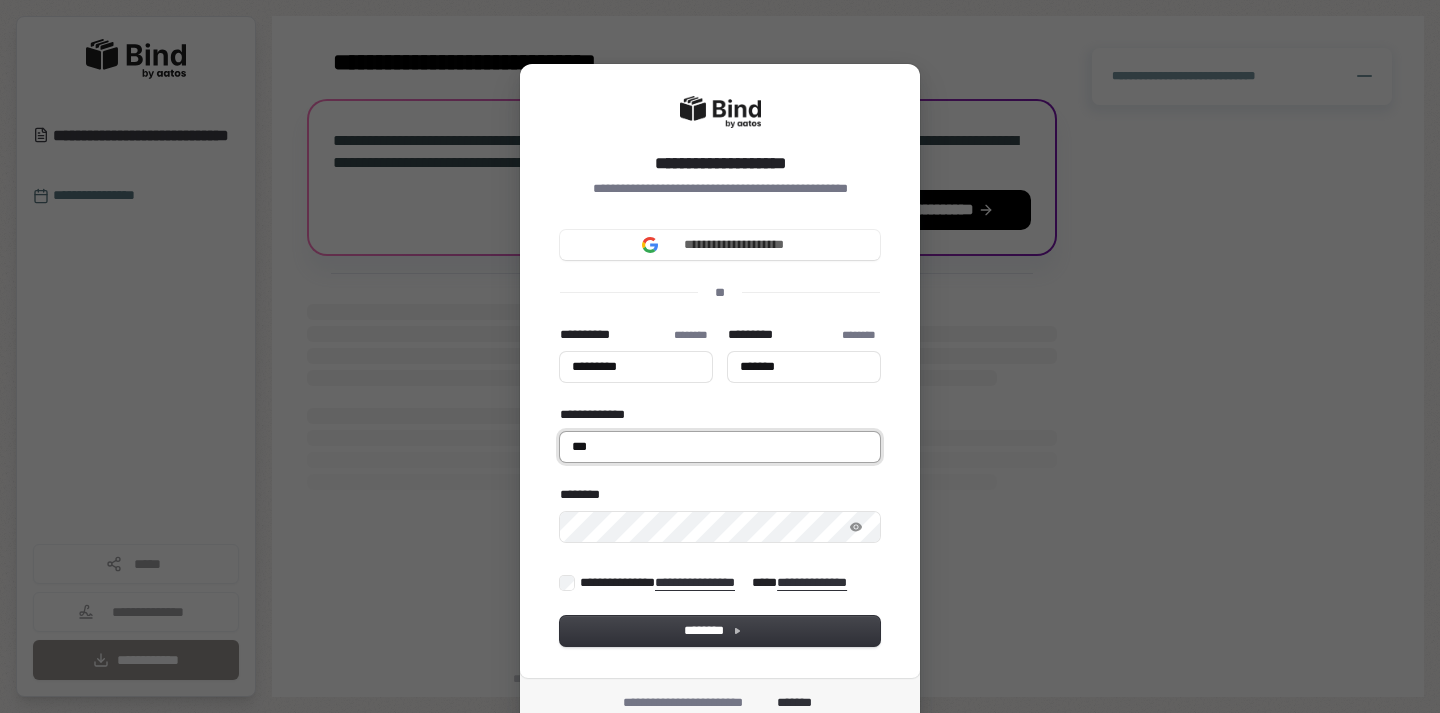 type on "****" 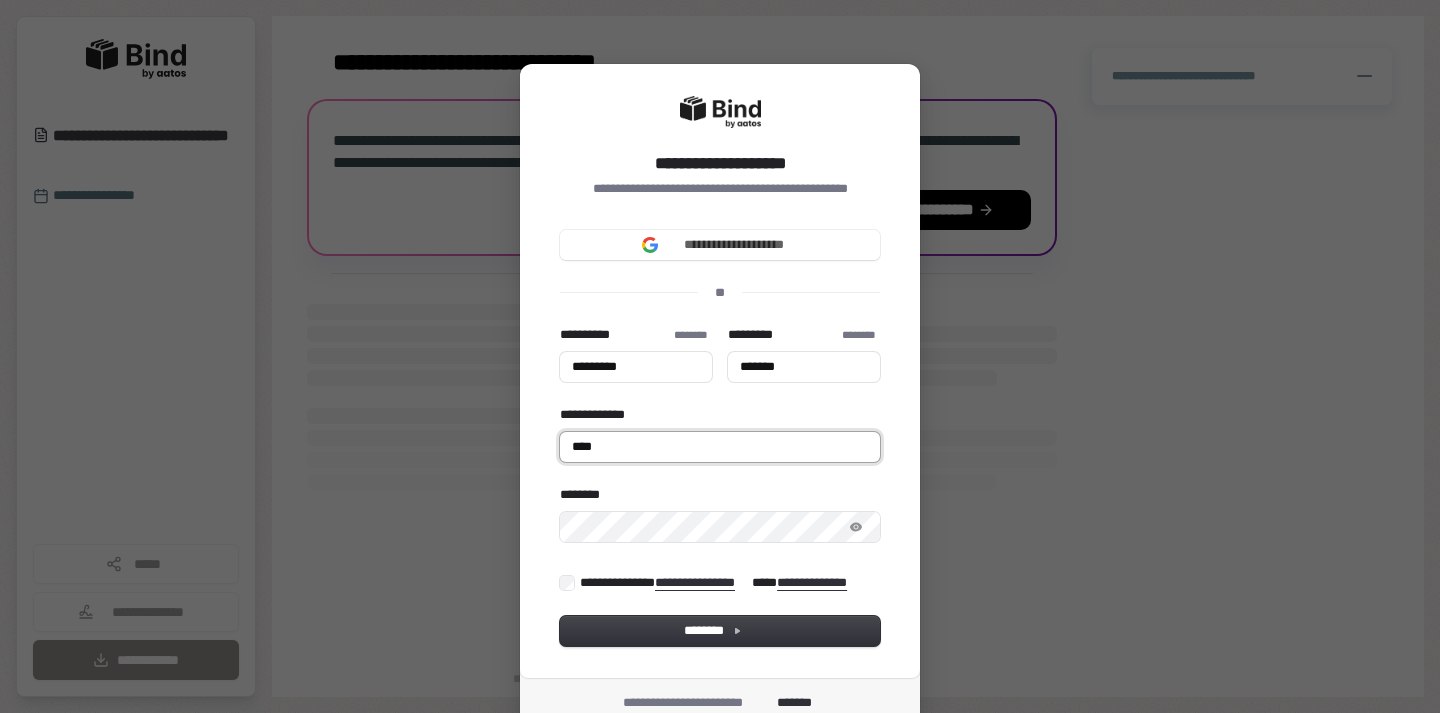 type on "*********" 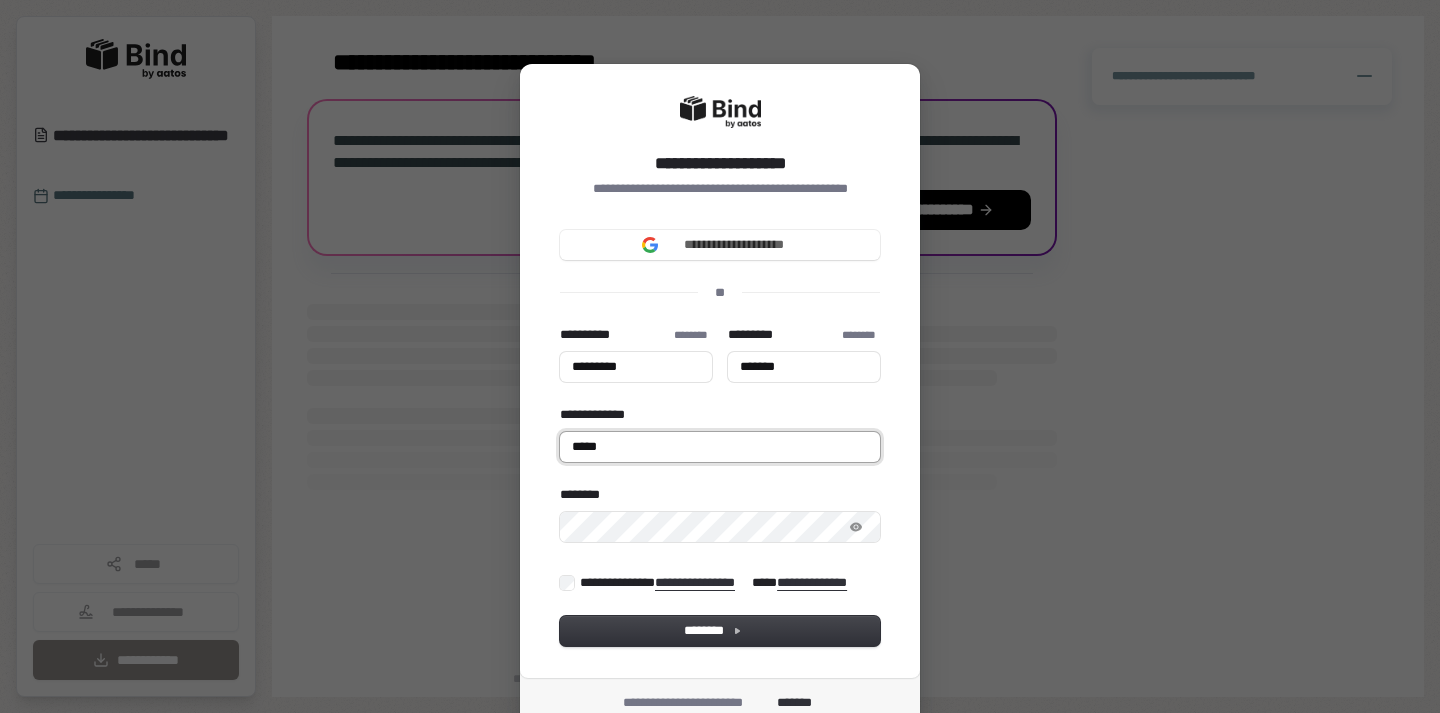 type on "*********" 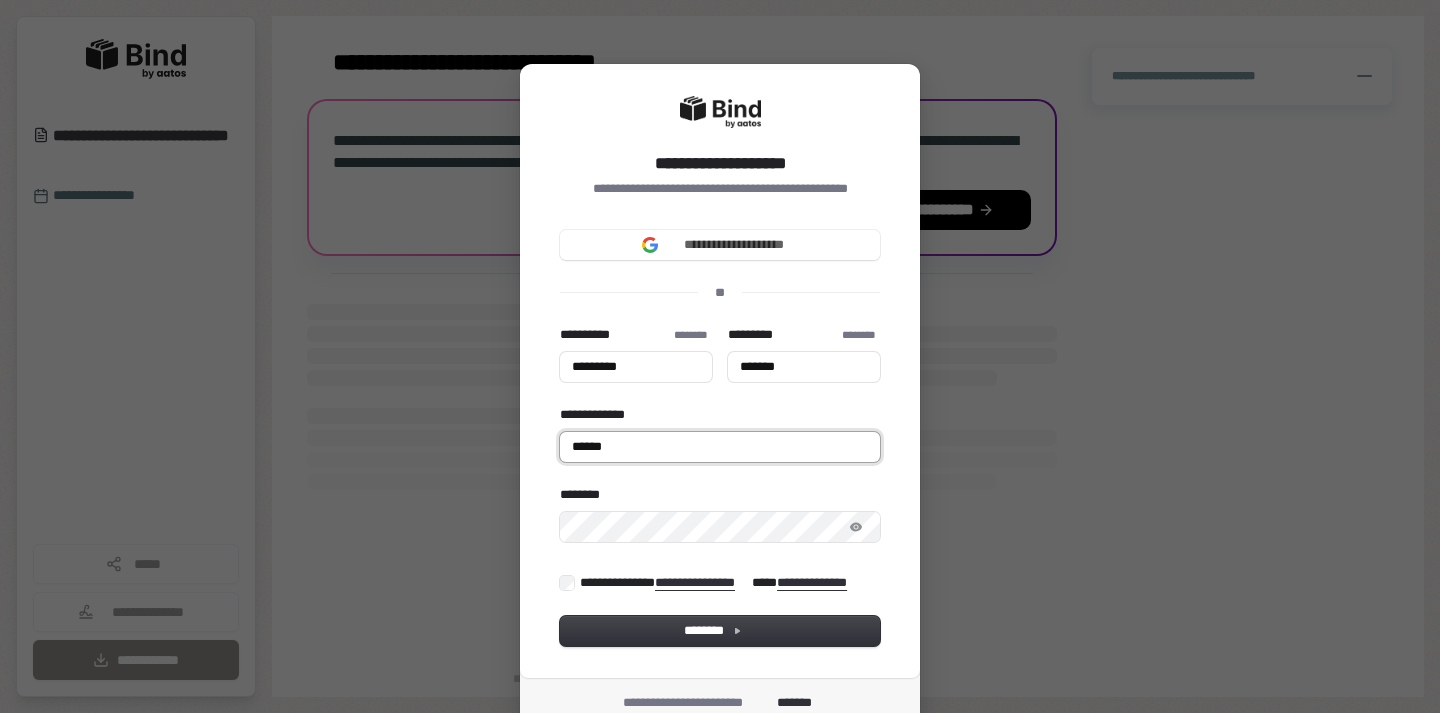 type on "*********" 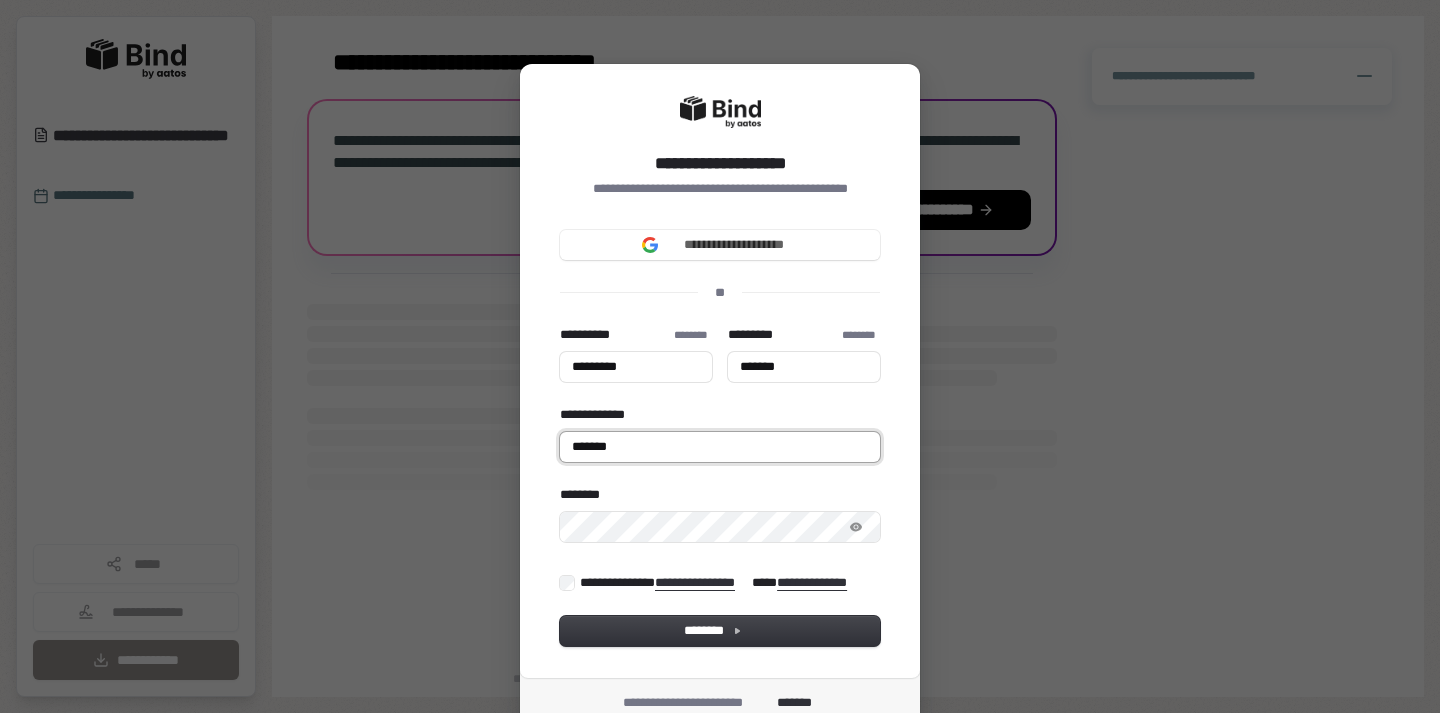type on "*********" 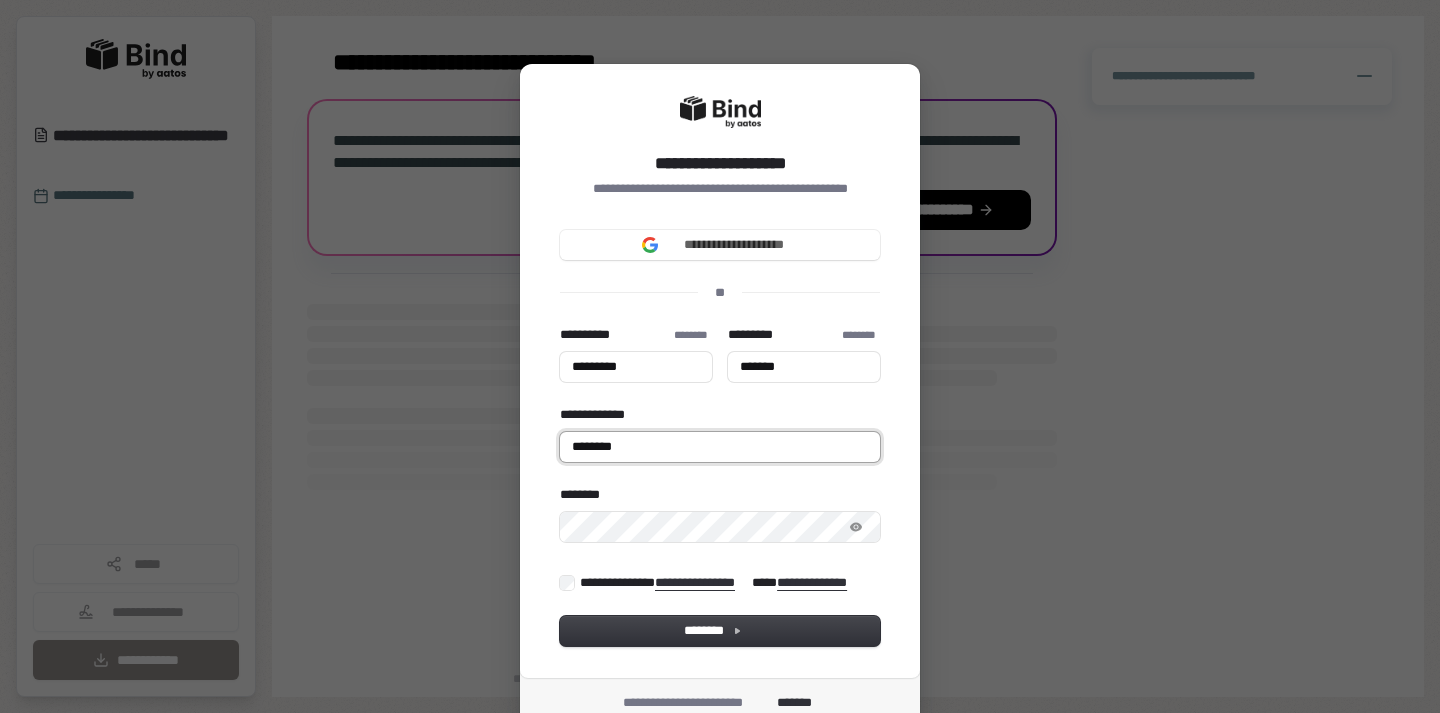type on "*********" 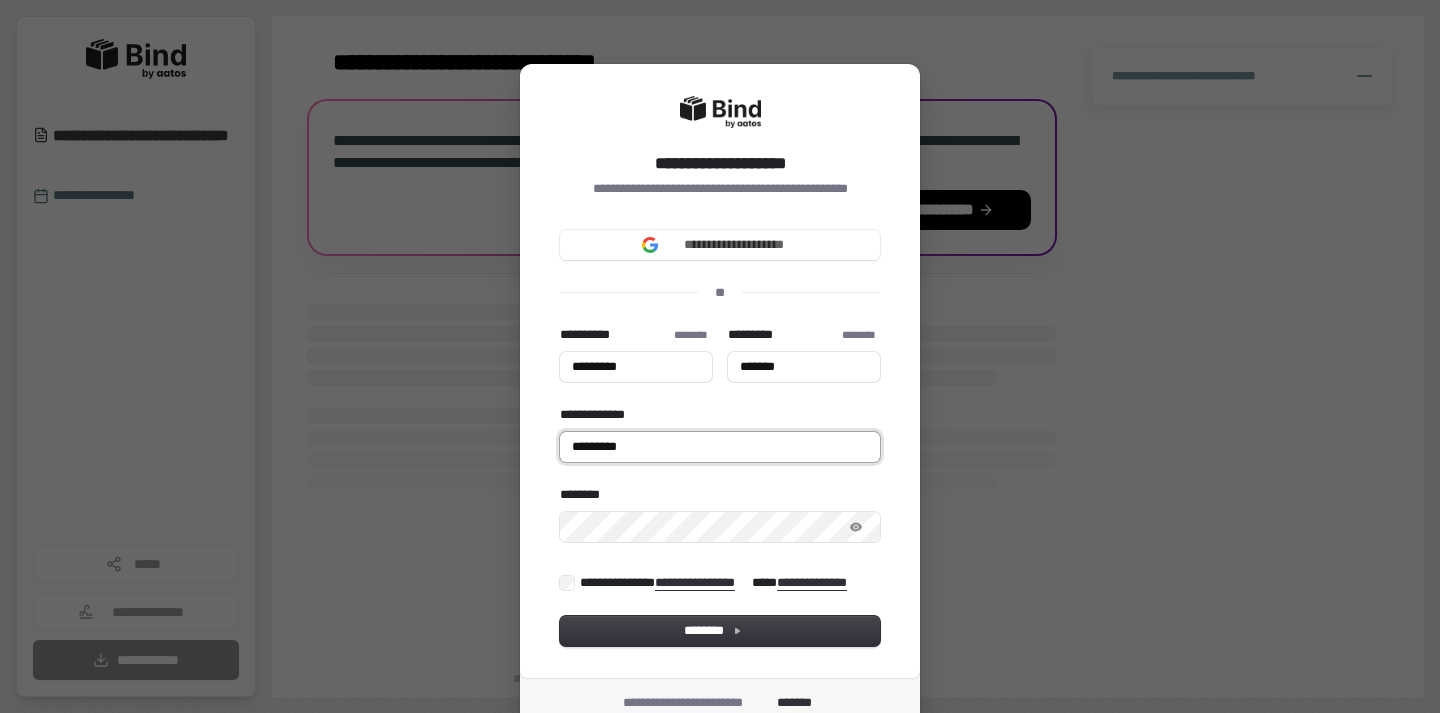 type on "*********" 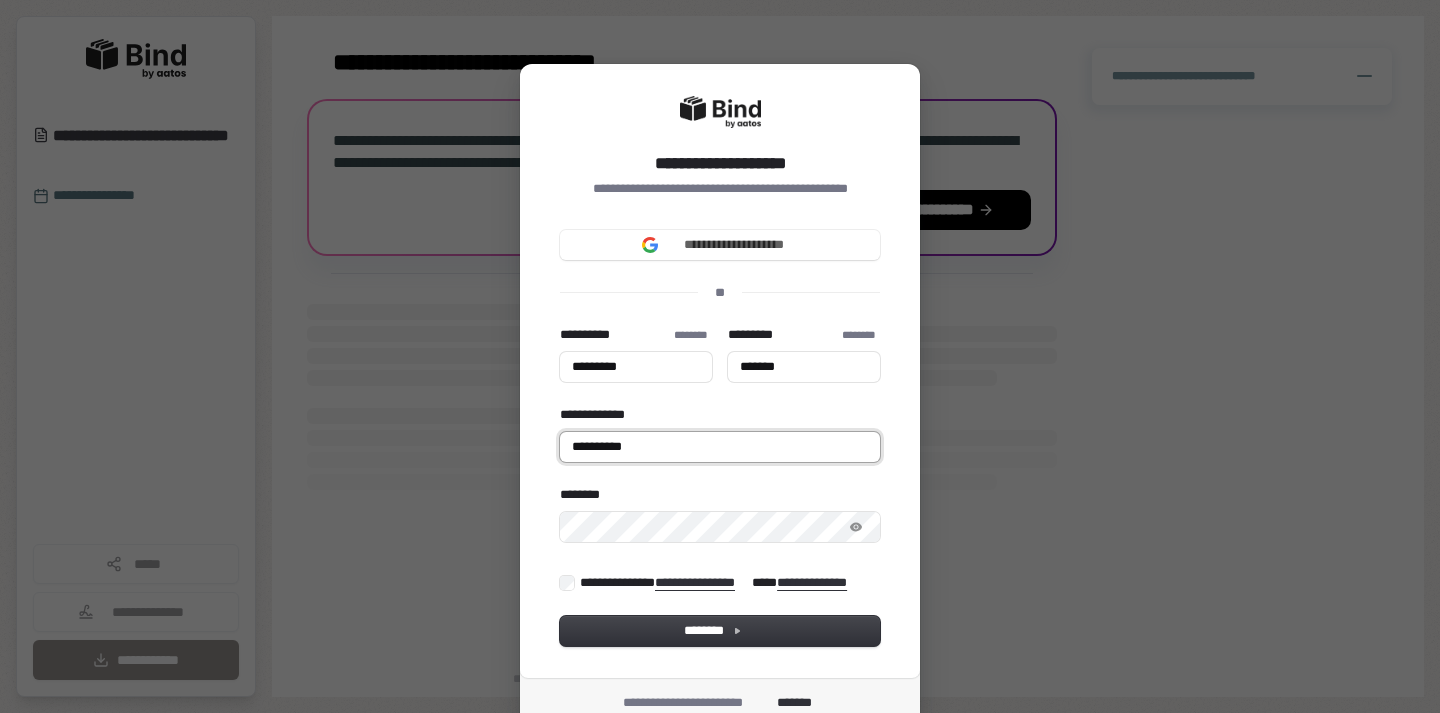 type on "*********" 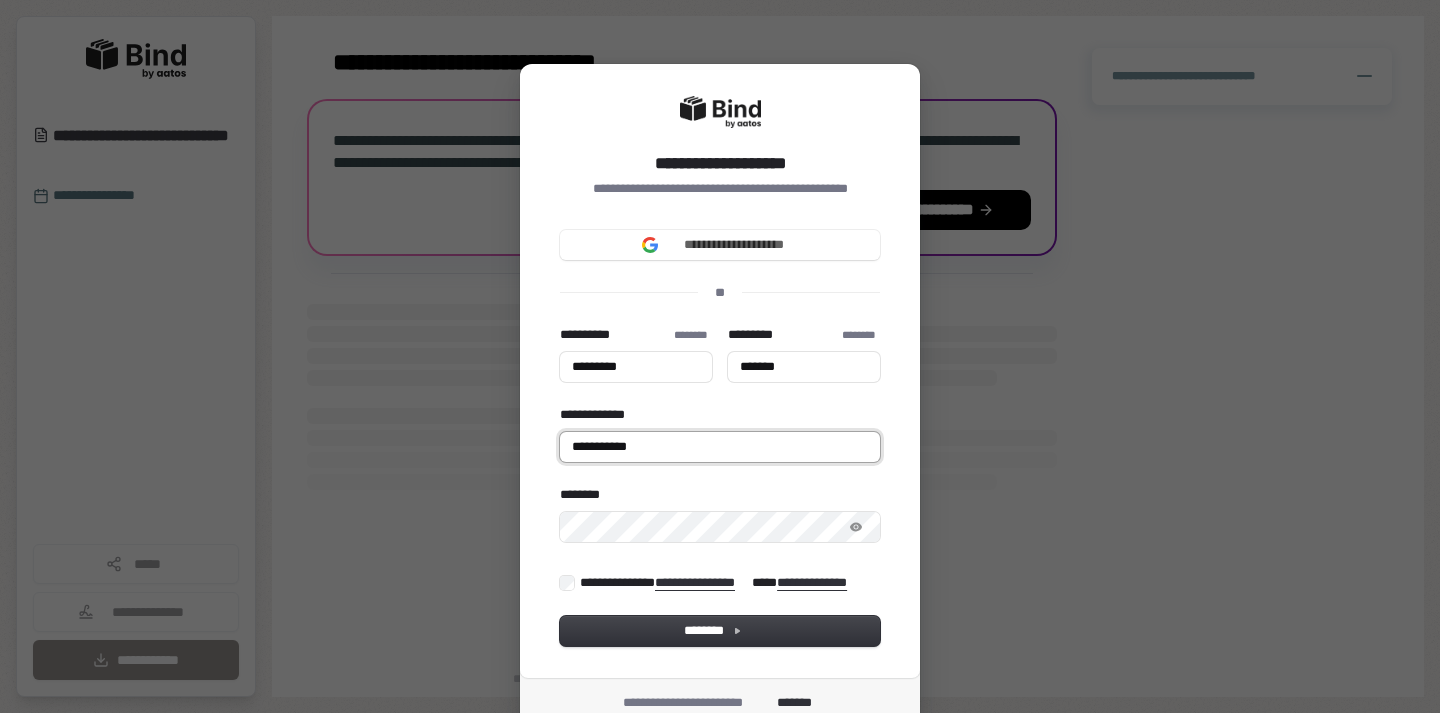 type on "*********" 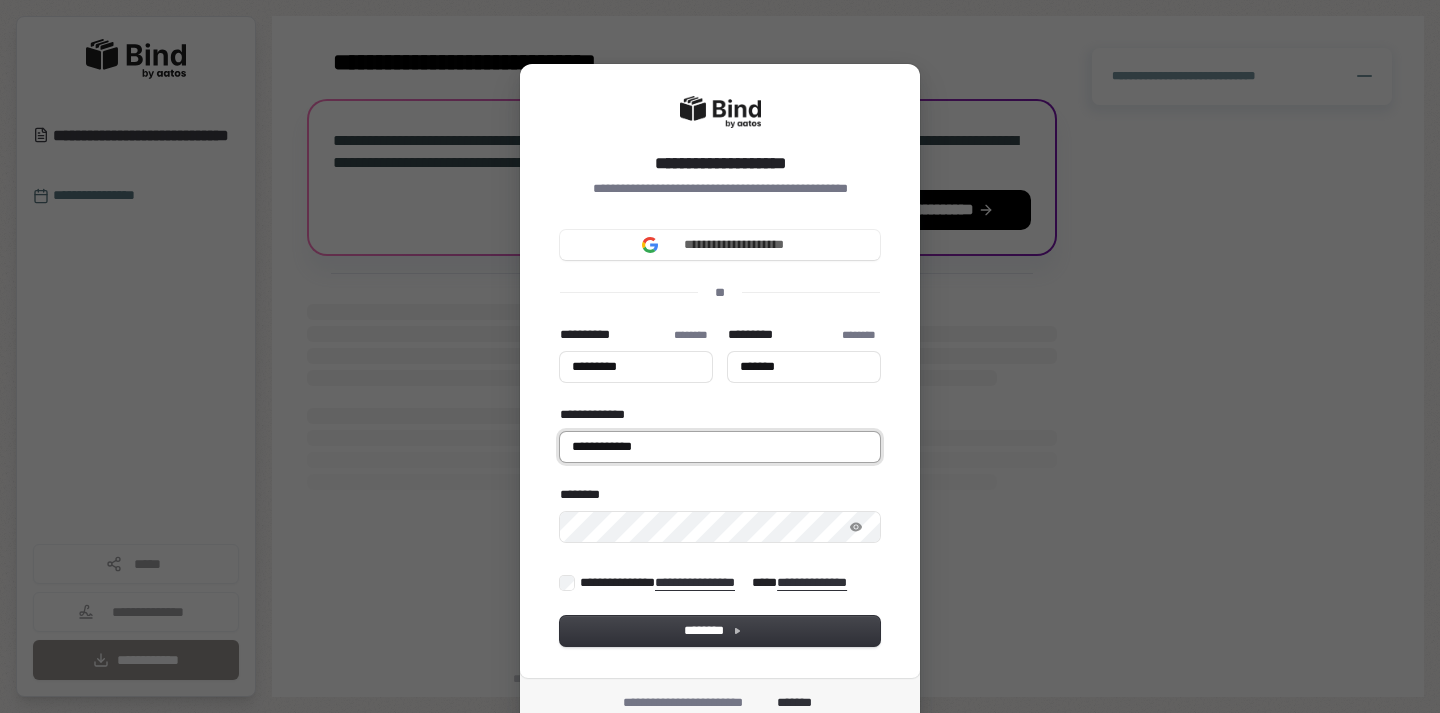 type on "*********" 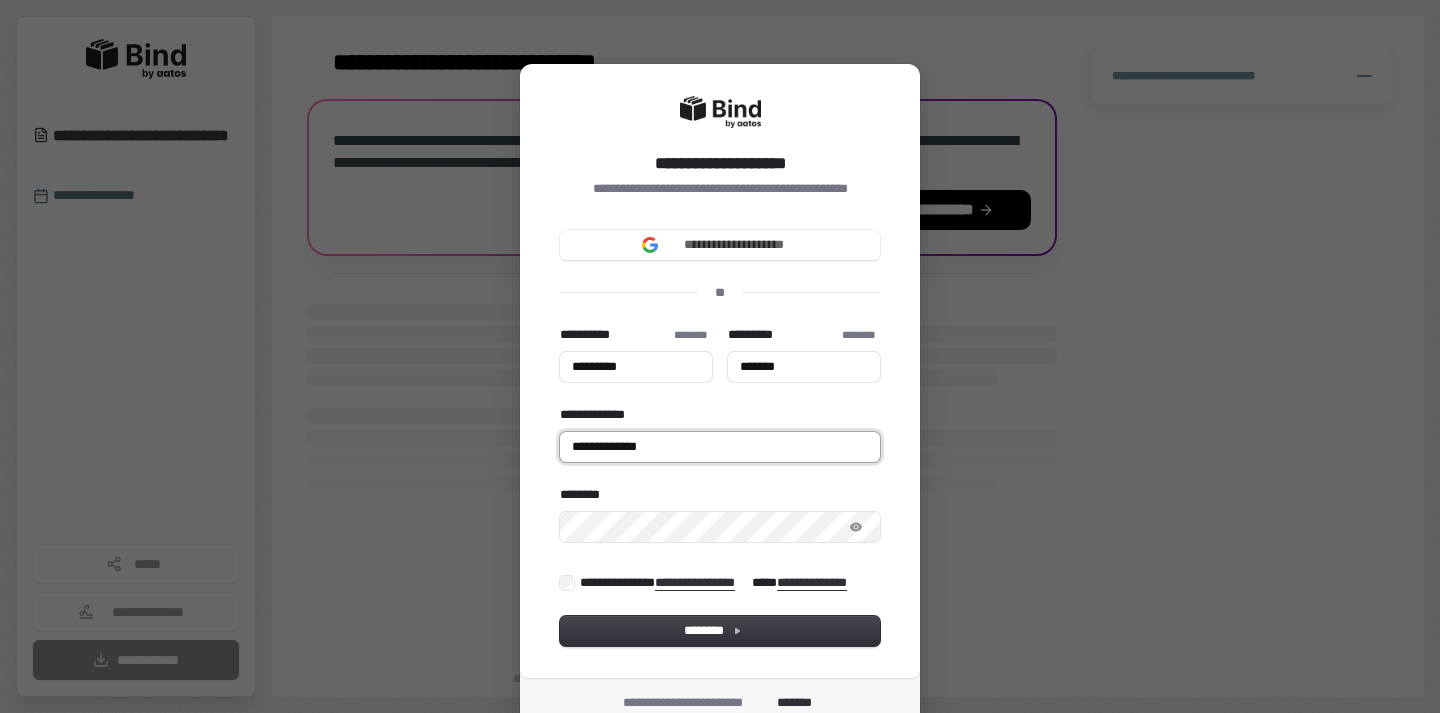 type on "*********" 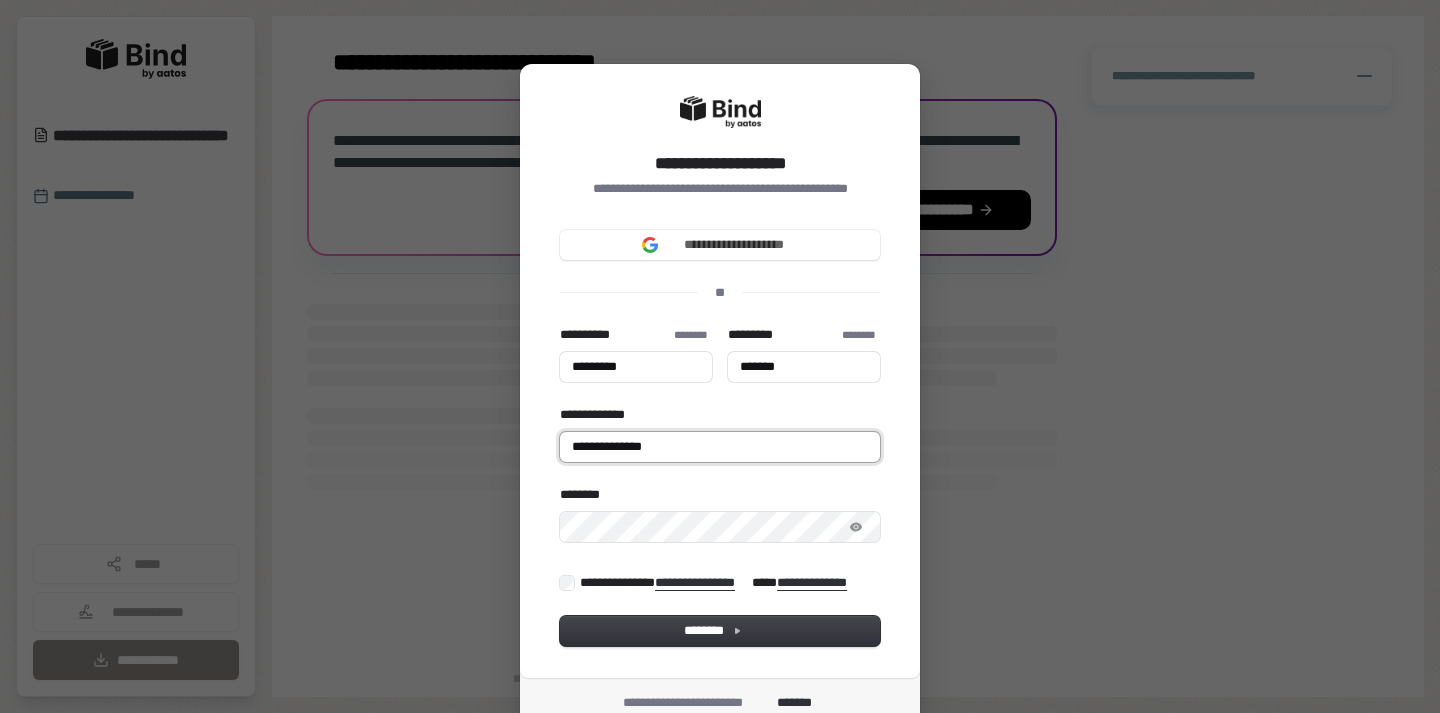 type on "*********" 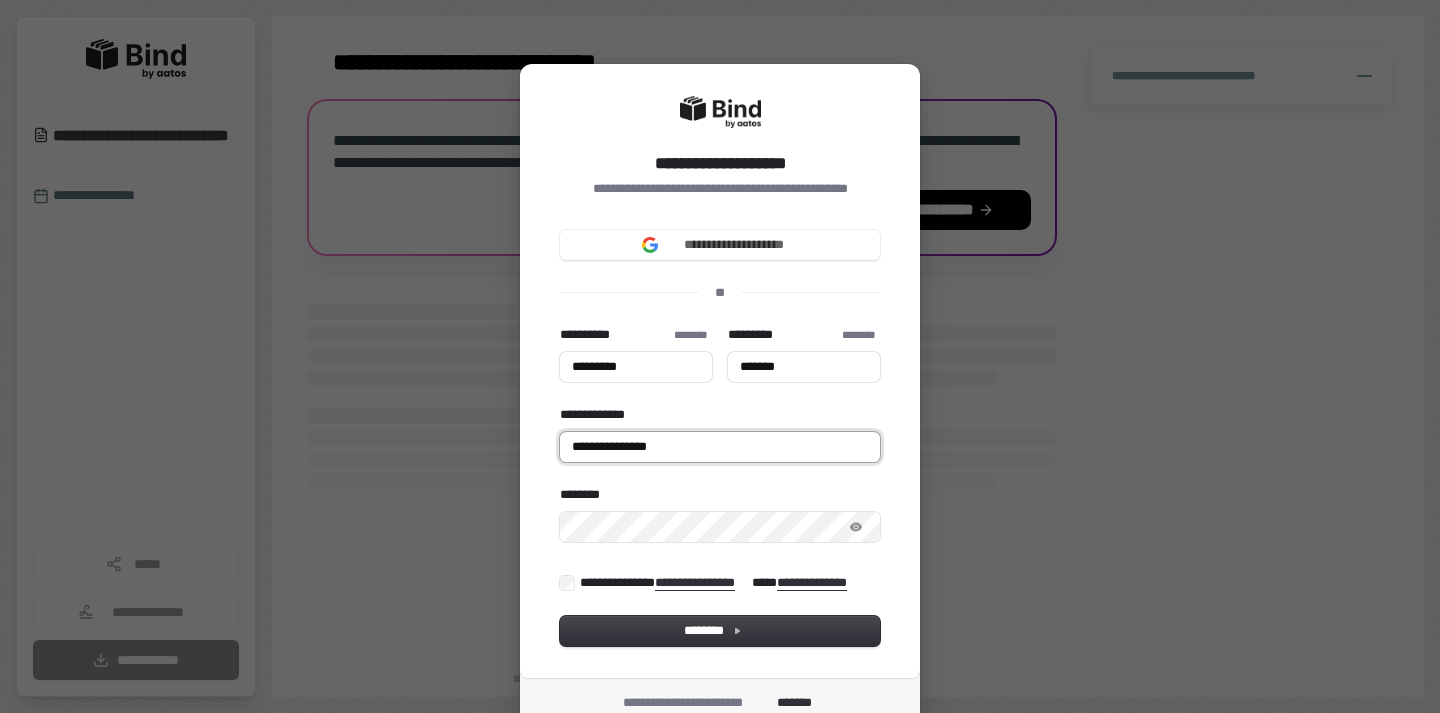 type on "*********" 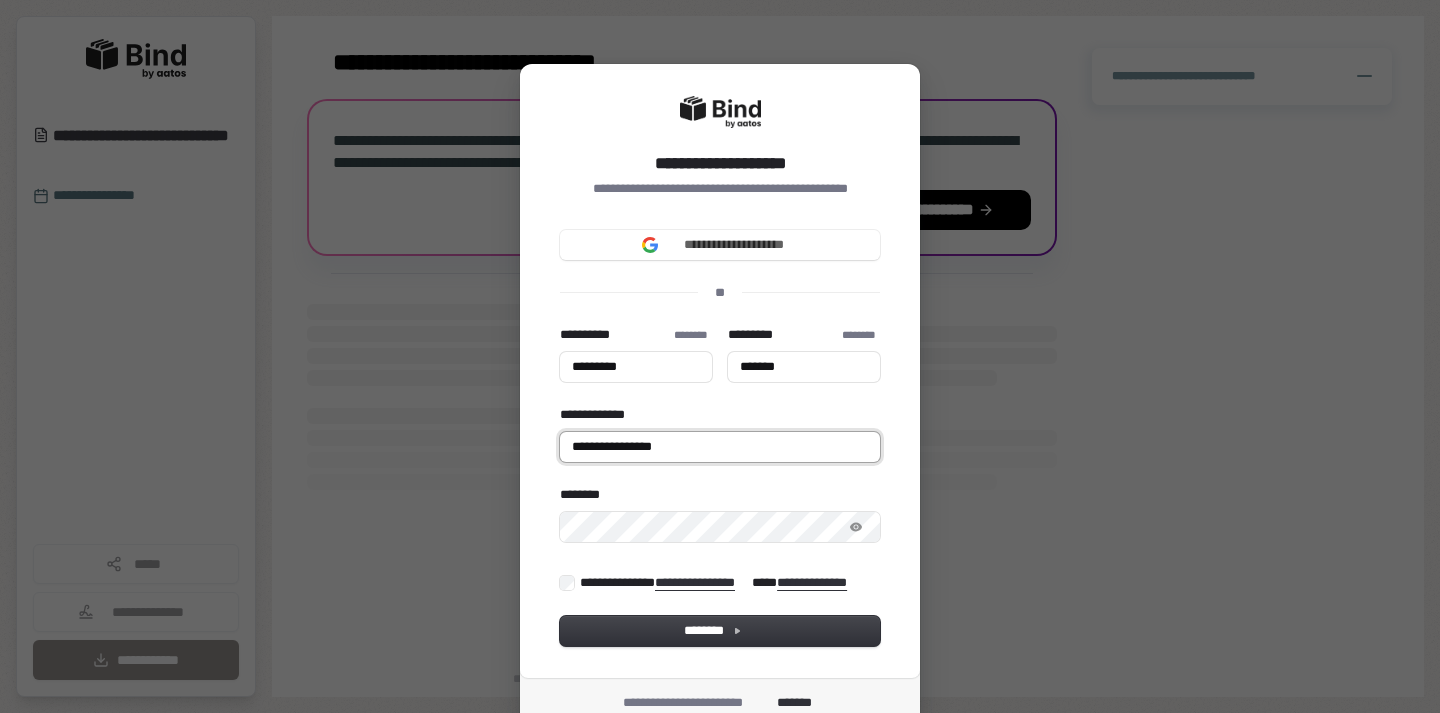 type on "*********" 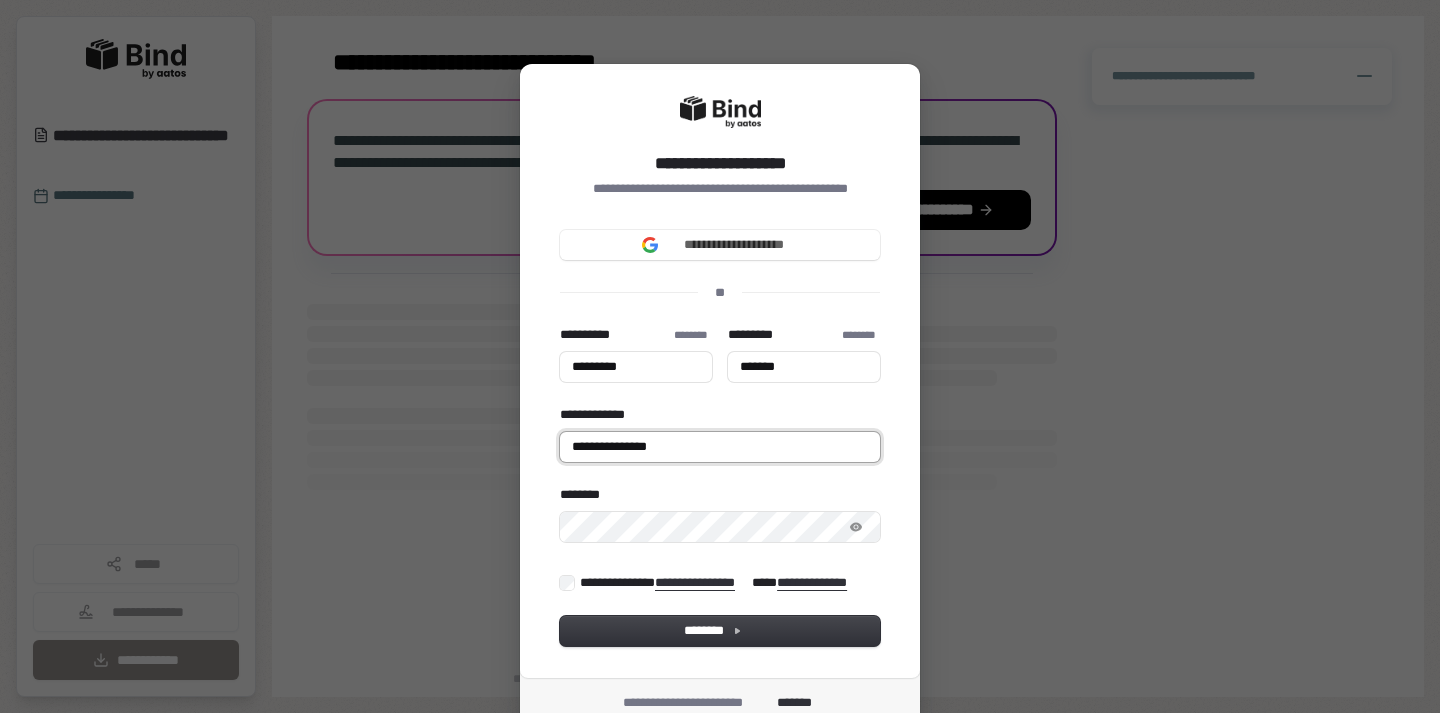 type on "*********" 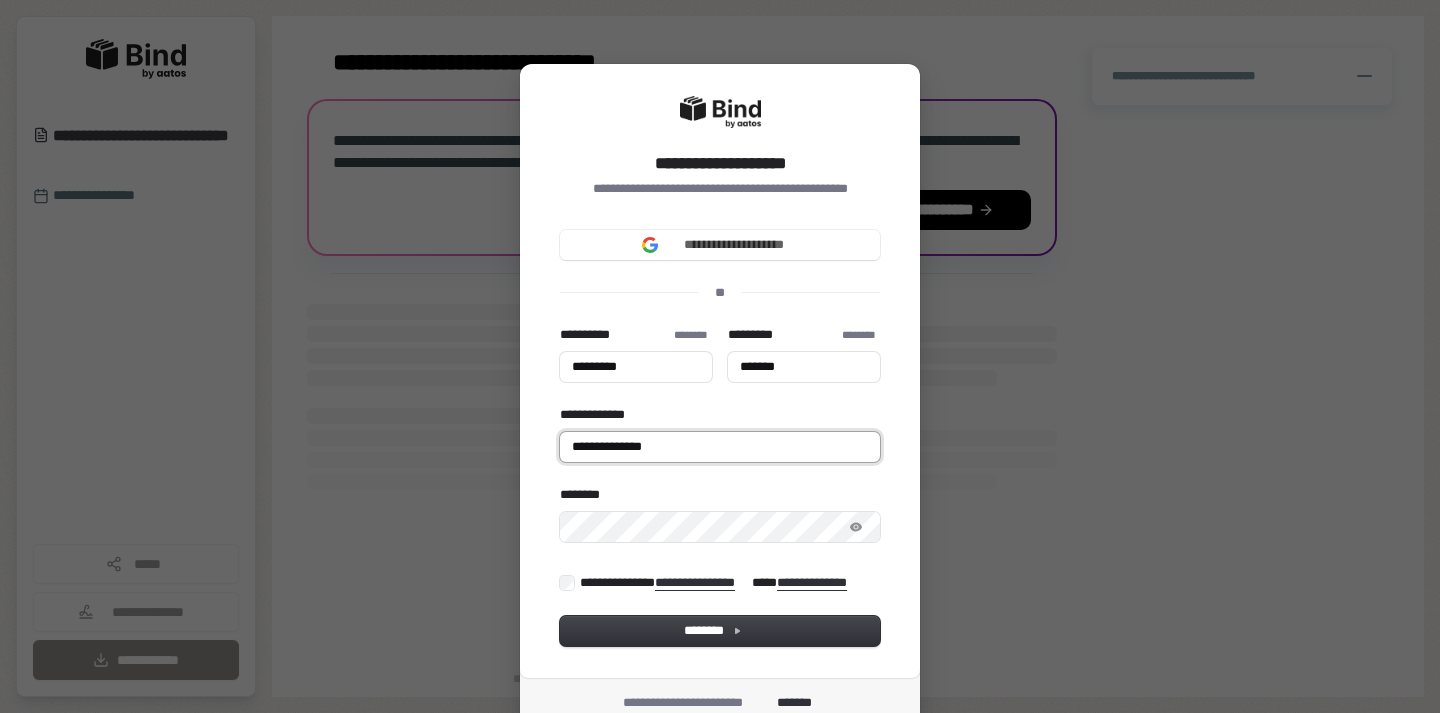 type on "*********" 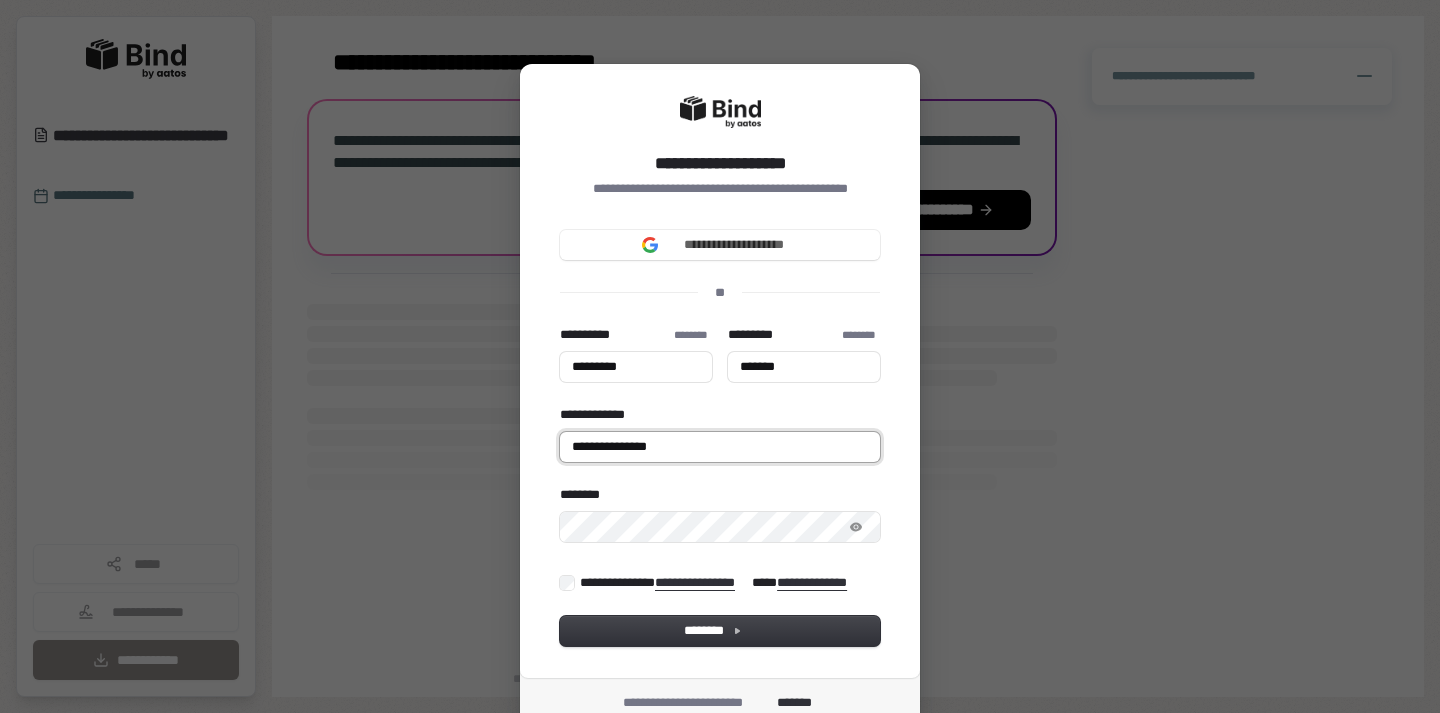 type on "*********" 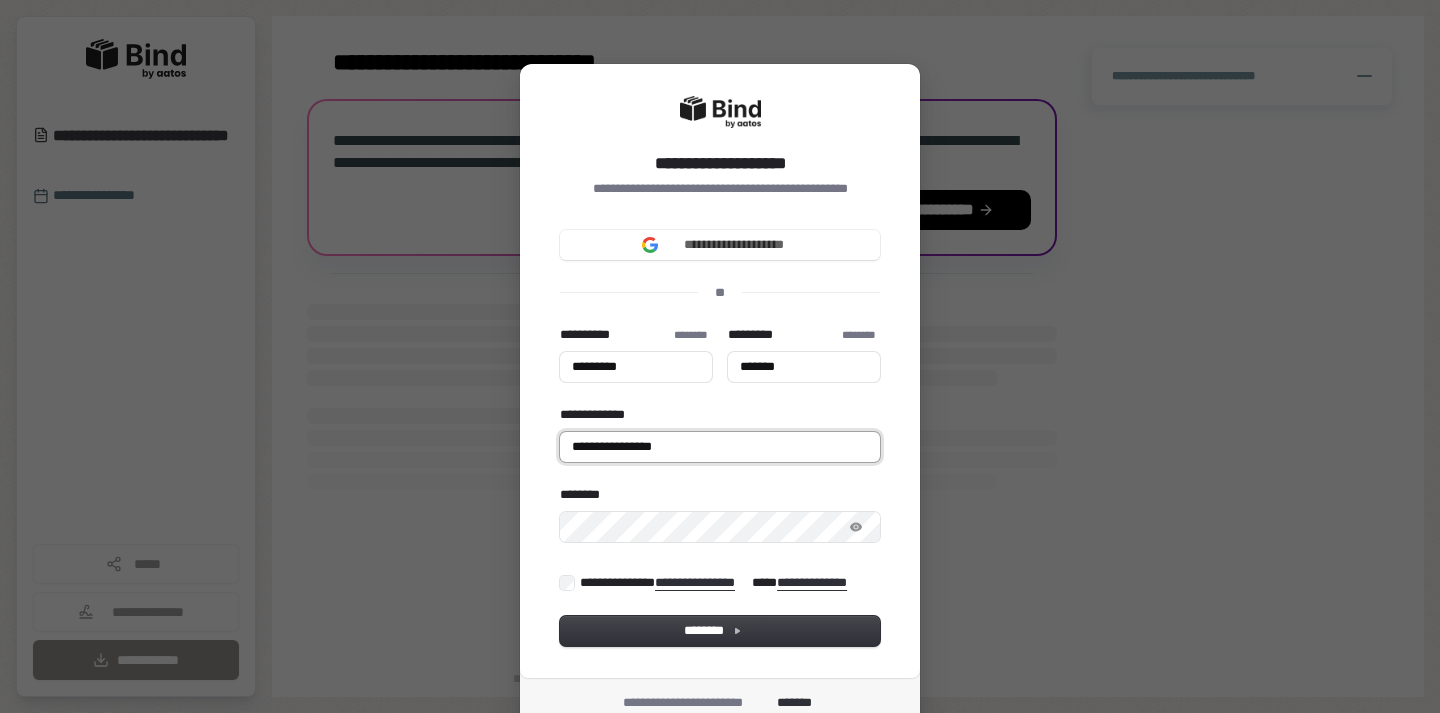 type on "*********" 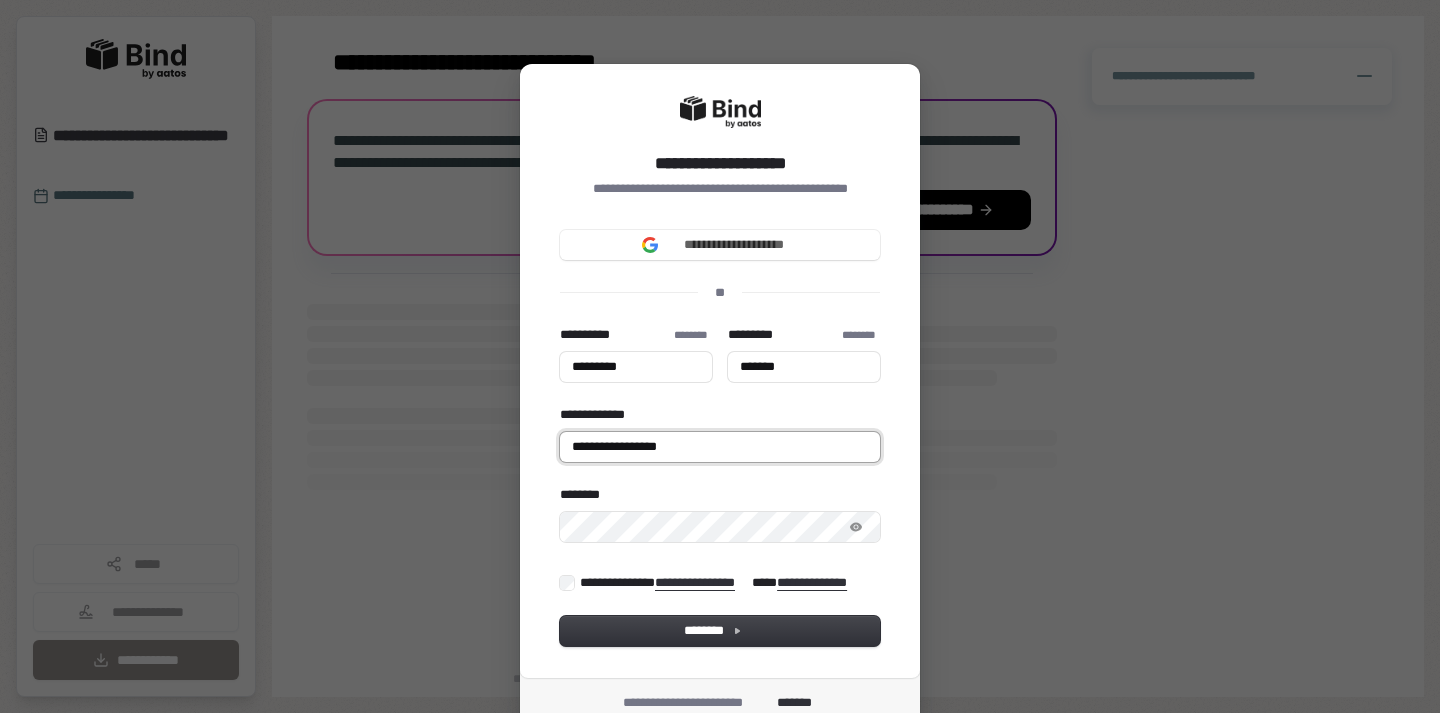 type on "*********" 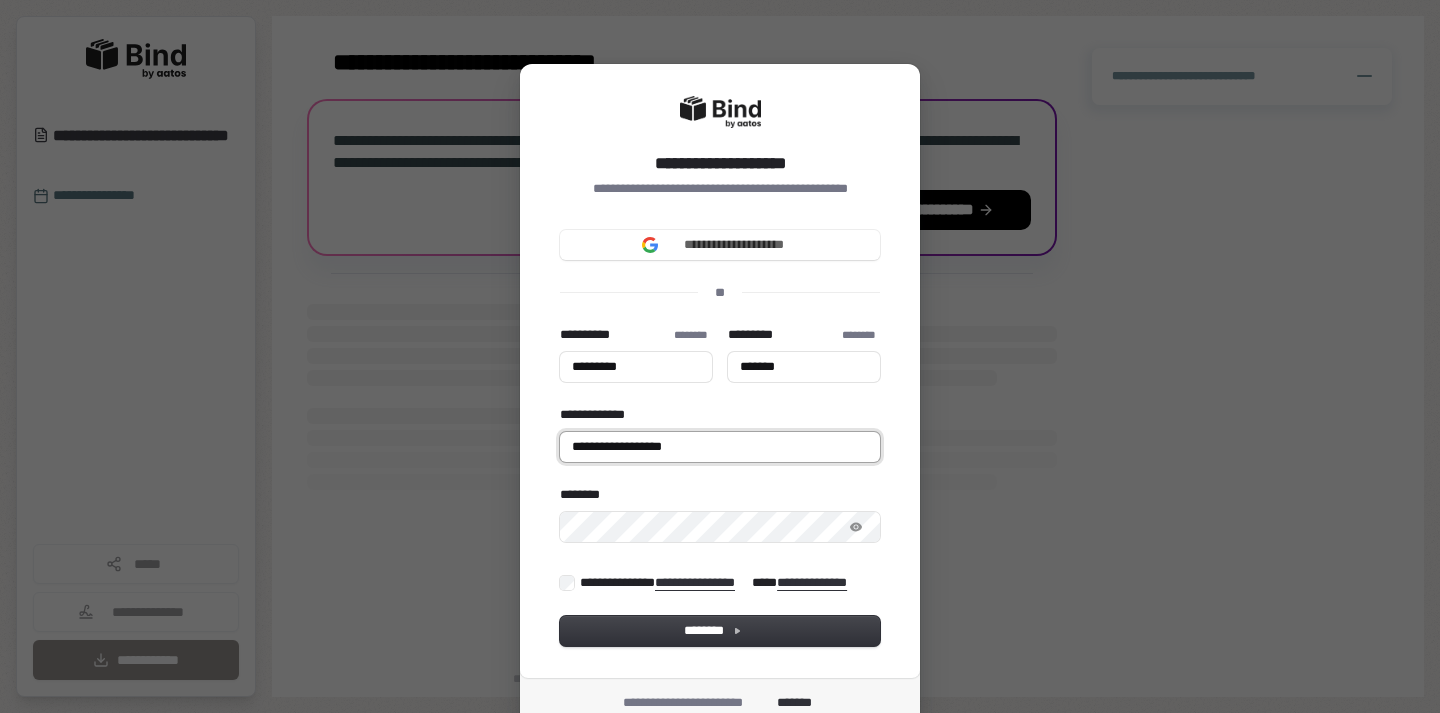 type on "*********" 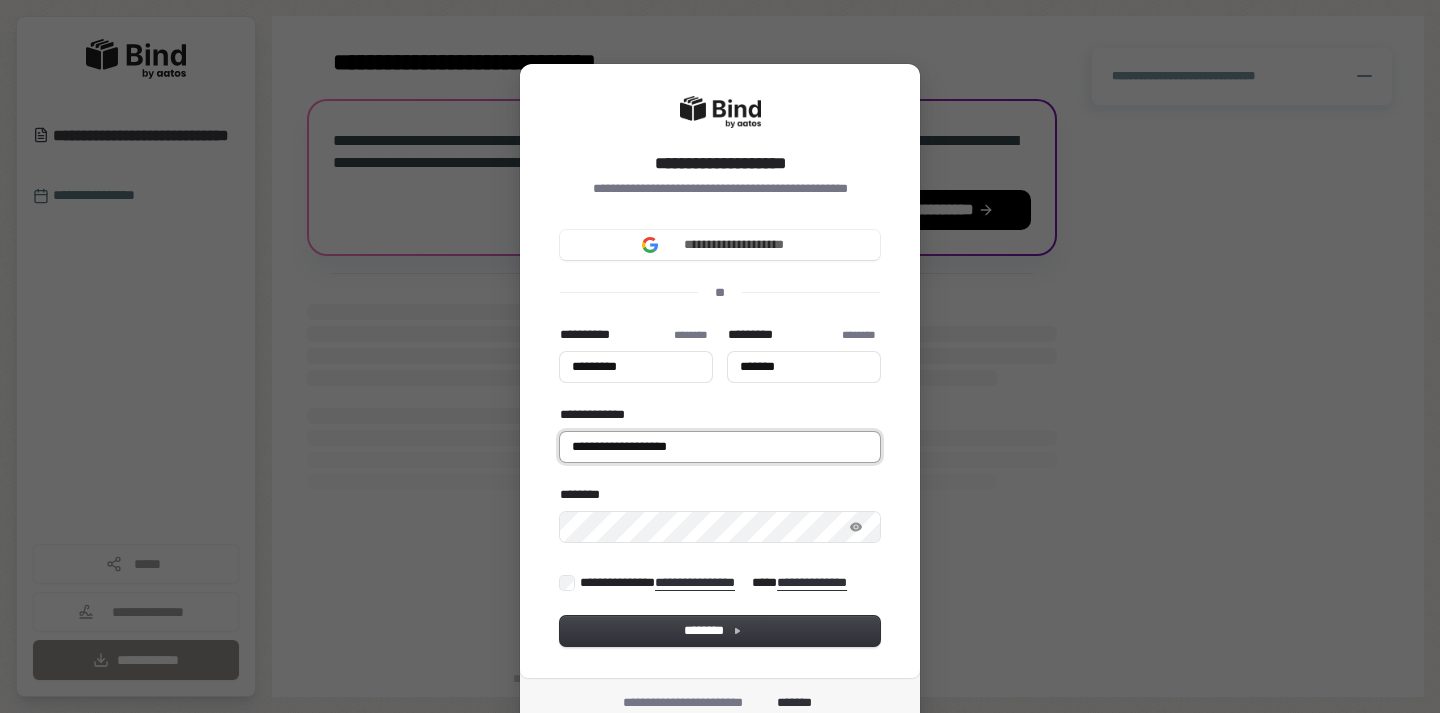 type on "*********" 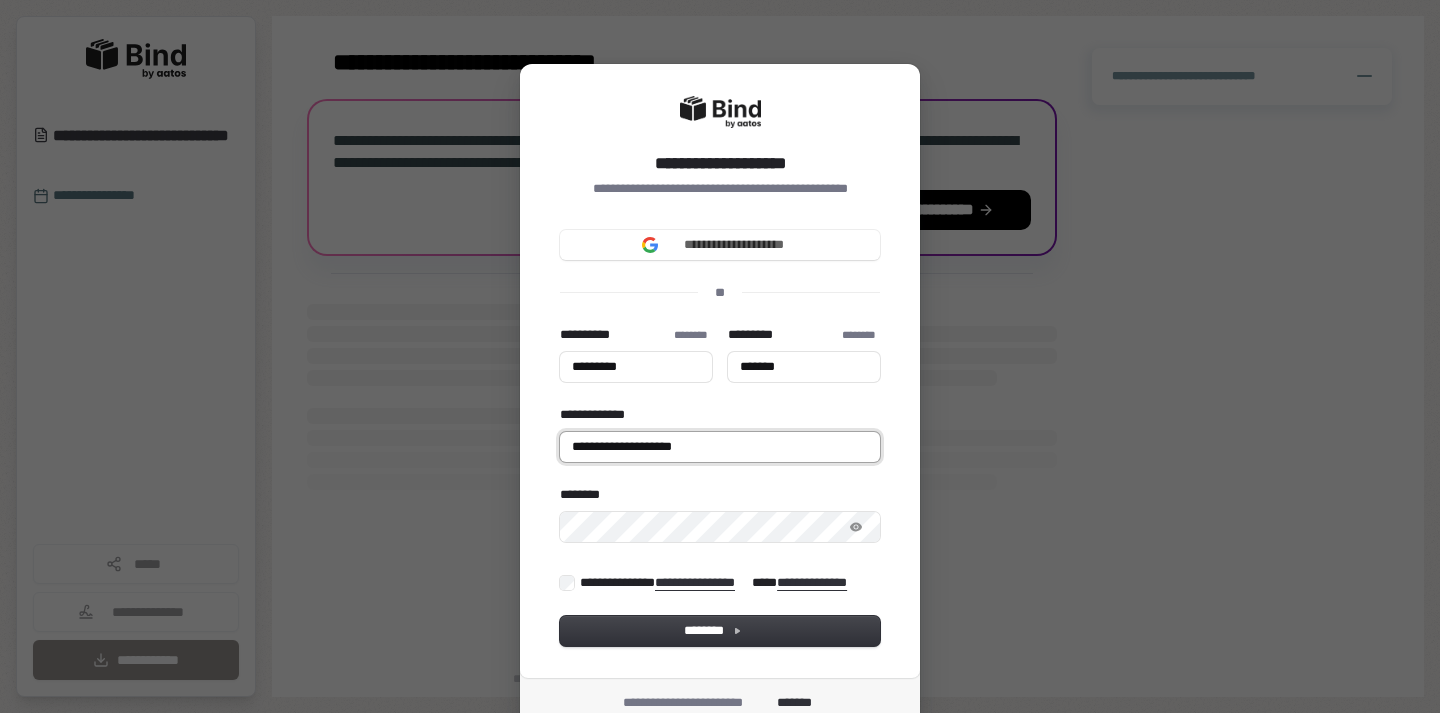 type on "*********" 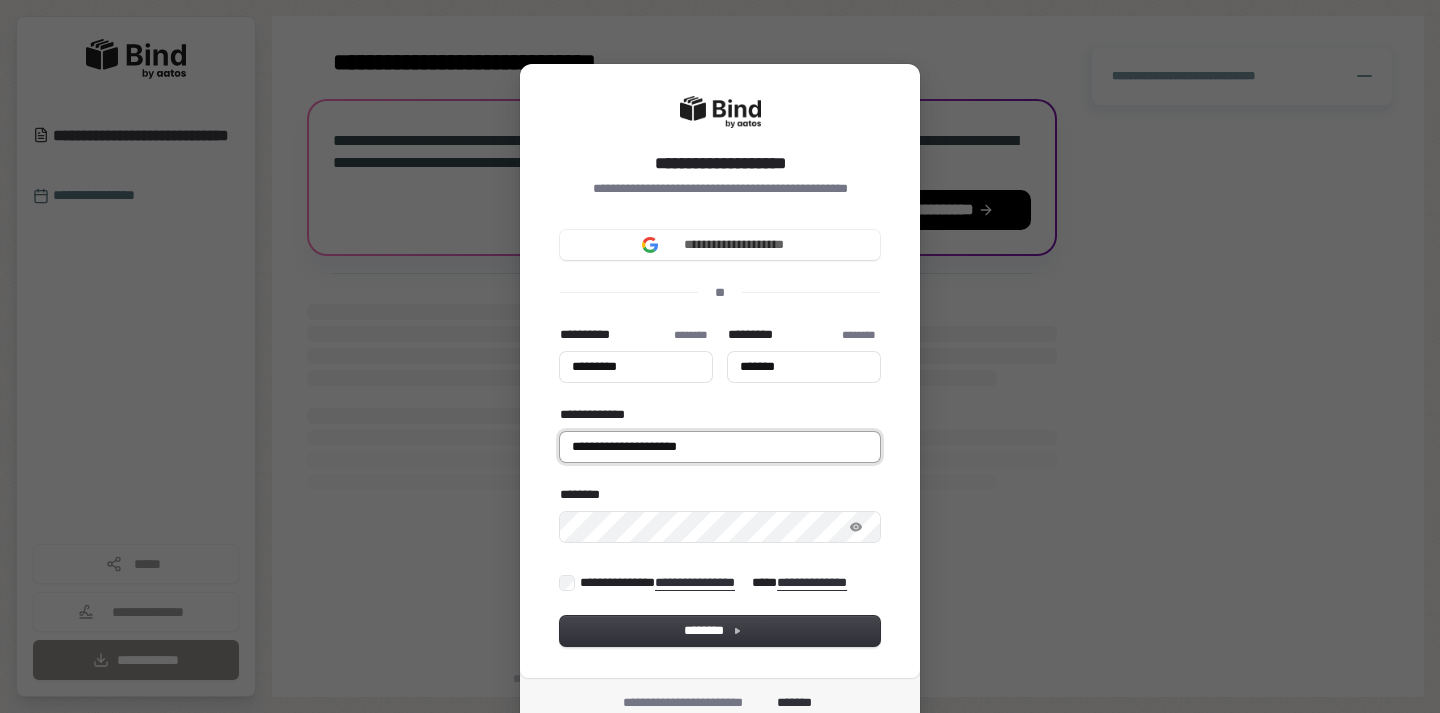 type on "*********" 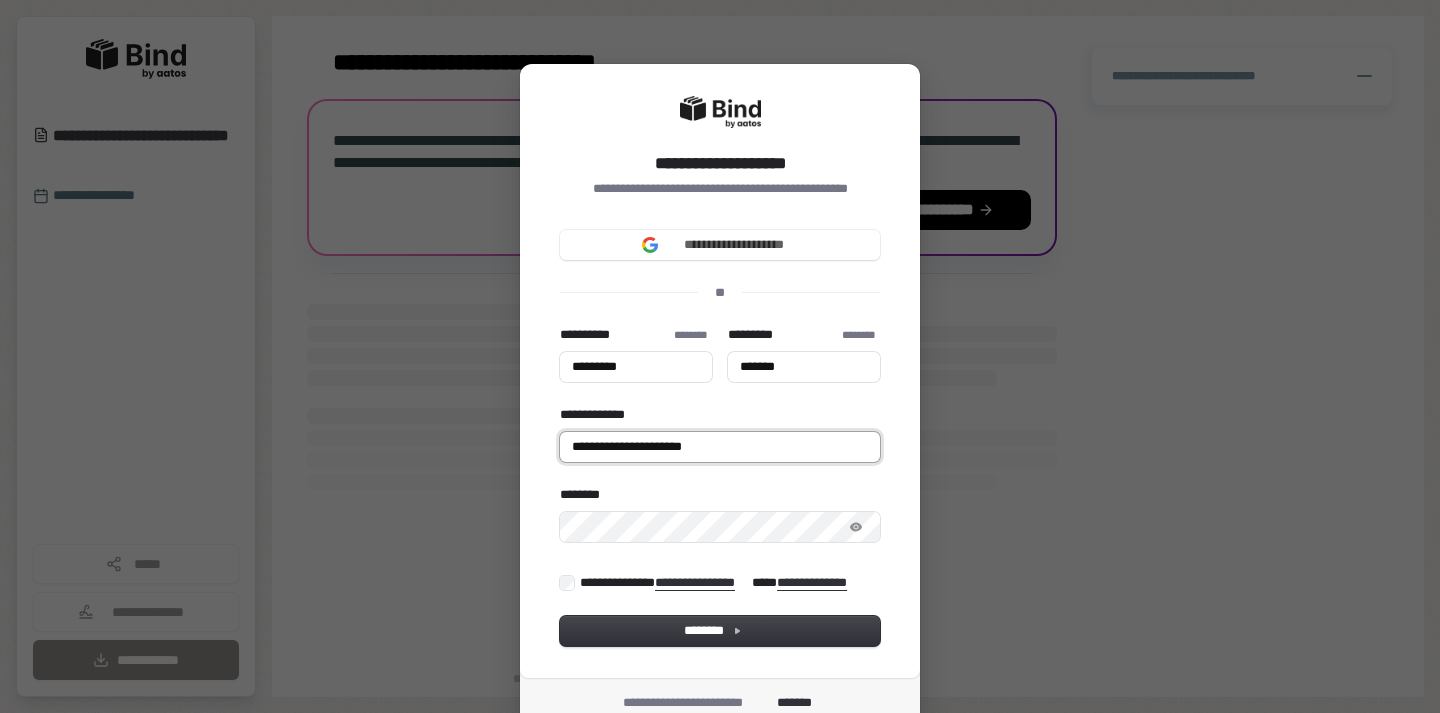type on "*********" 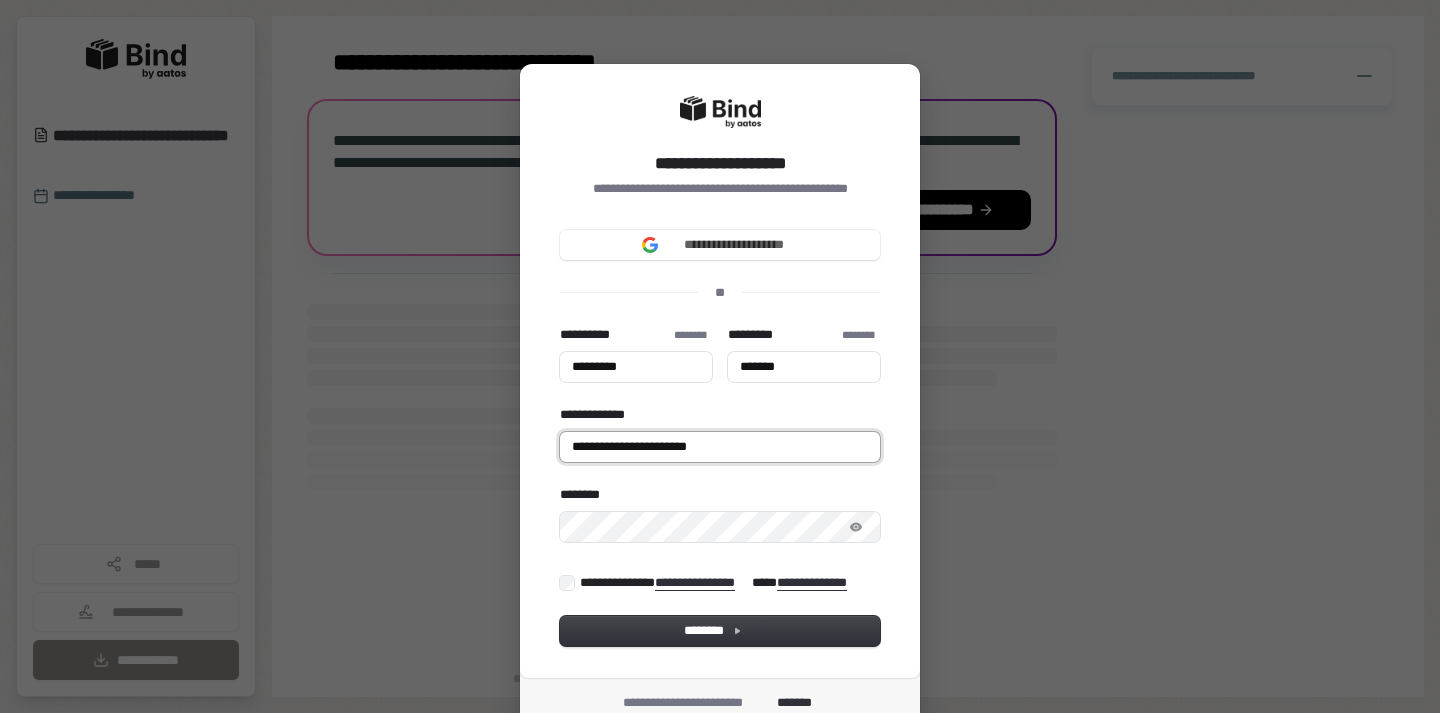 type on "*********" 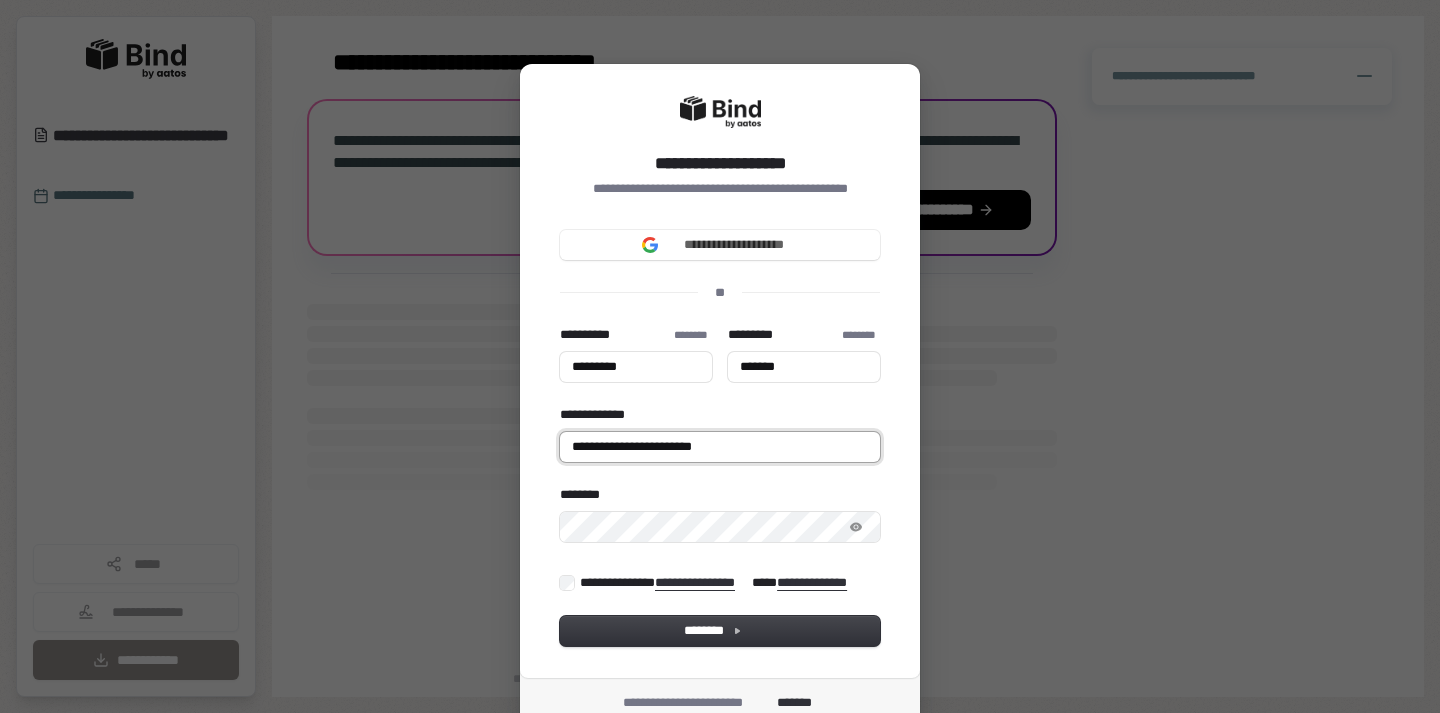 type on "*********" 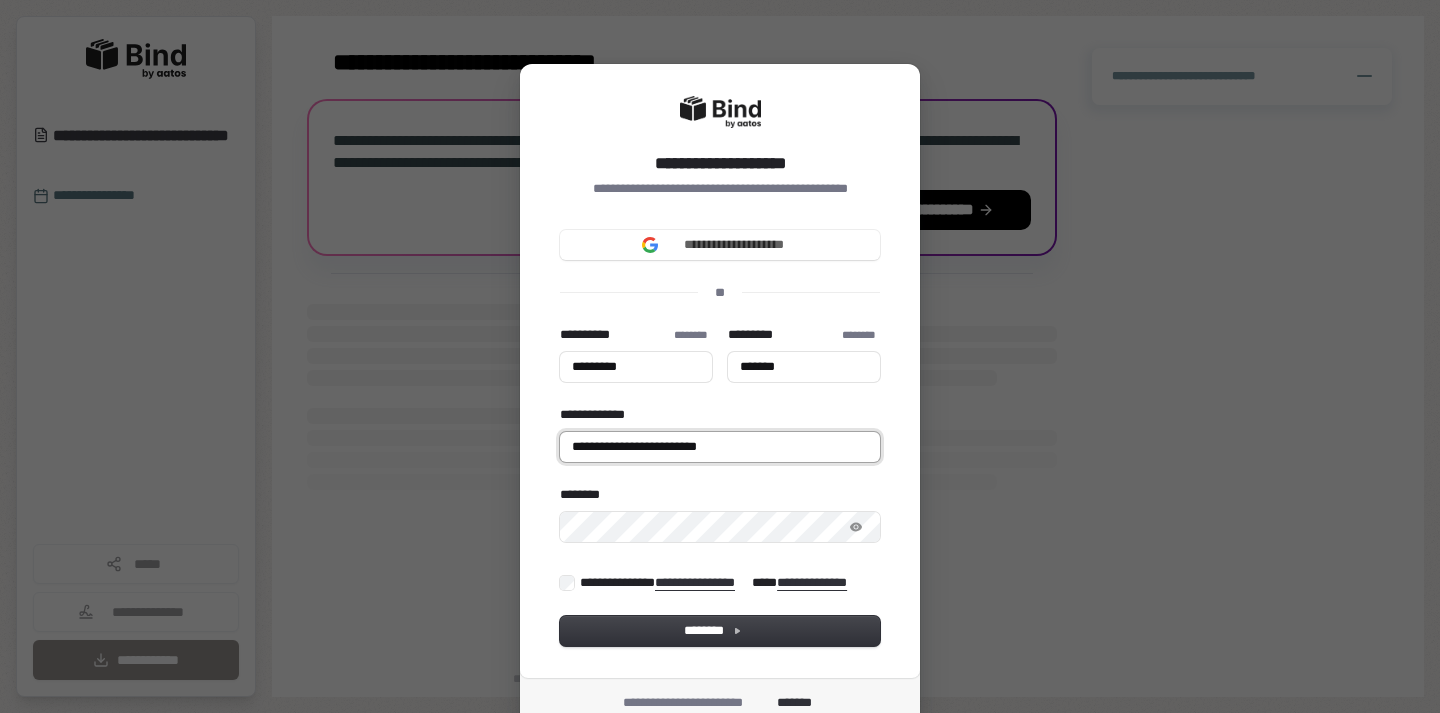 type on "*********" 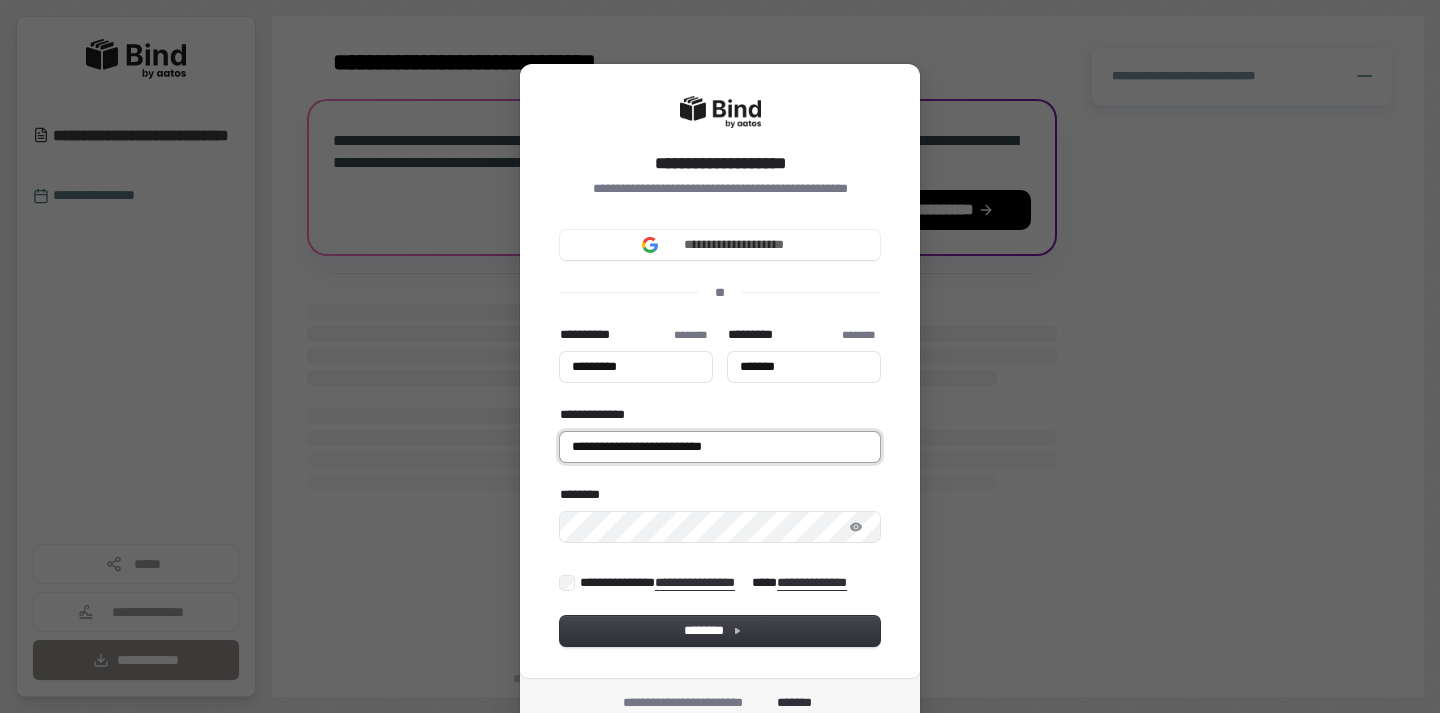 type on "*********" 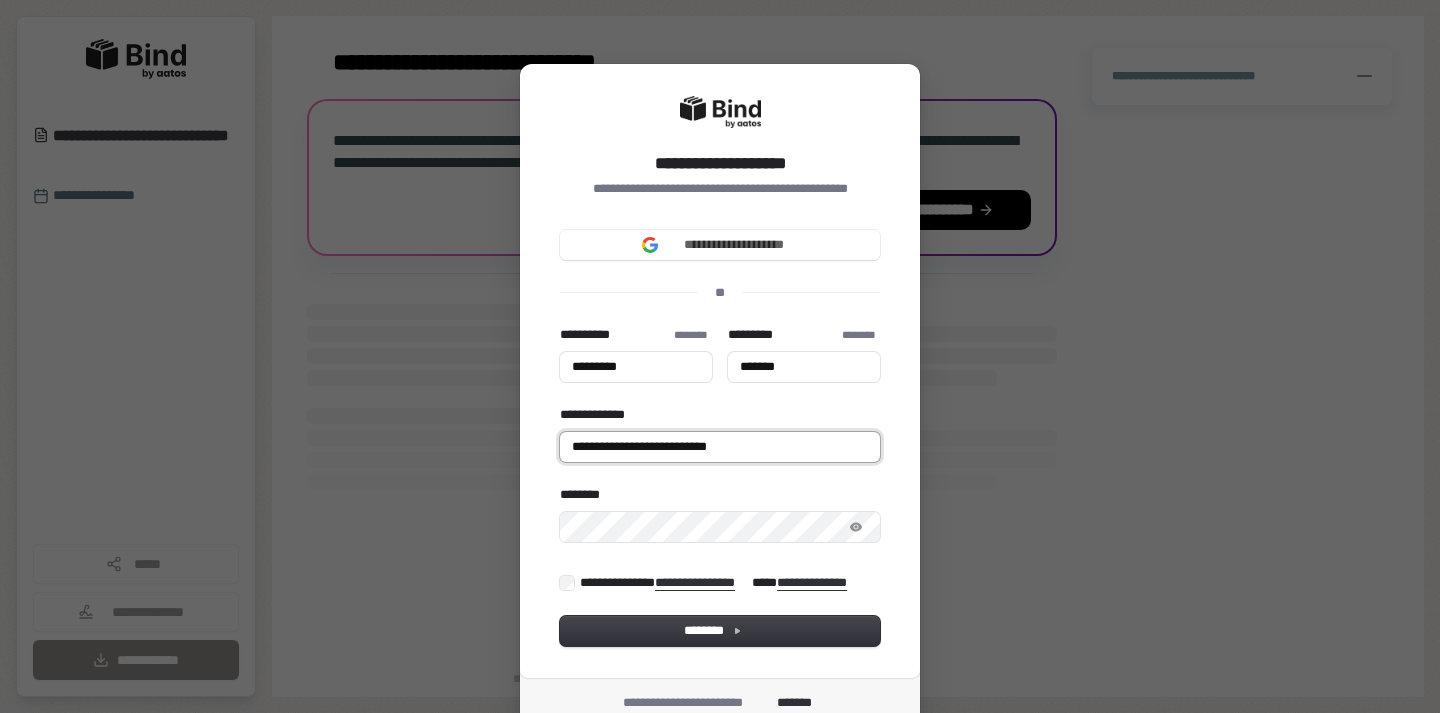 type on "*********" 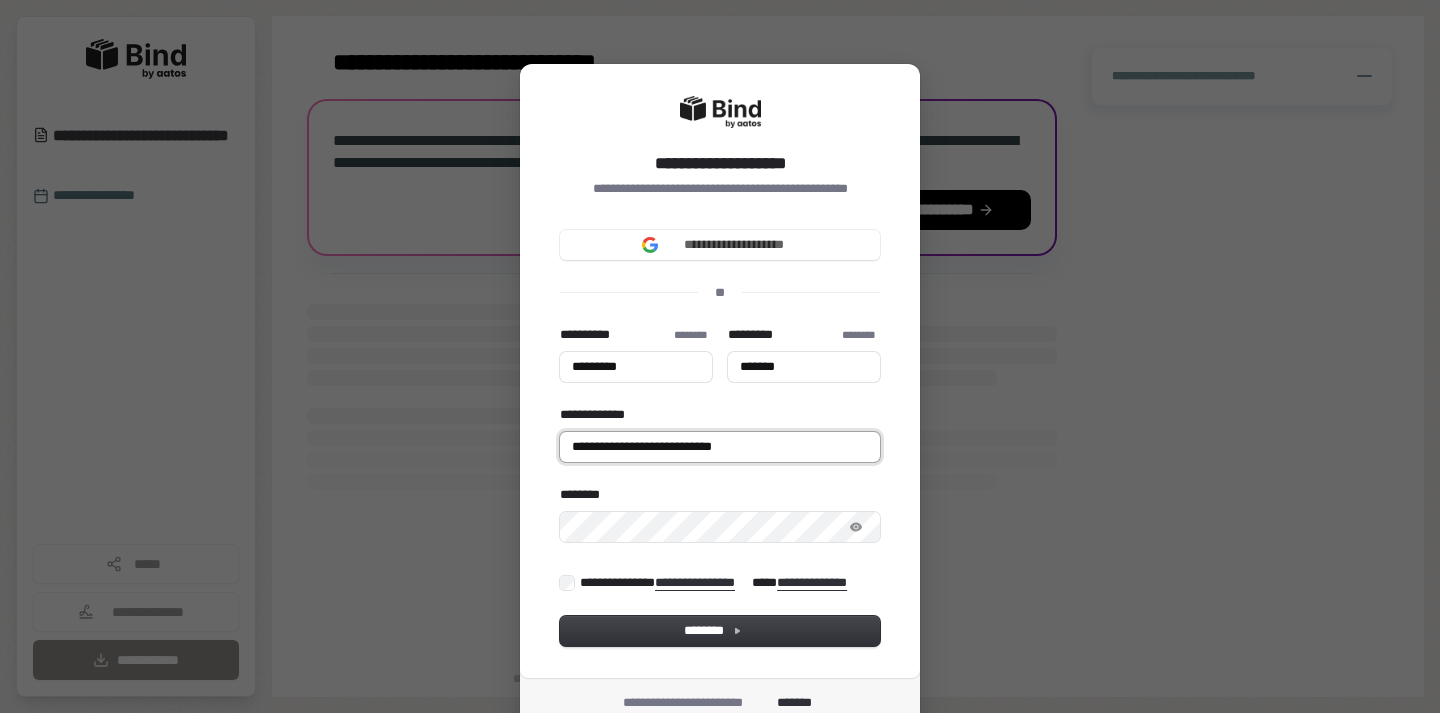 type on "*********" 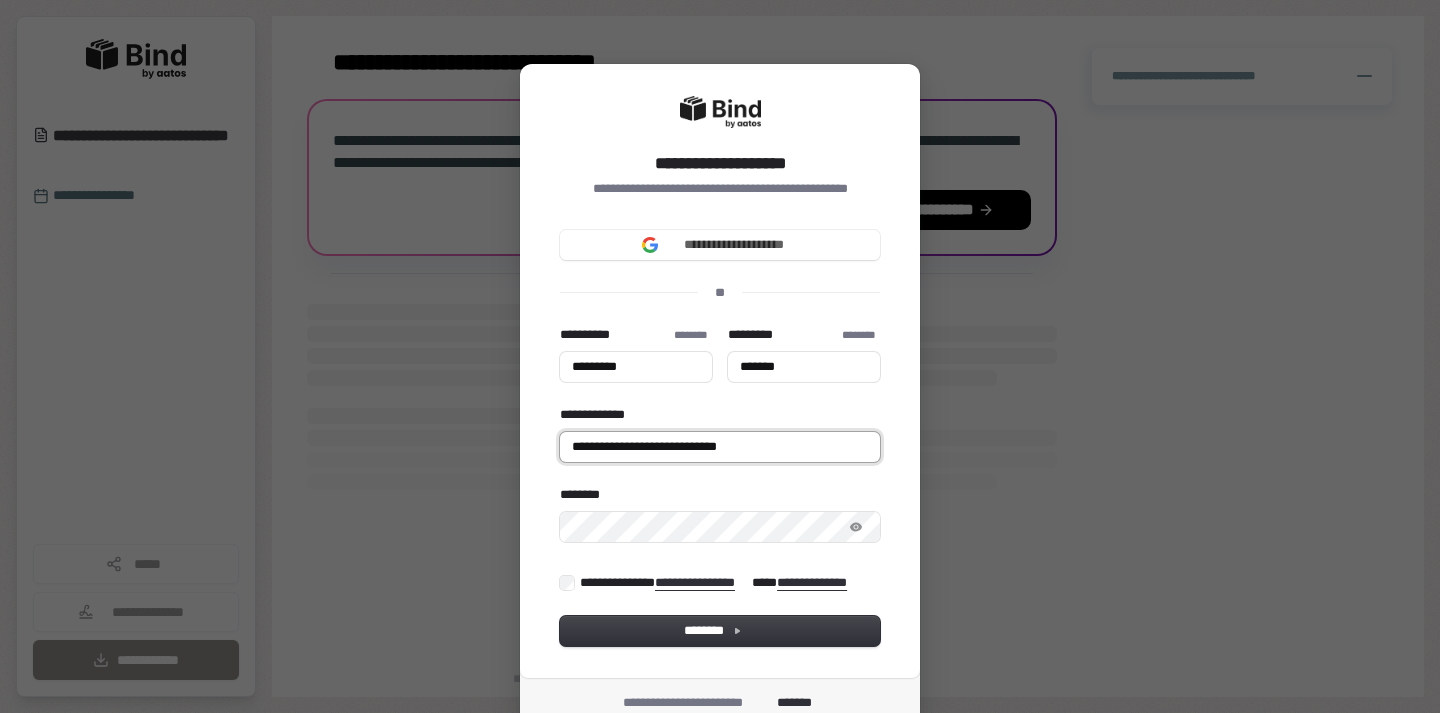 type on "**********" 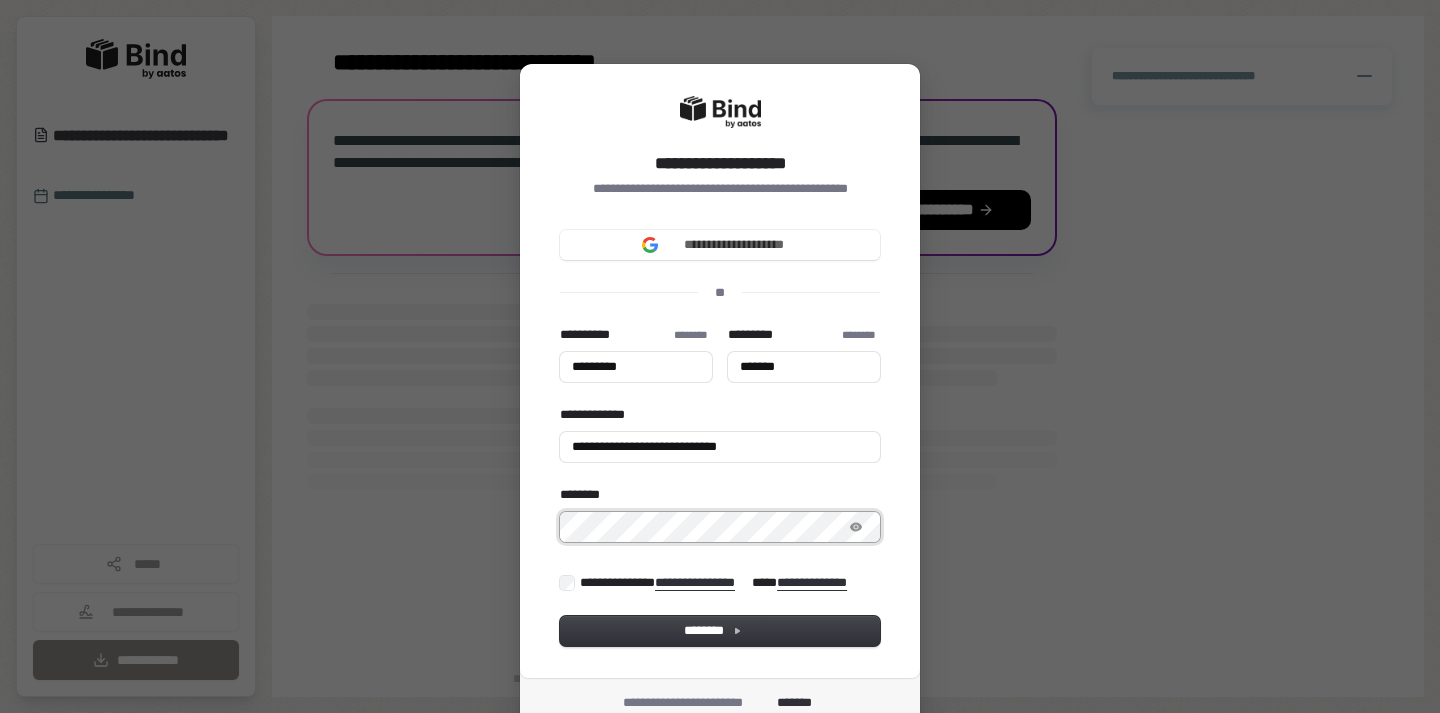 type on "*********" 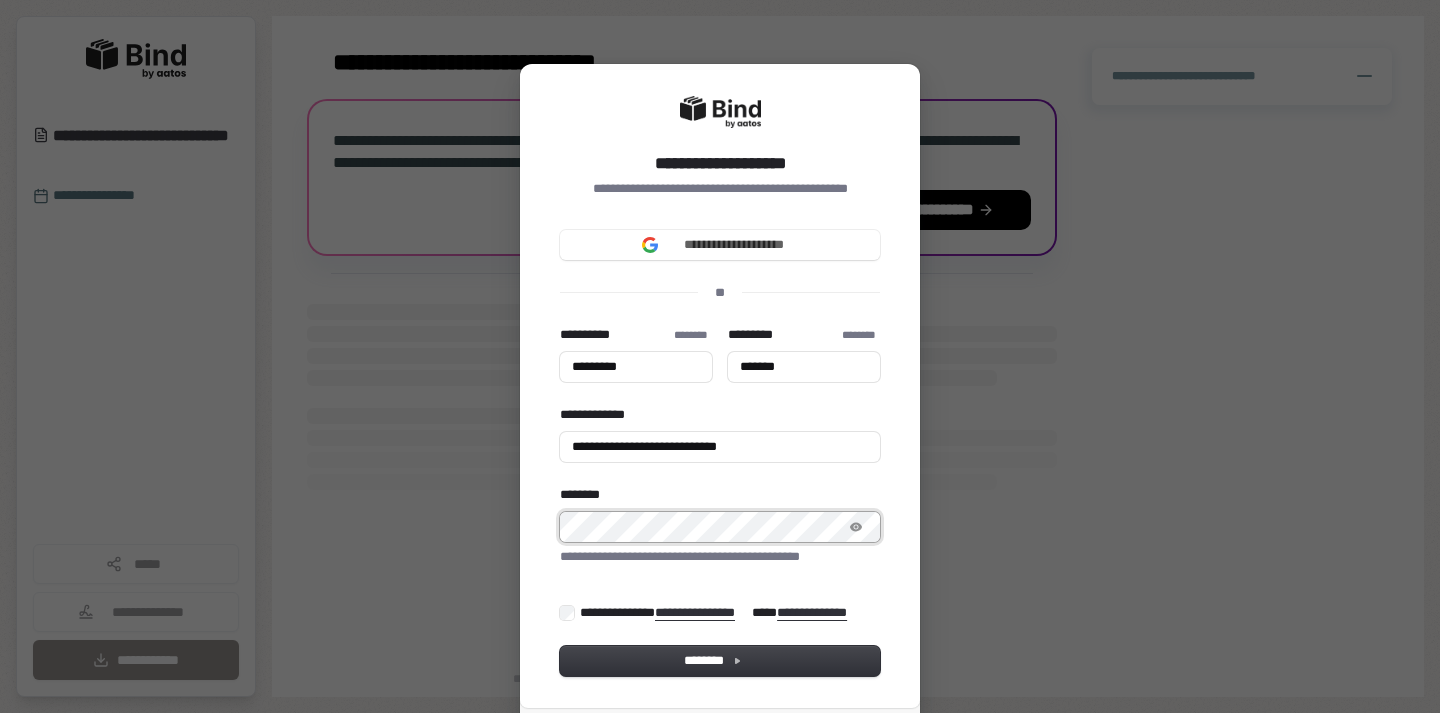 type on "*********" 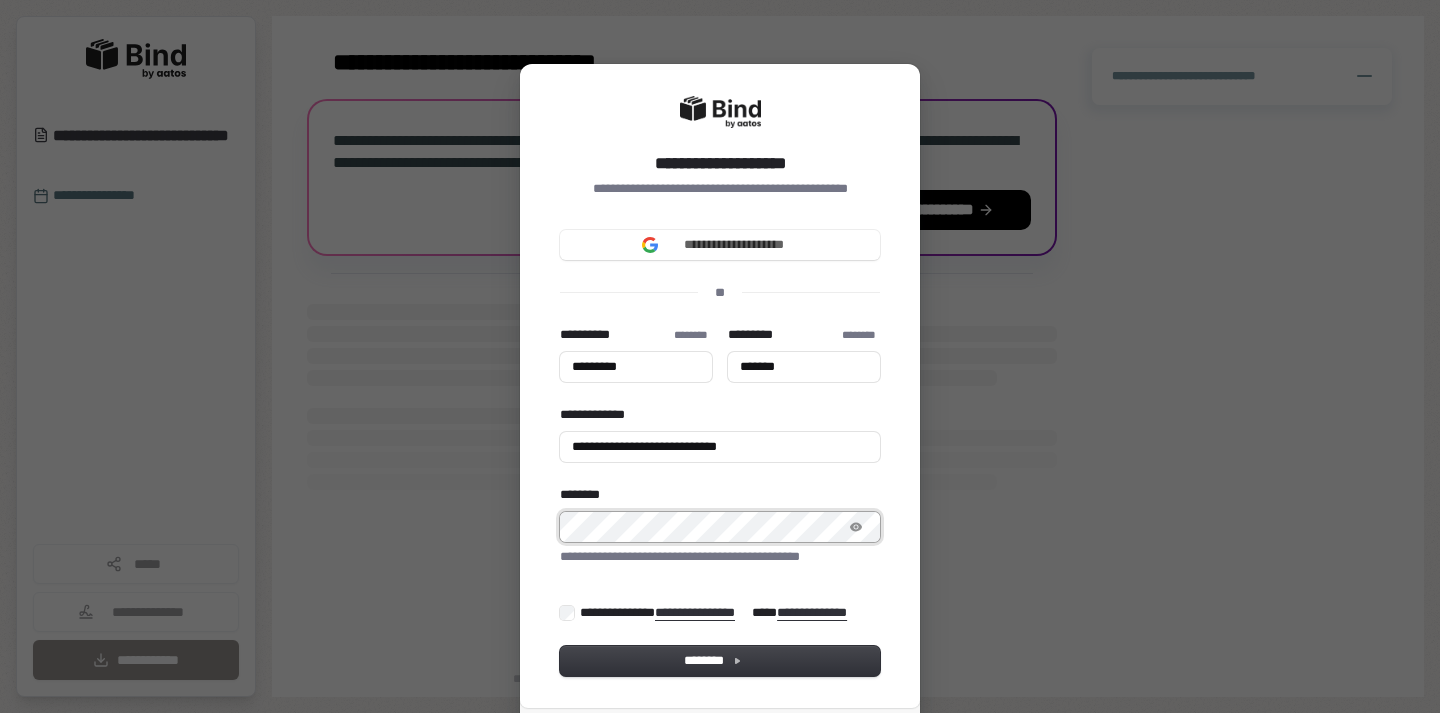 type on "*******" 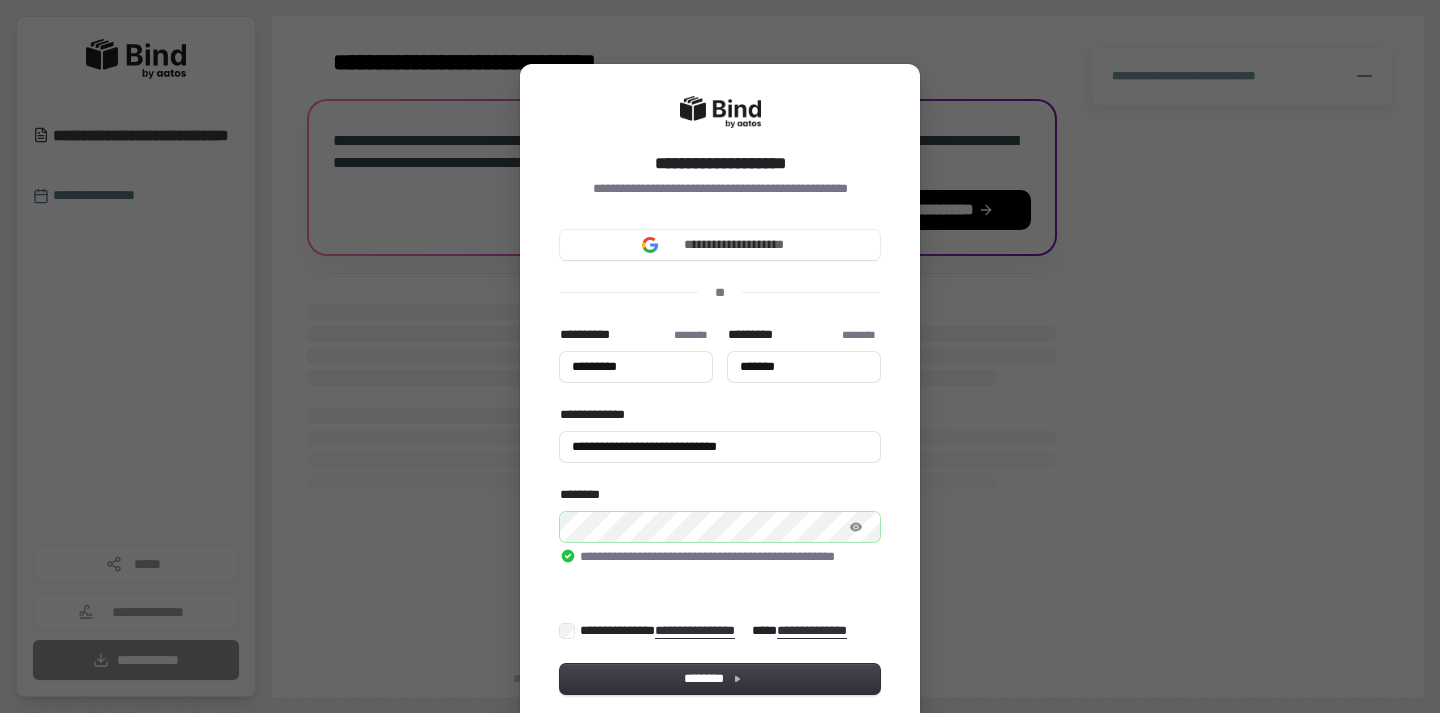 type on "*********" 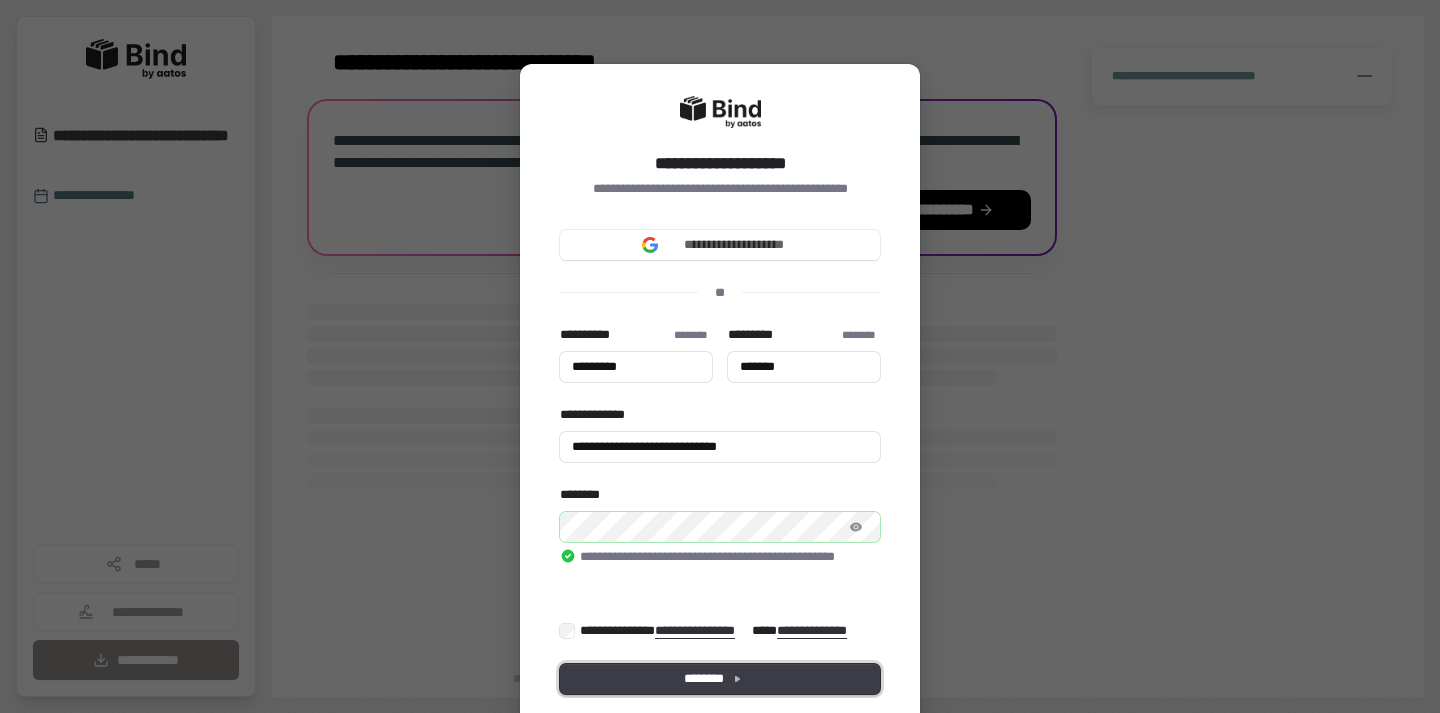 type on "*********" 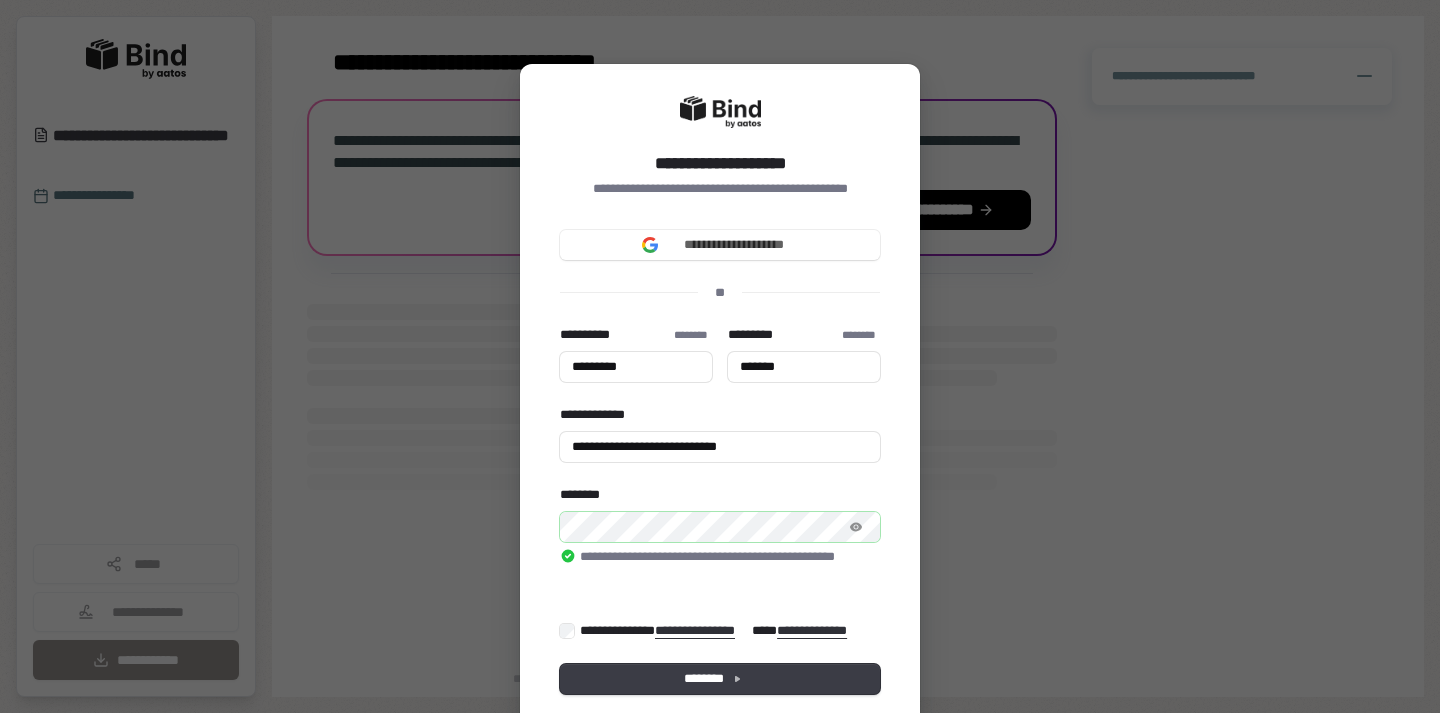 type on "*********" 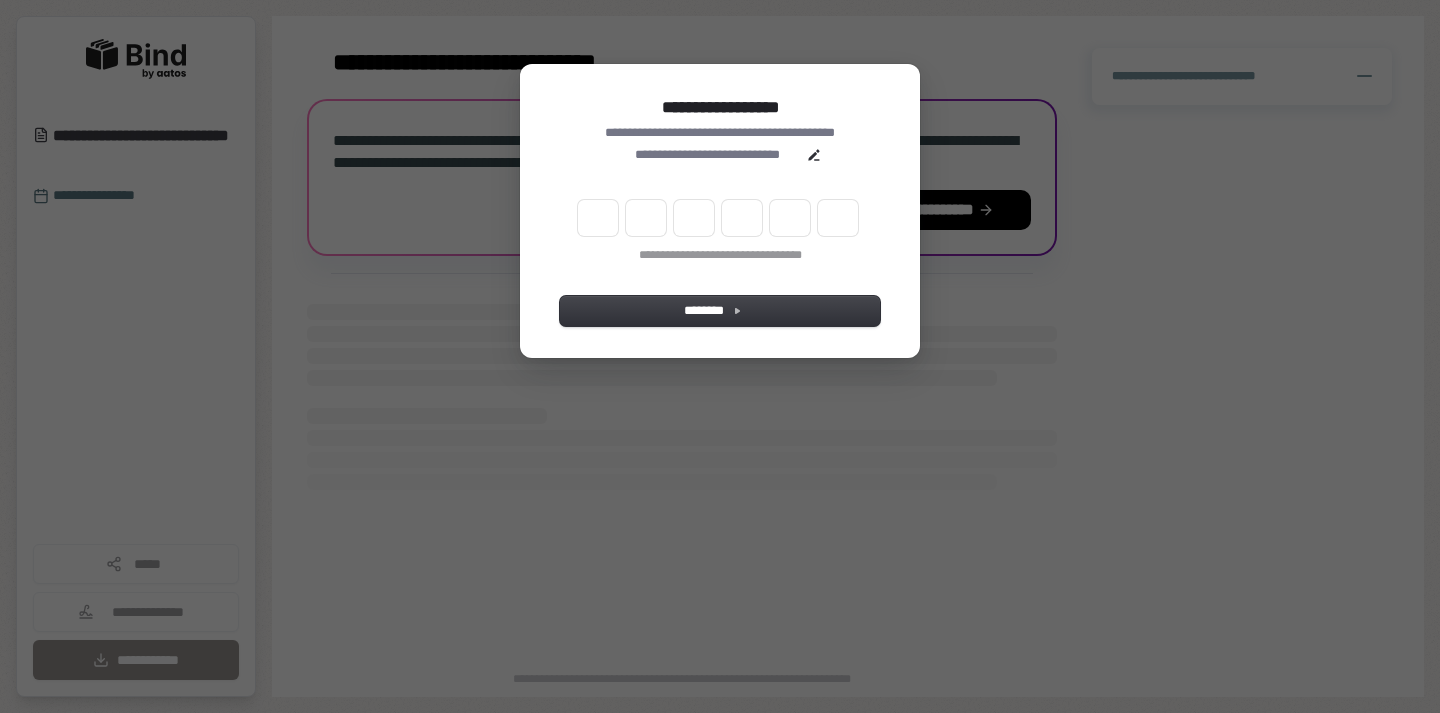 type on "*" 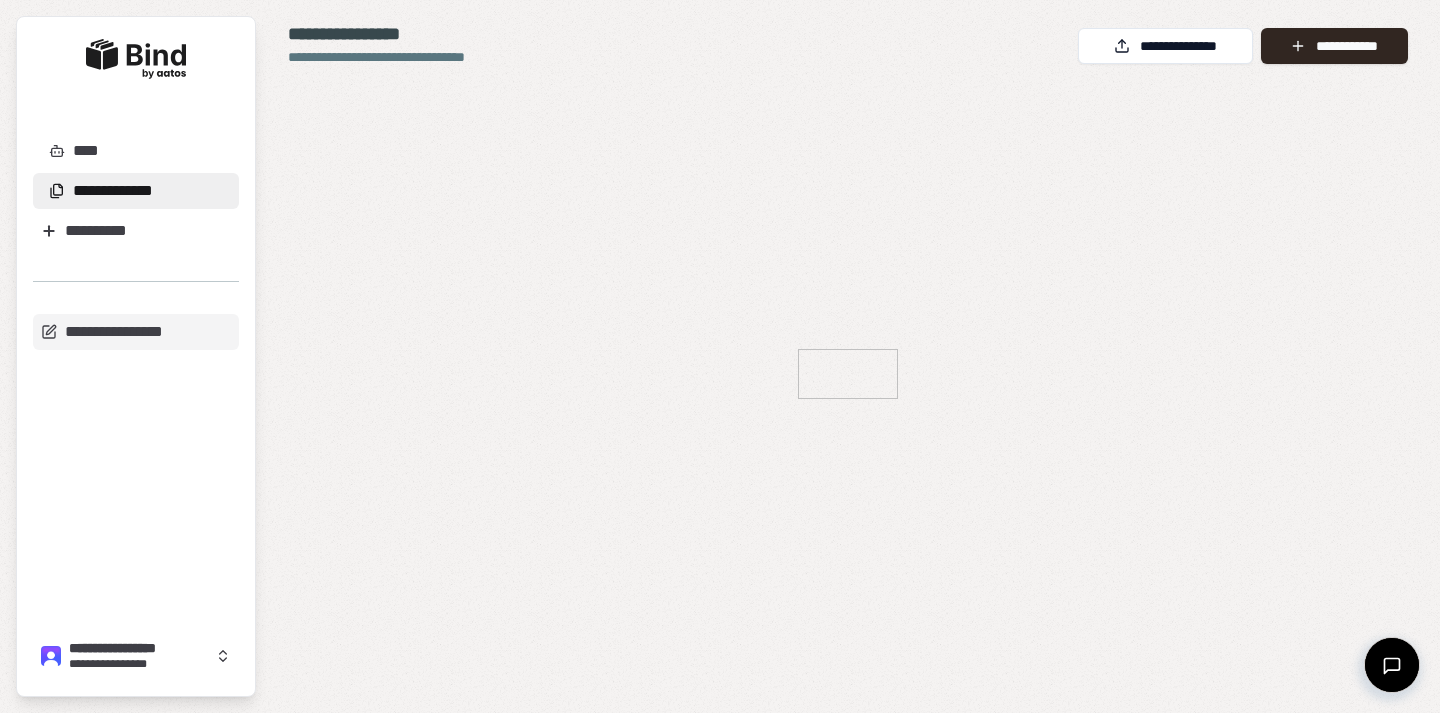 scroll, scrollTop: 0, scrollLeft: 0, axis: both 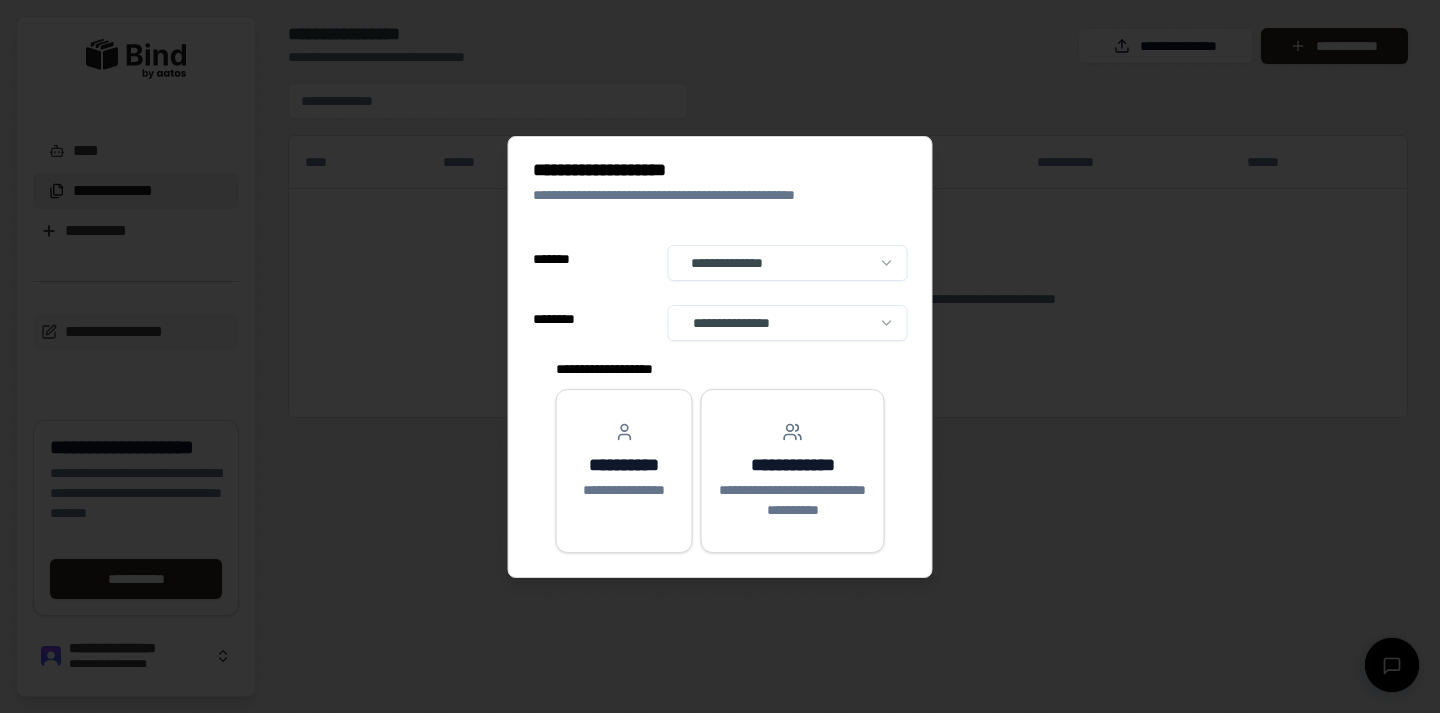select on "**" 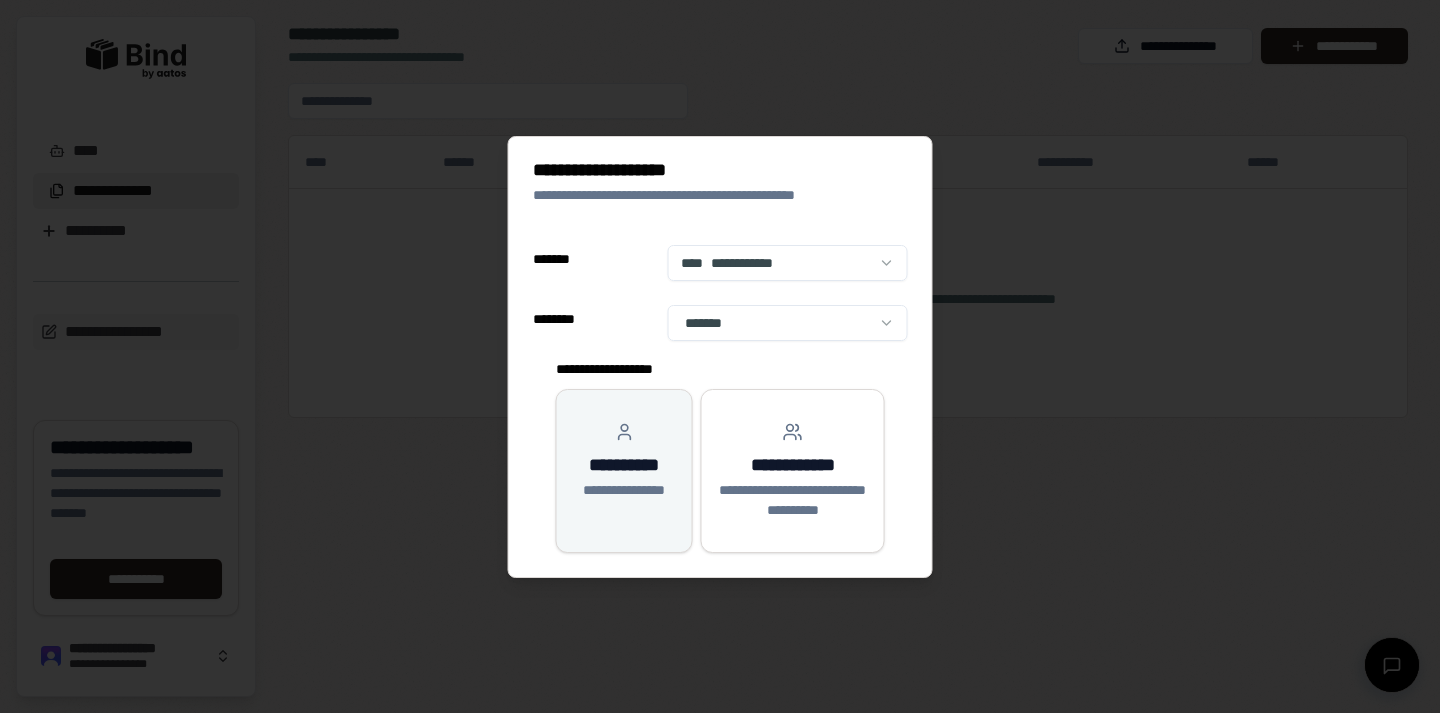 click on "**********" at bounding box center [624, 465] 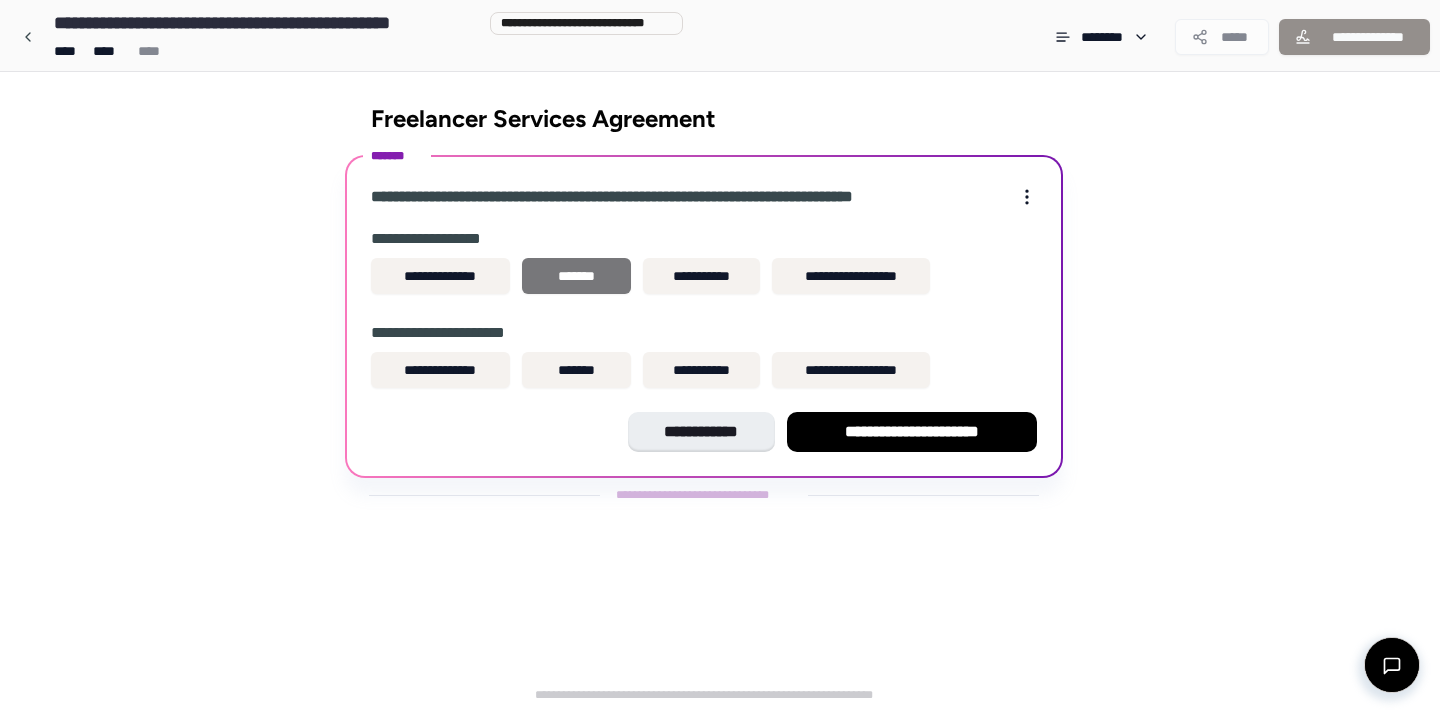 click on "*******" at bounding box center [576, 276] 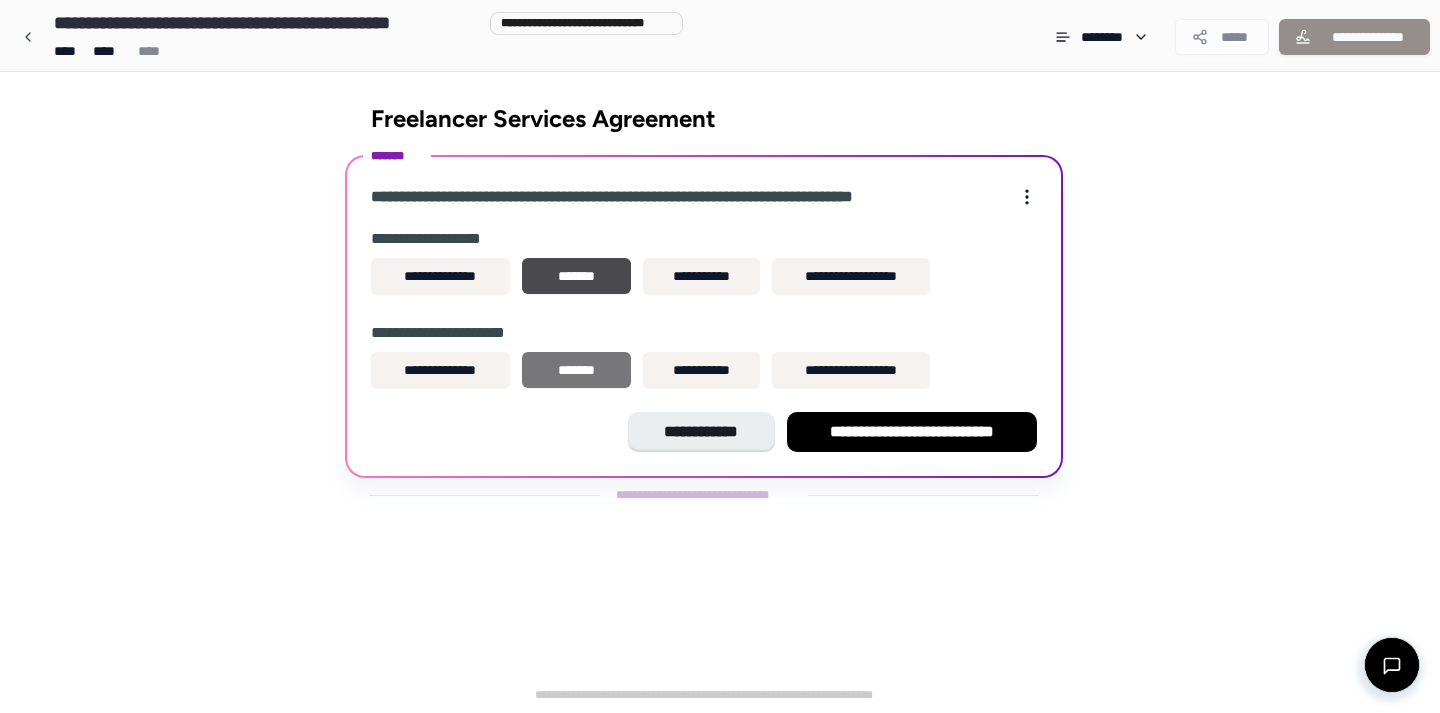 click on "*******" at bounding box center [576, 370] 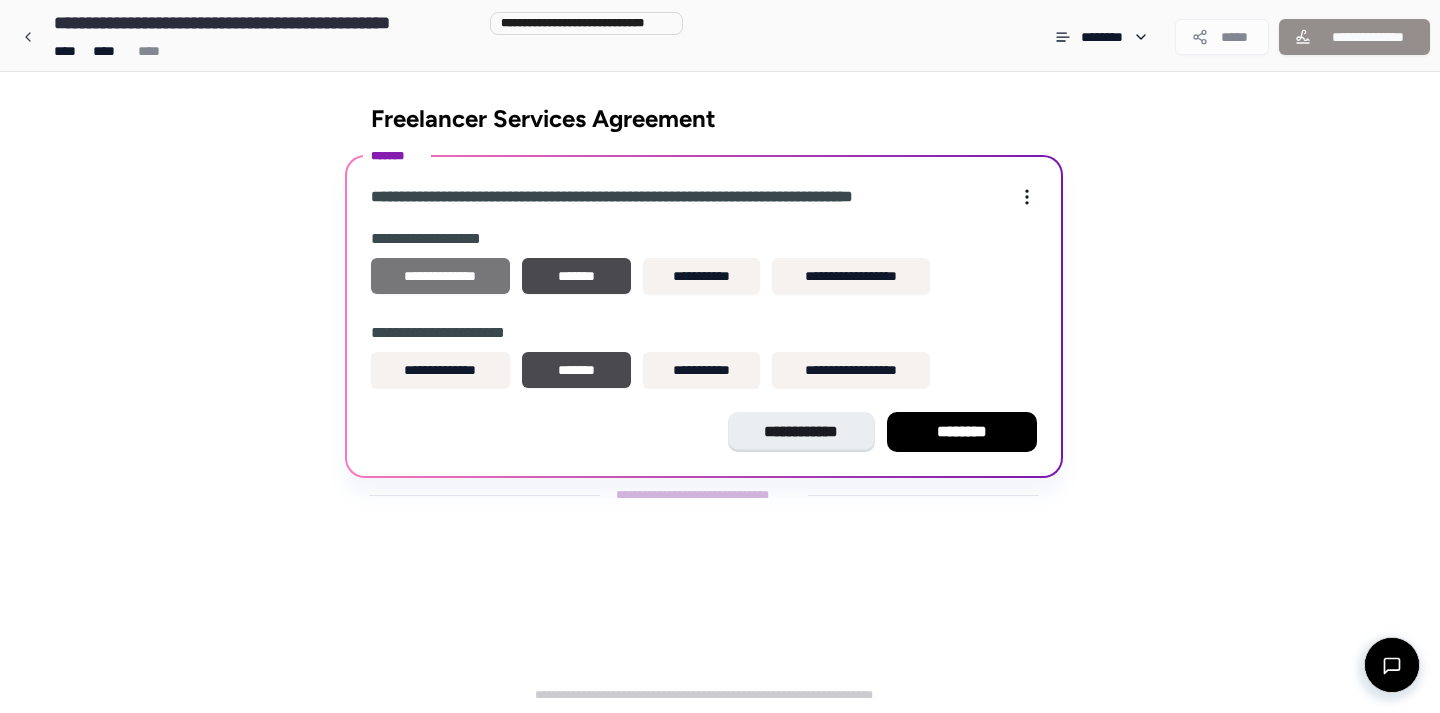 click on "**********" at bounding box center (440, 276) 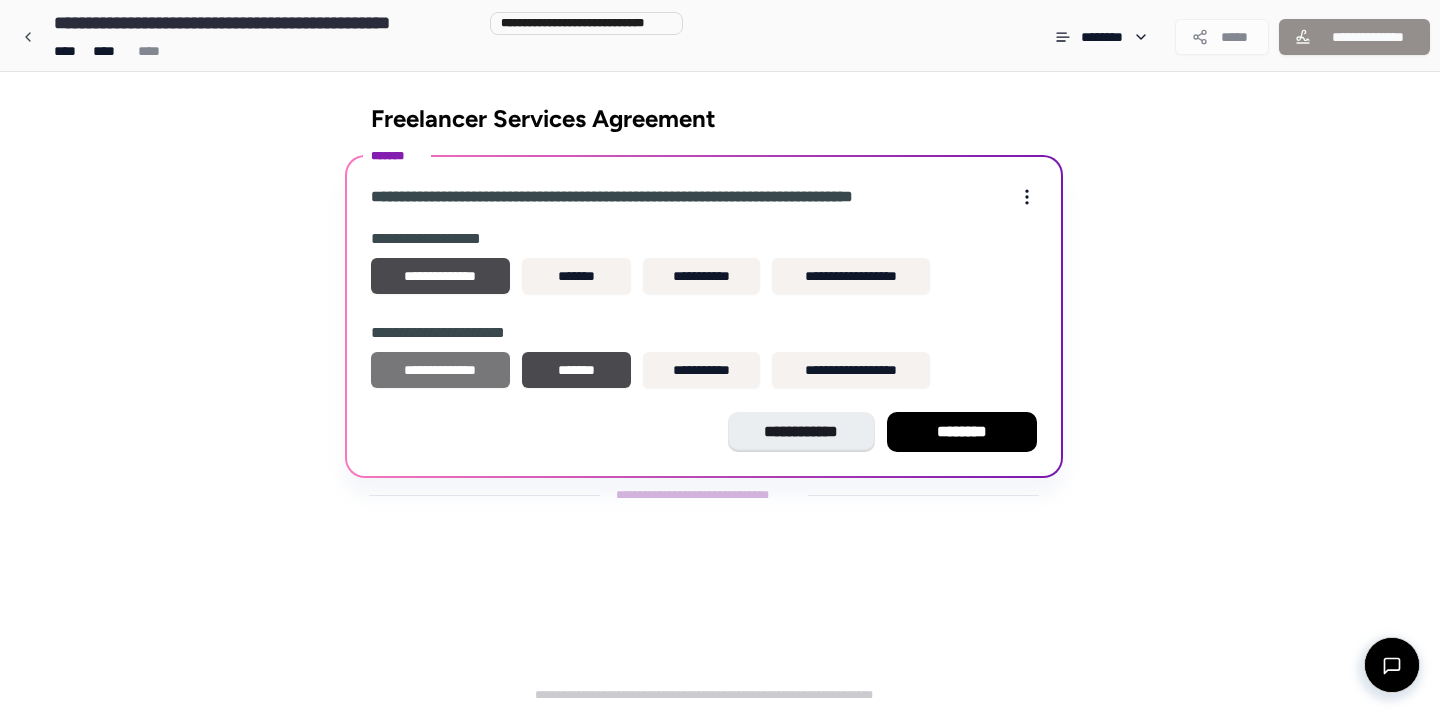 click on "**********" at bounding box center (440, 370) 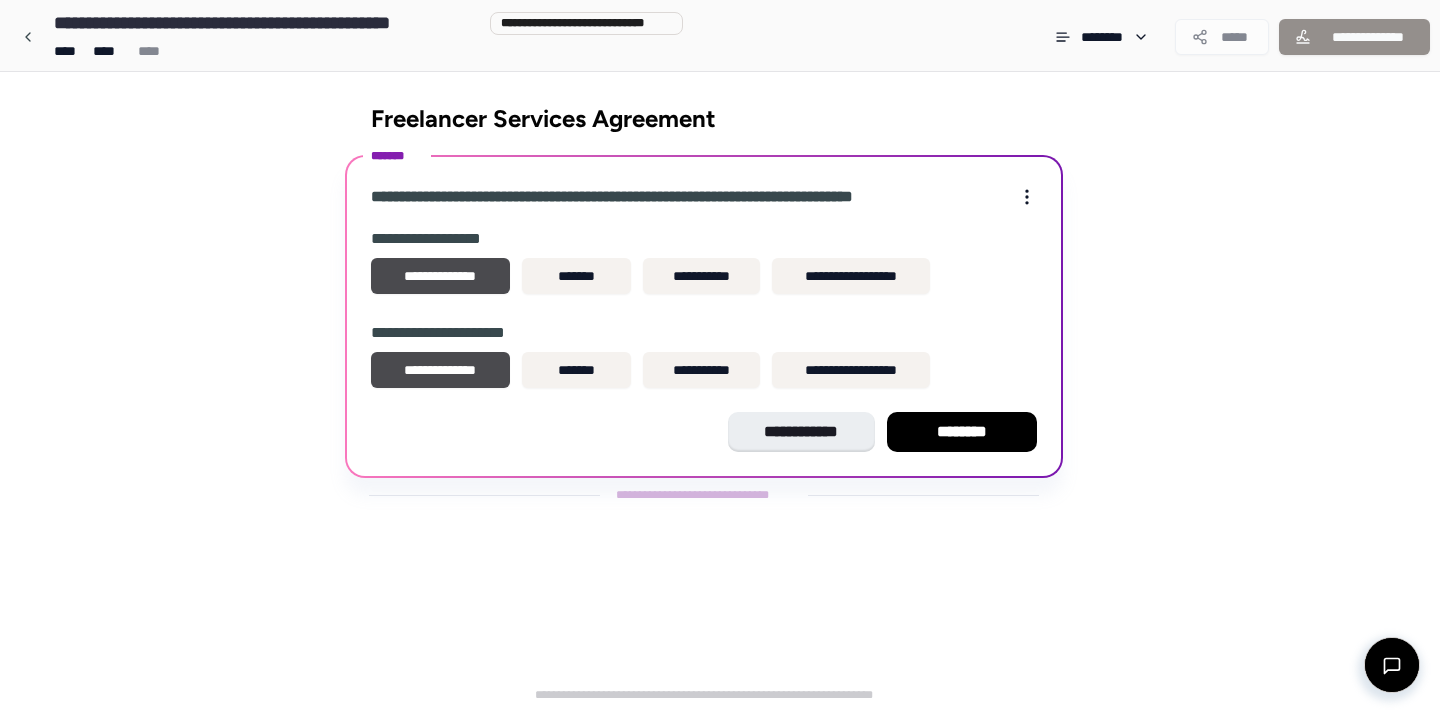 click on "********" at bounding box center [962, 432] 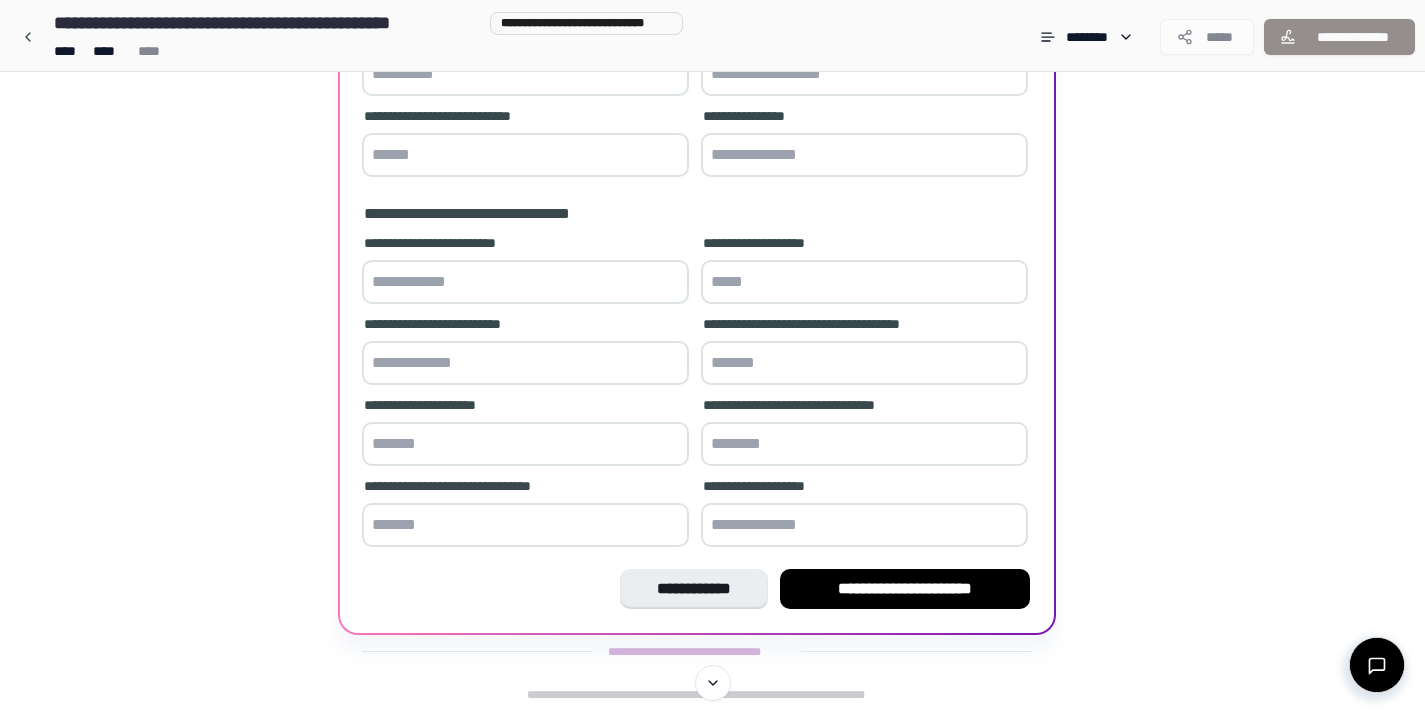 scroll, scrollTop: 18, scrollLeft: 0, axis: vertical 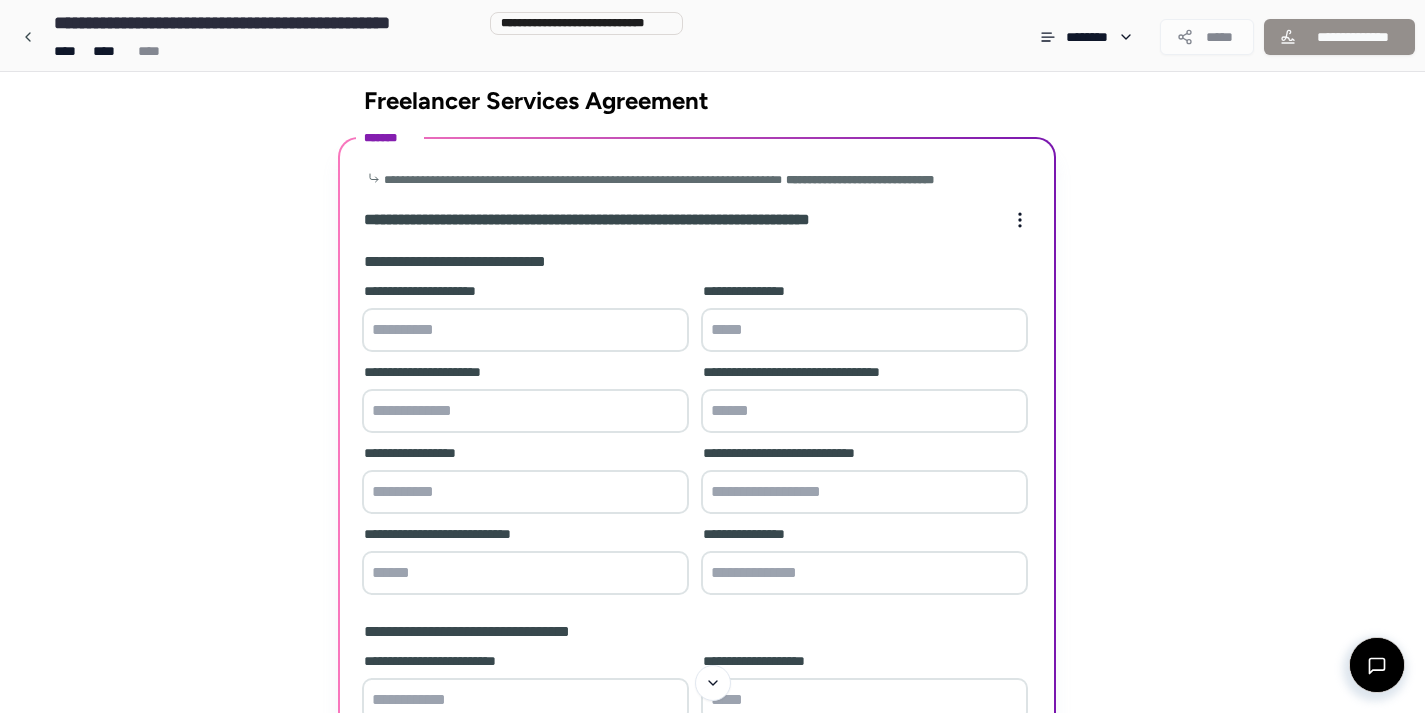 click at bounding box center [525, 330] 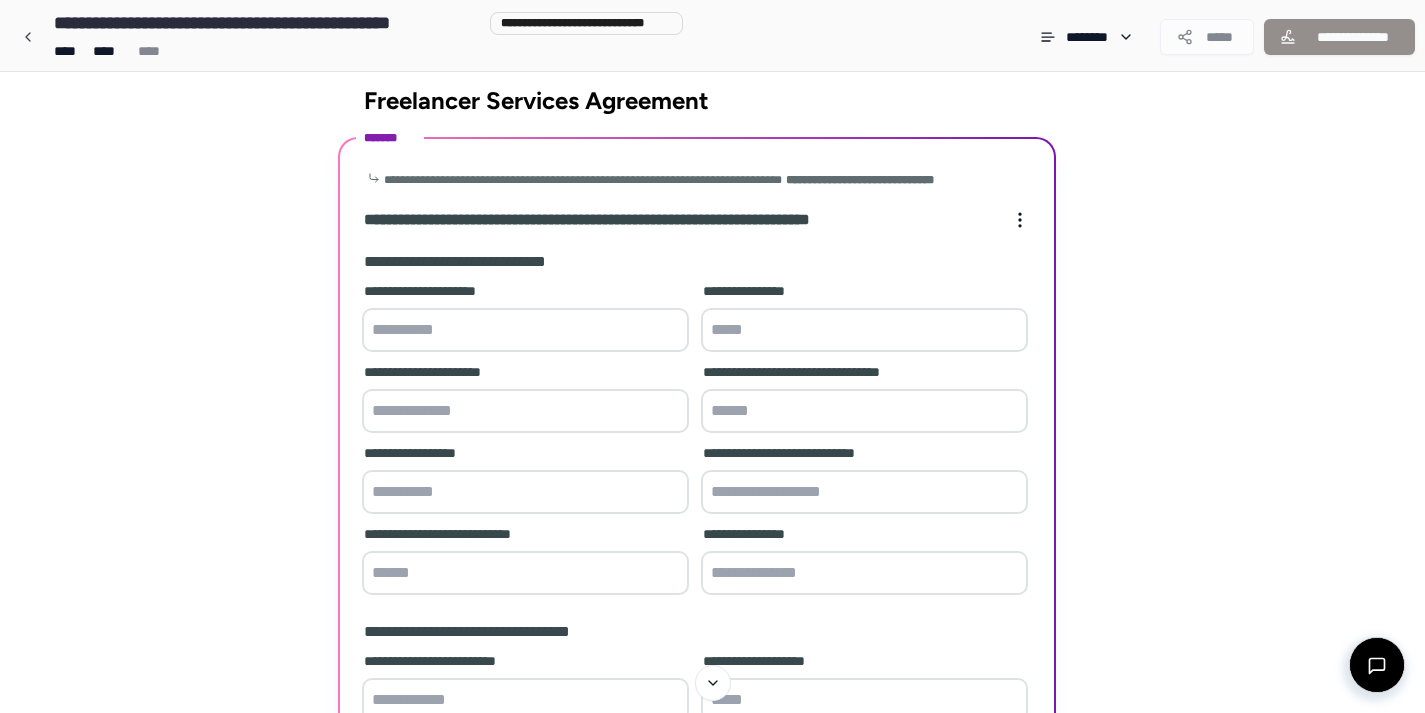 paste on "**********" 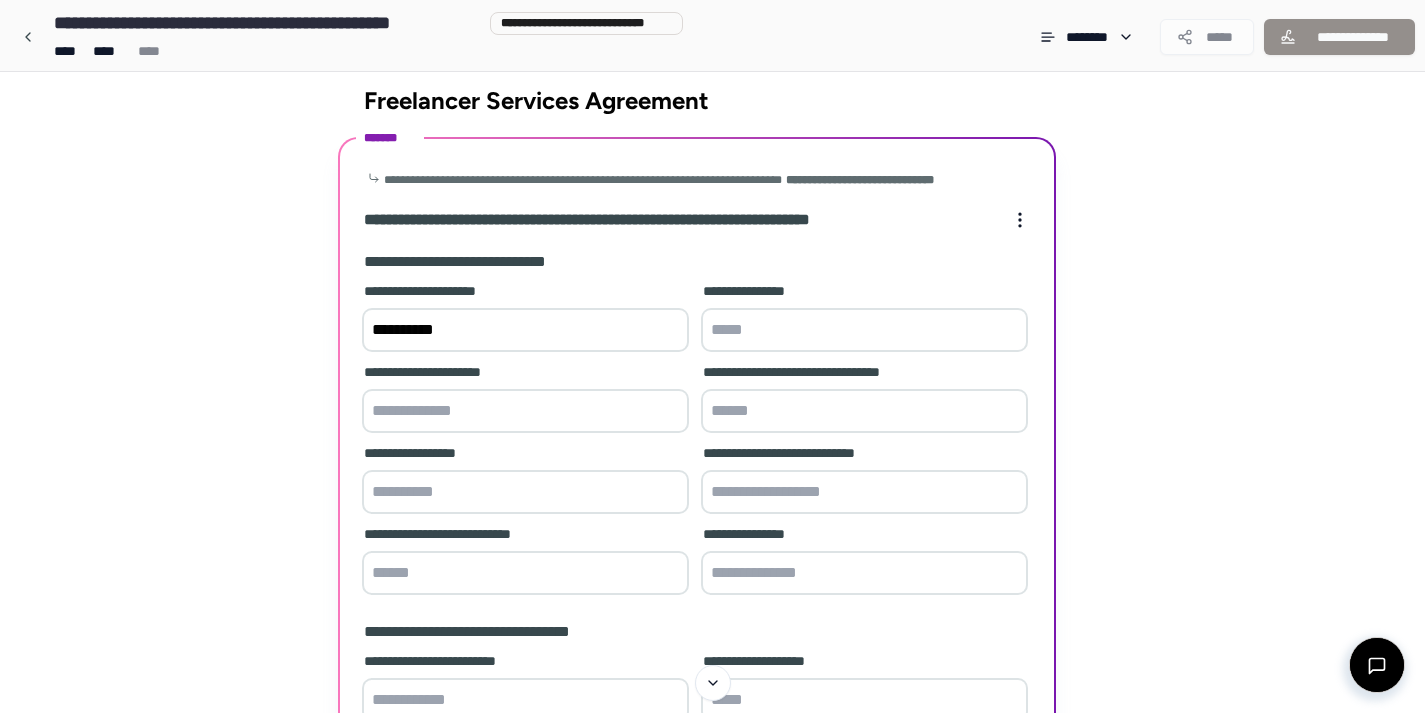 type on "**********" 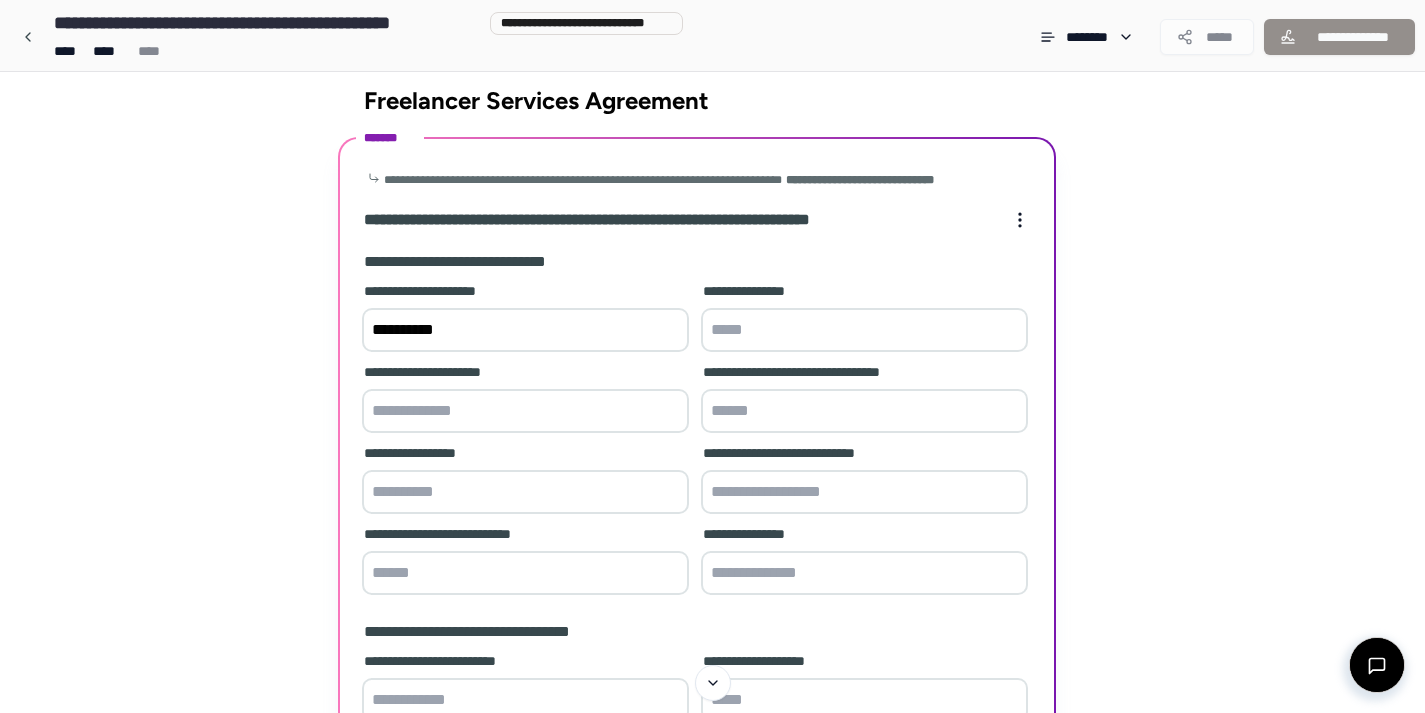 click at bounding box center (864, 330) 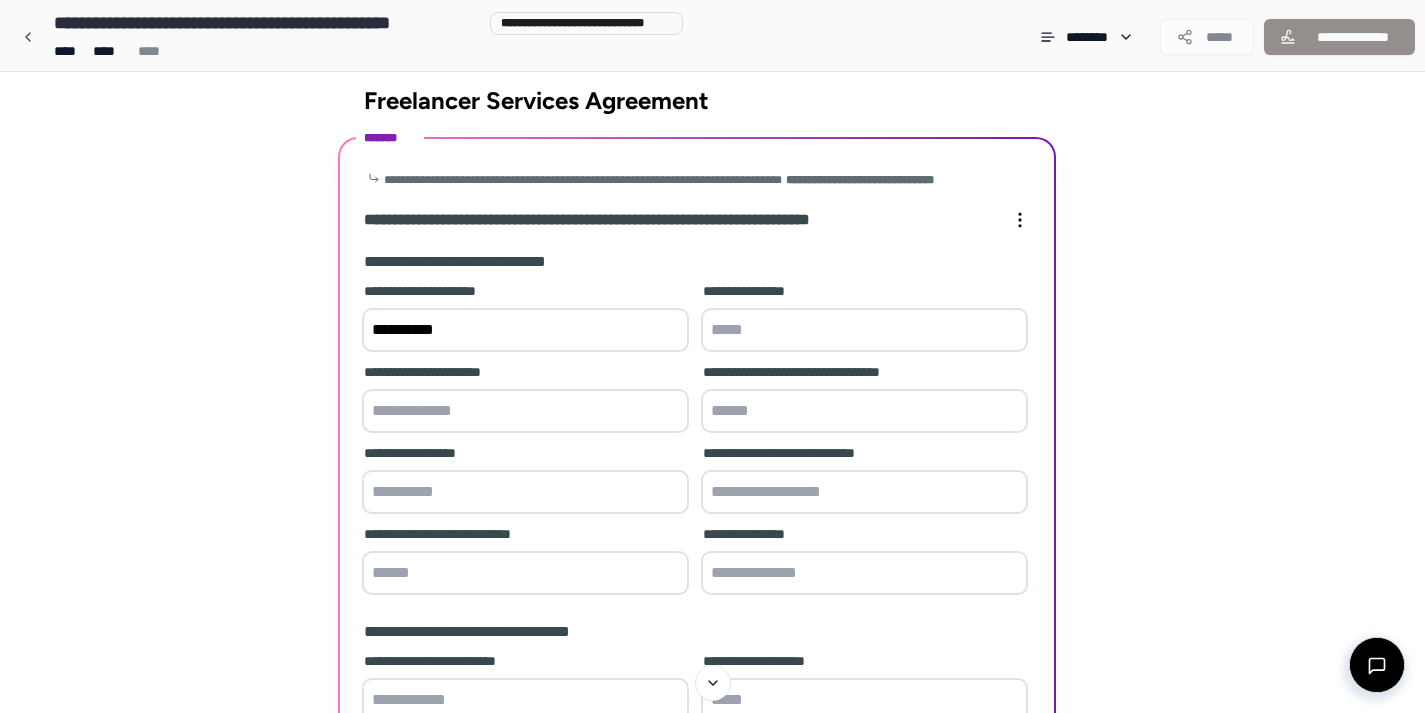 paste on "**********" 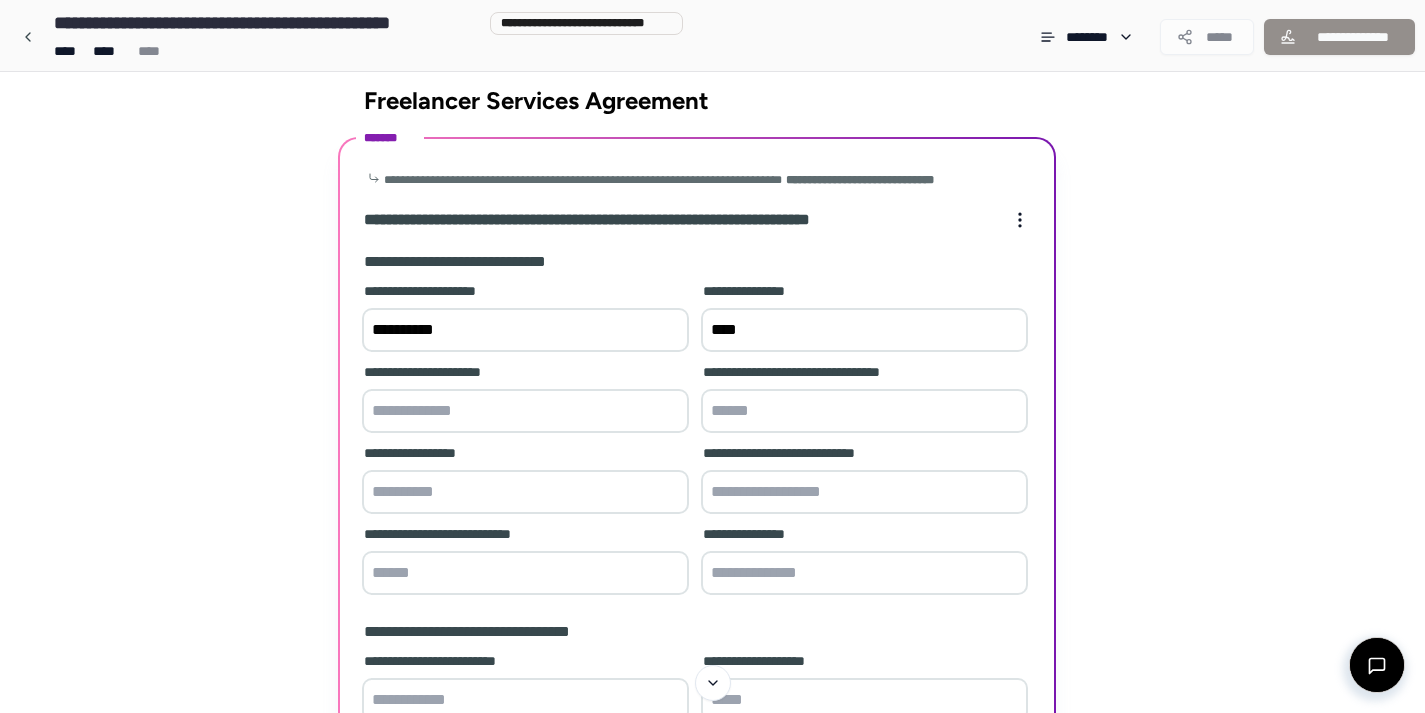 type on "****" 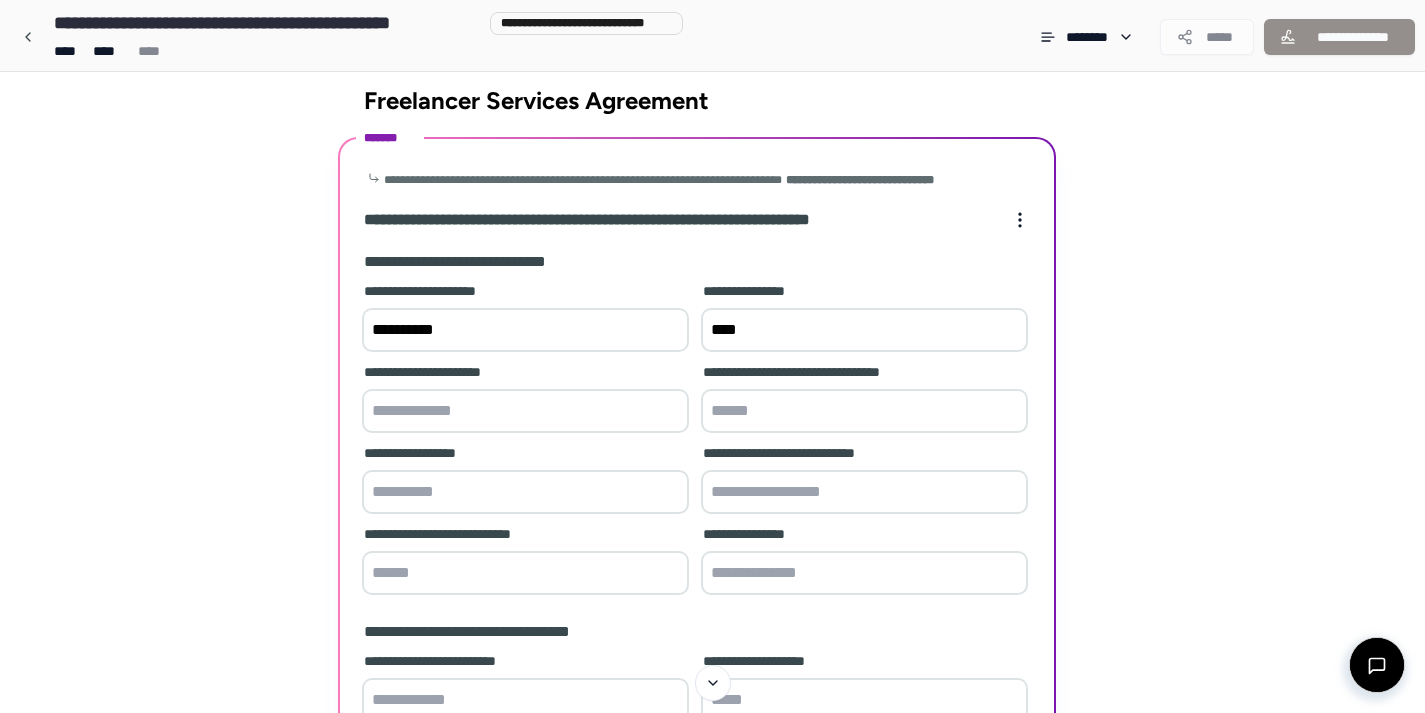 click on "**********" at bounding box center [525, 330] 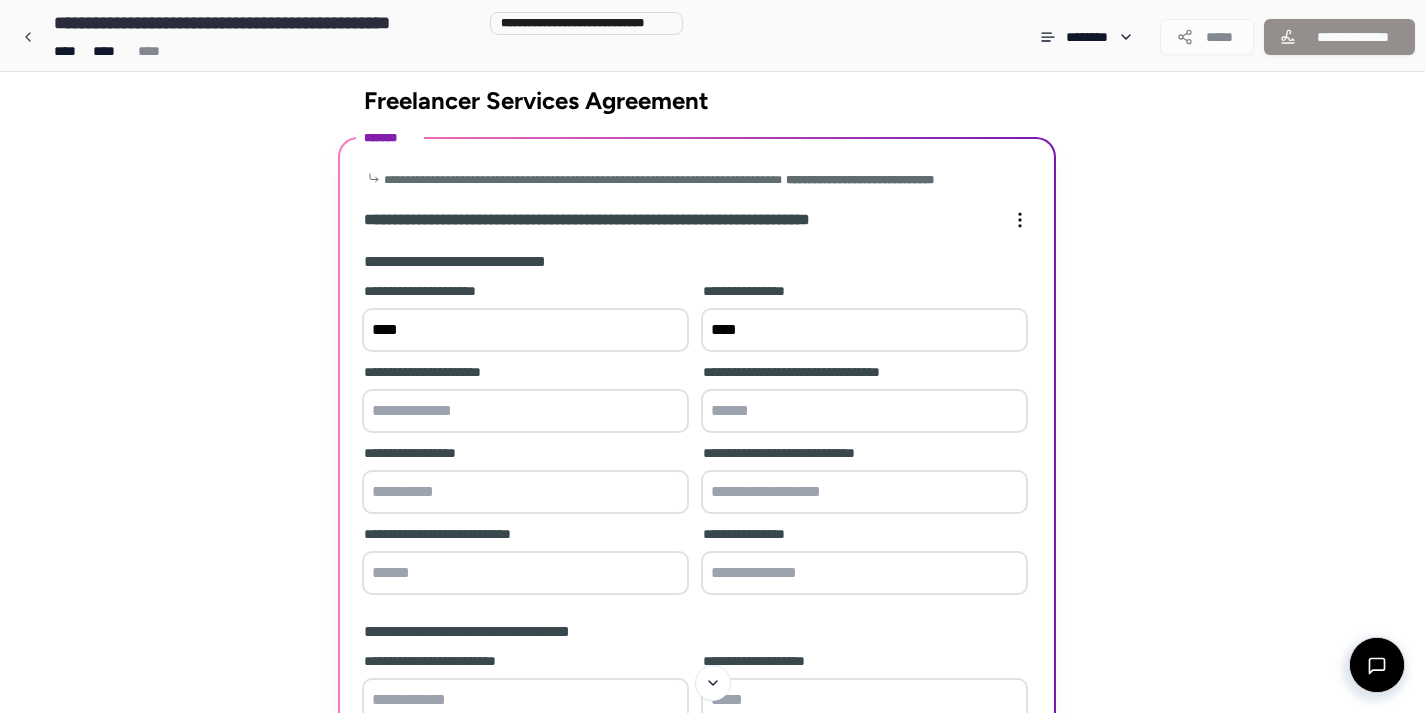 type on "****" 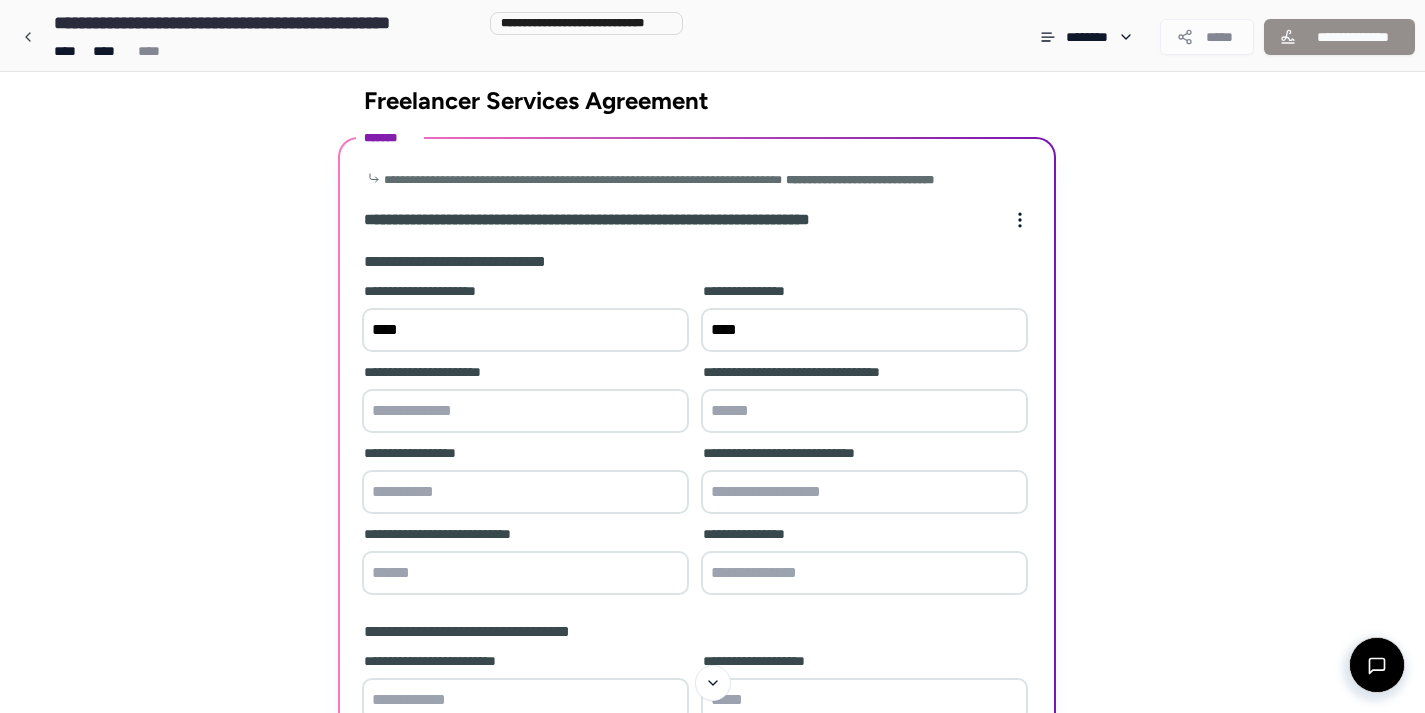 drag, startPoint x: 773, startPoint y: 337, endPoint x: 630, endPoint y: 320, distance: 144.00694 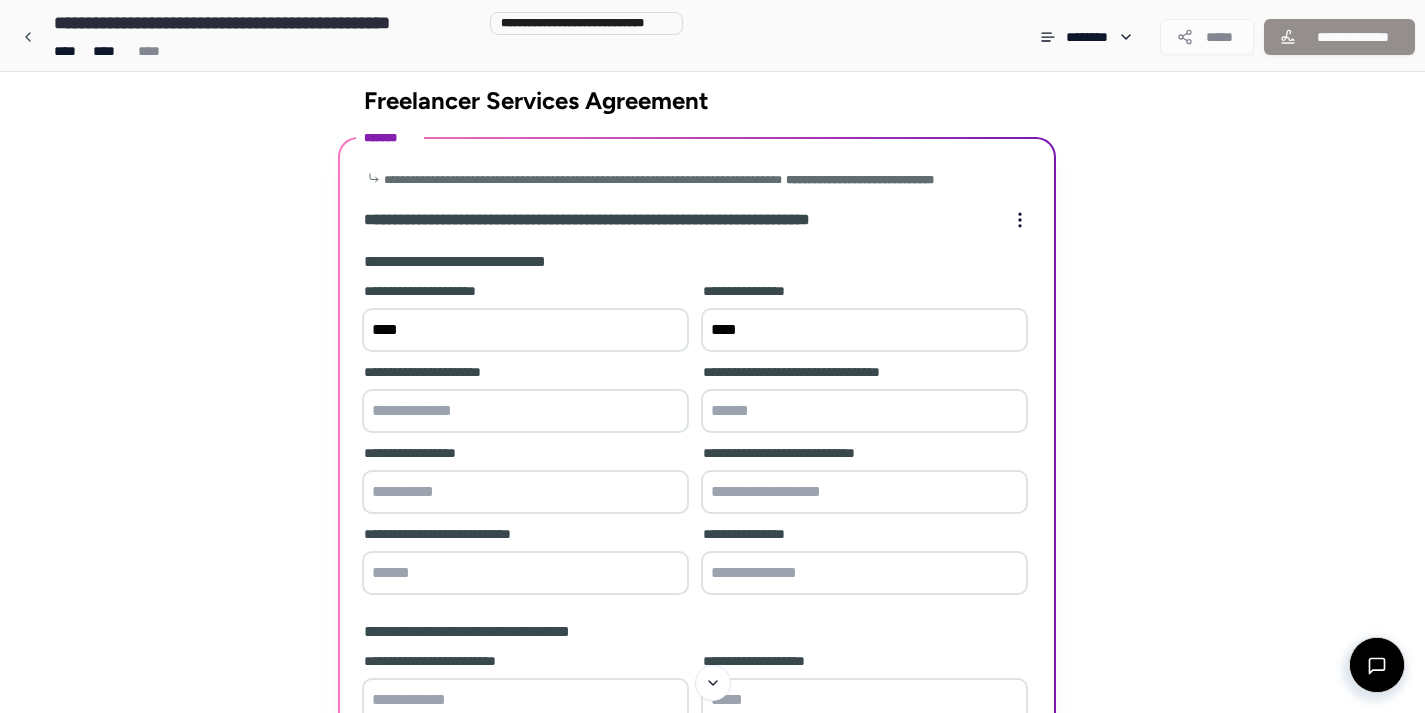 click on "**********" at bounding box center (697, 441) 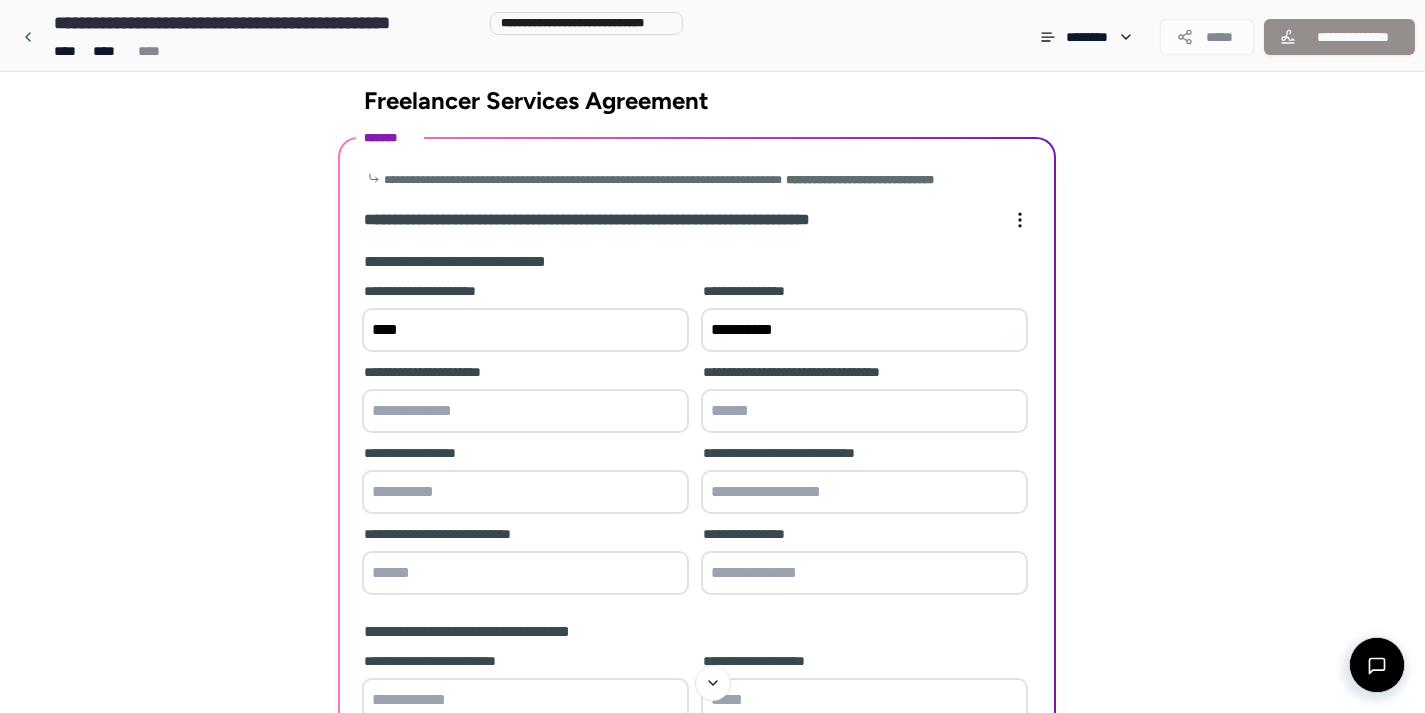 drag, startPoint x: 710, startPoint y: 326, endPoint x: 670, endPoint y: 326, distance: 40 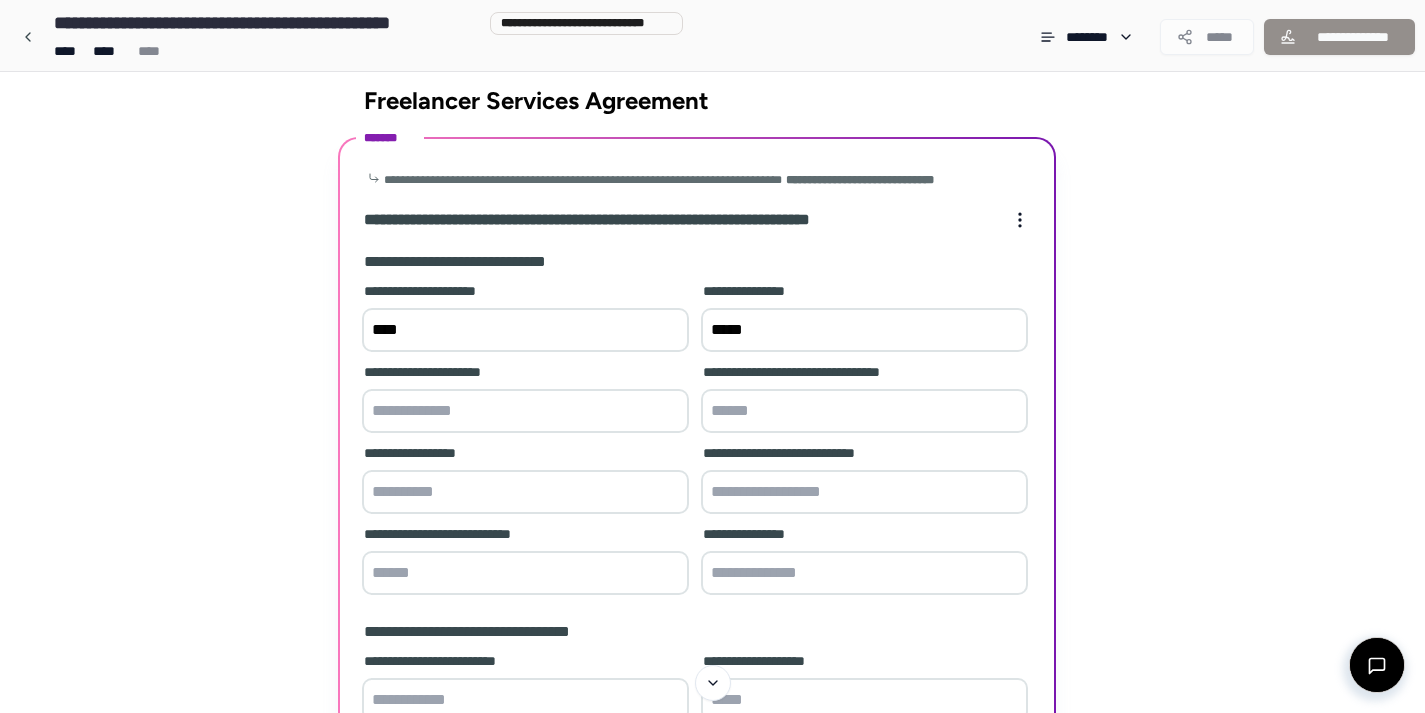 type on "*****" 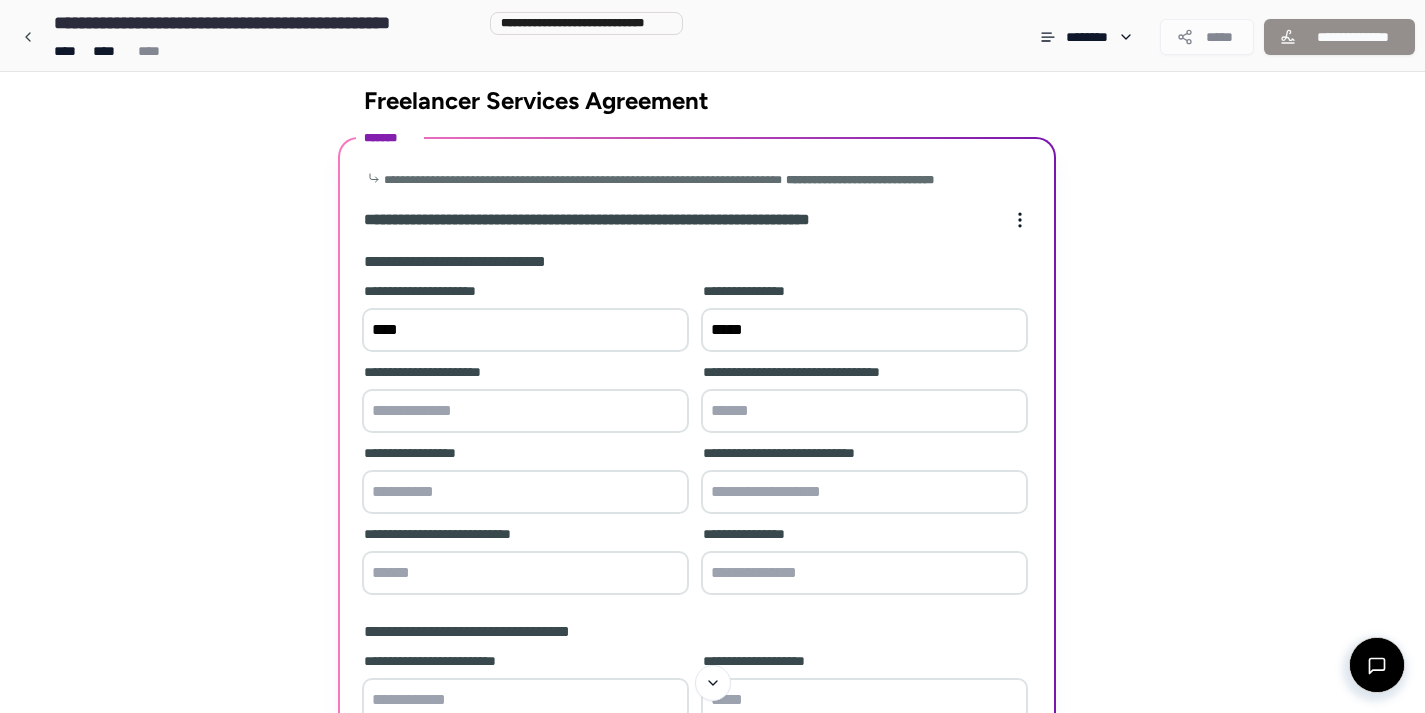 click at bounding box center (525, 411) 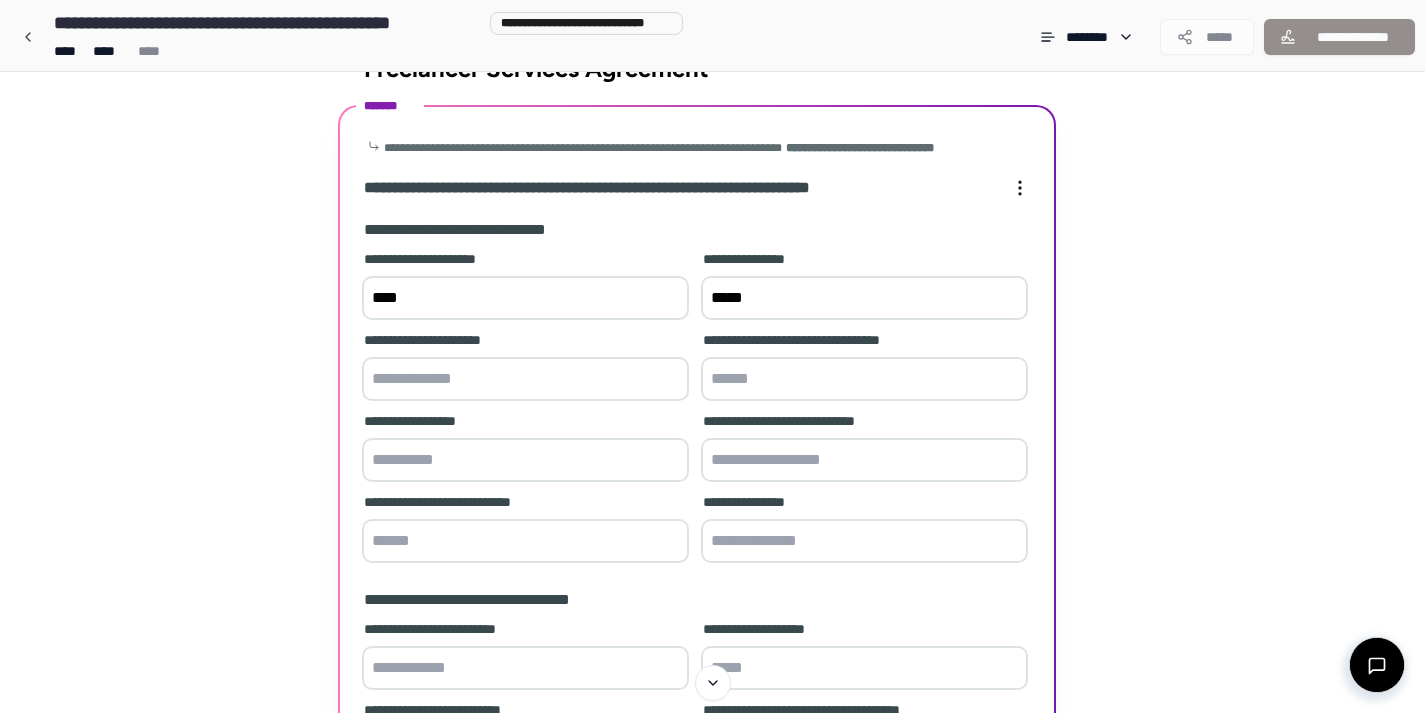 scroll, scrollTop: 68, scrollLeft: 0, axis: vertical 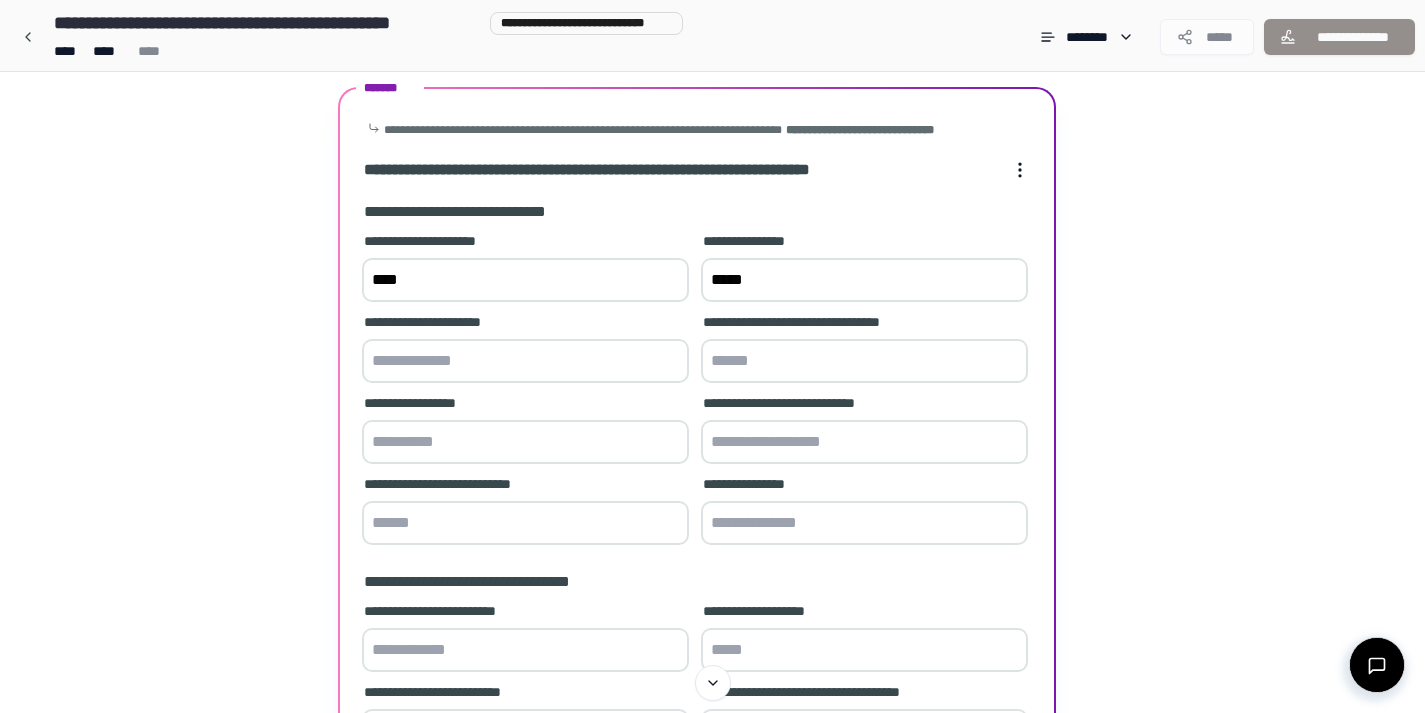 click at bounding box center [525, 442] 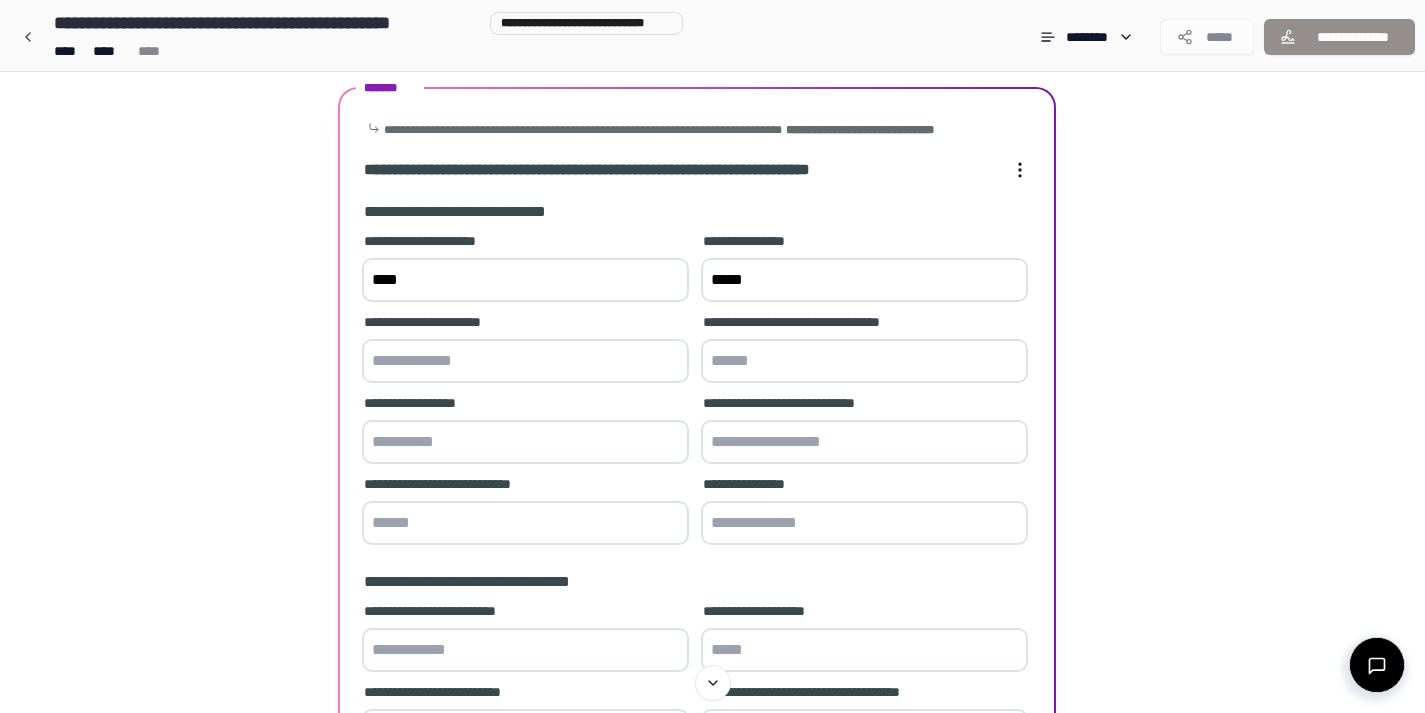 click at bounding box center (864, 442) 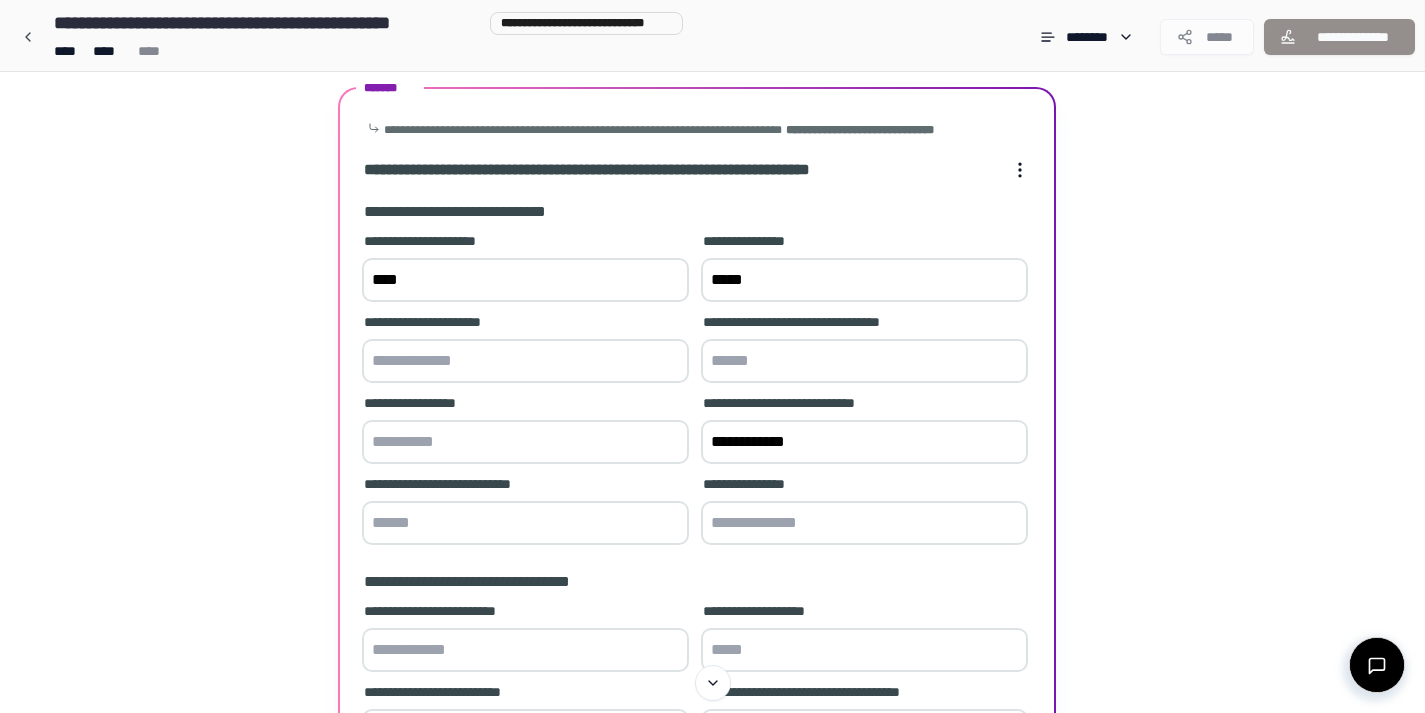 type on "**********" 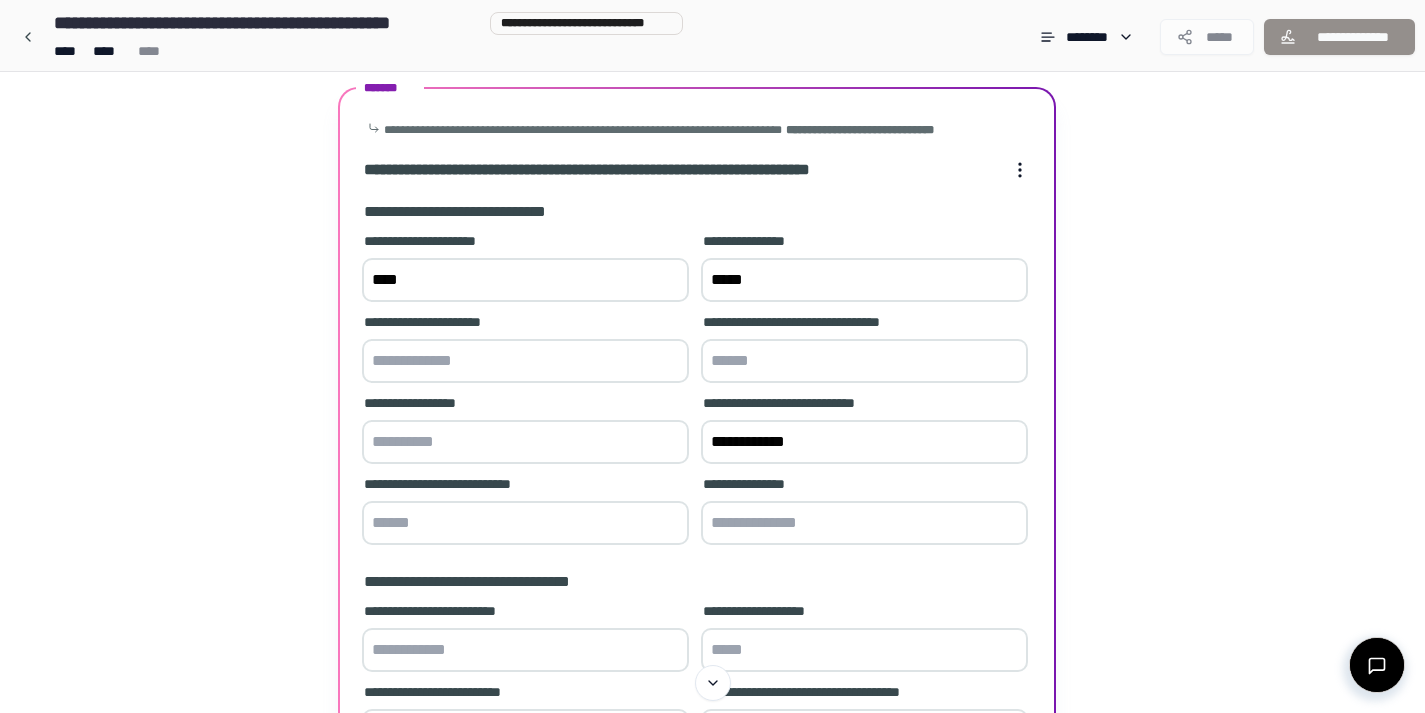 click at bounding box center (525, 523) 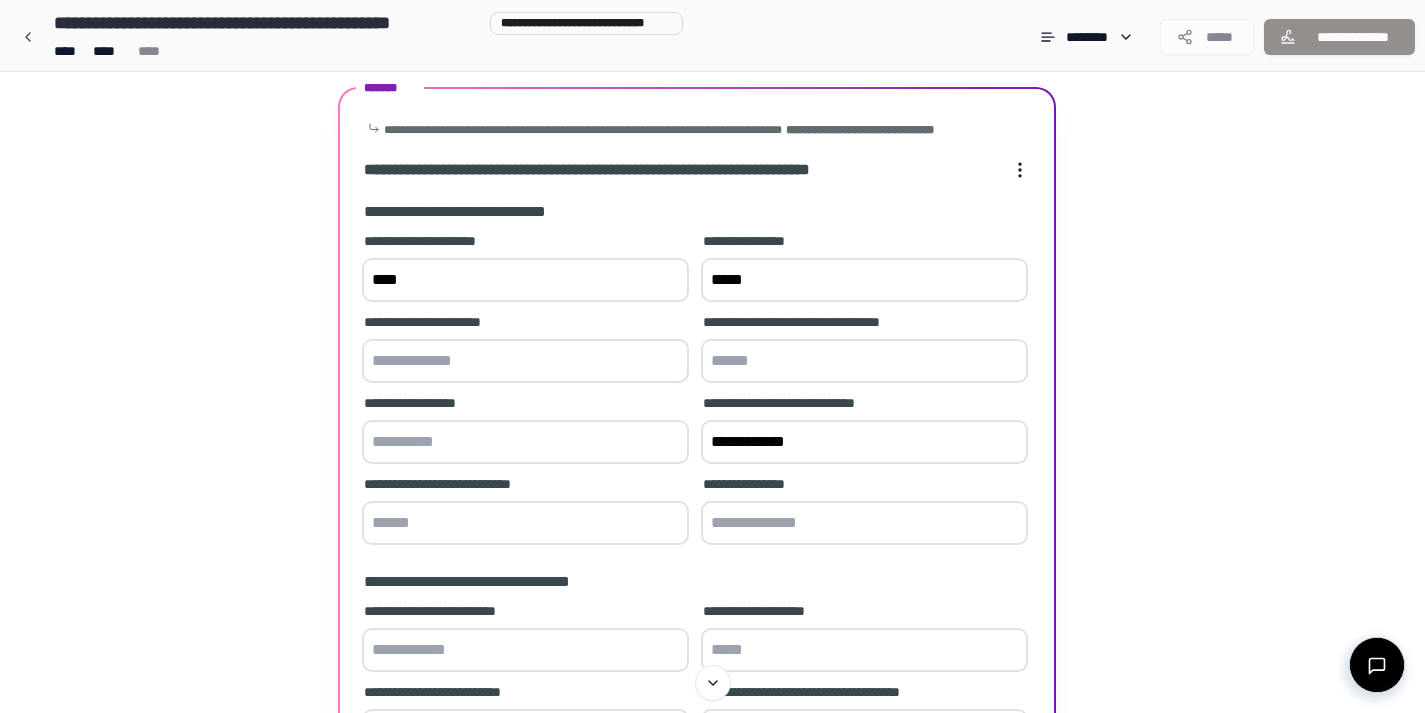 click at bounding box center (864, 523) 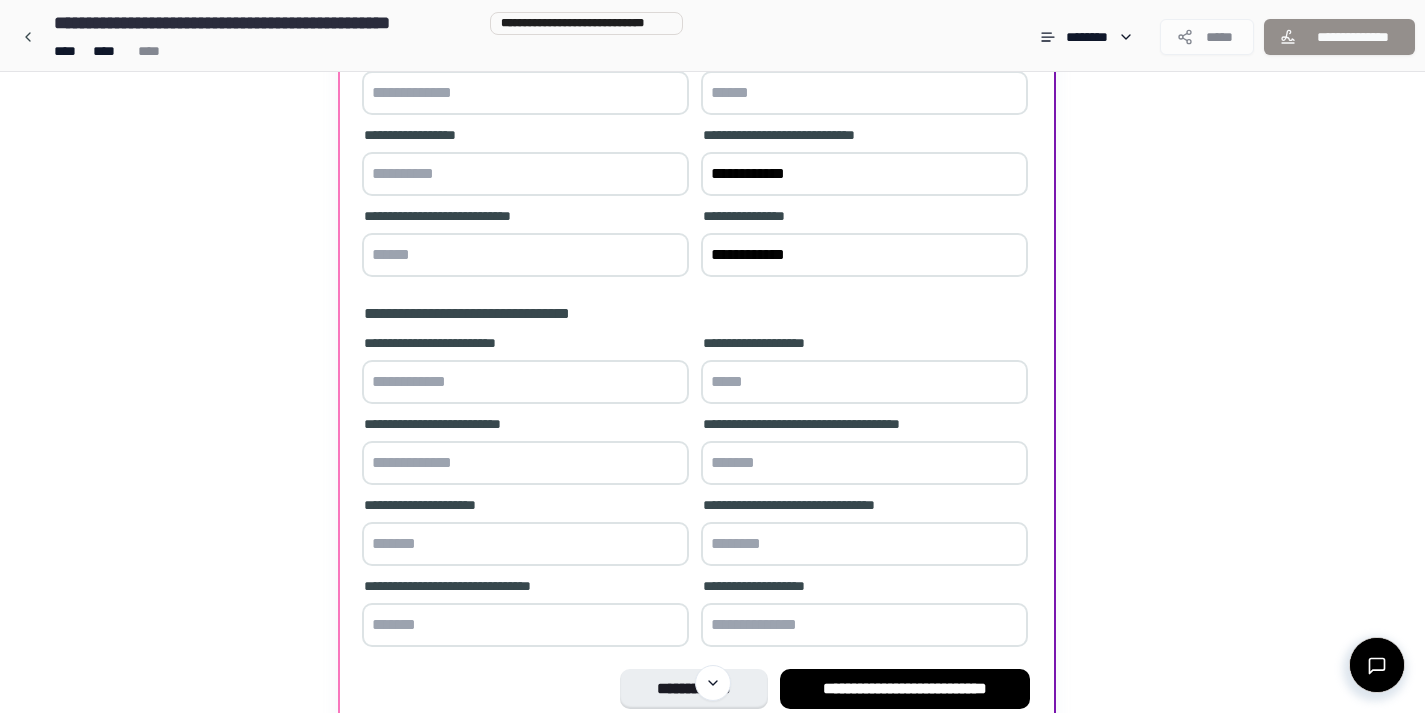 scroll, scrollTop: 349, scrollLeft: 0, axis: vertical 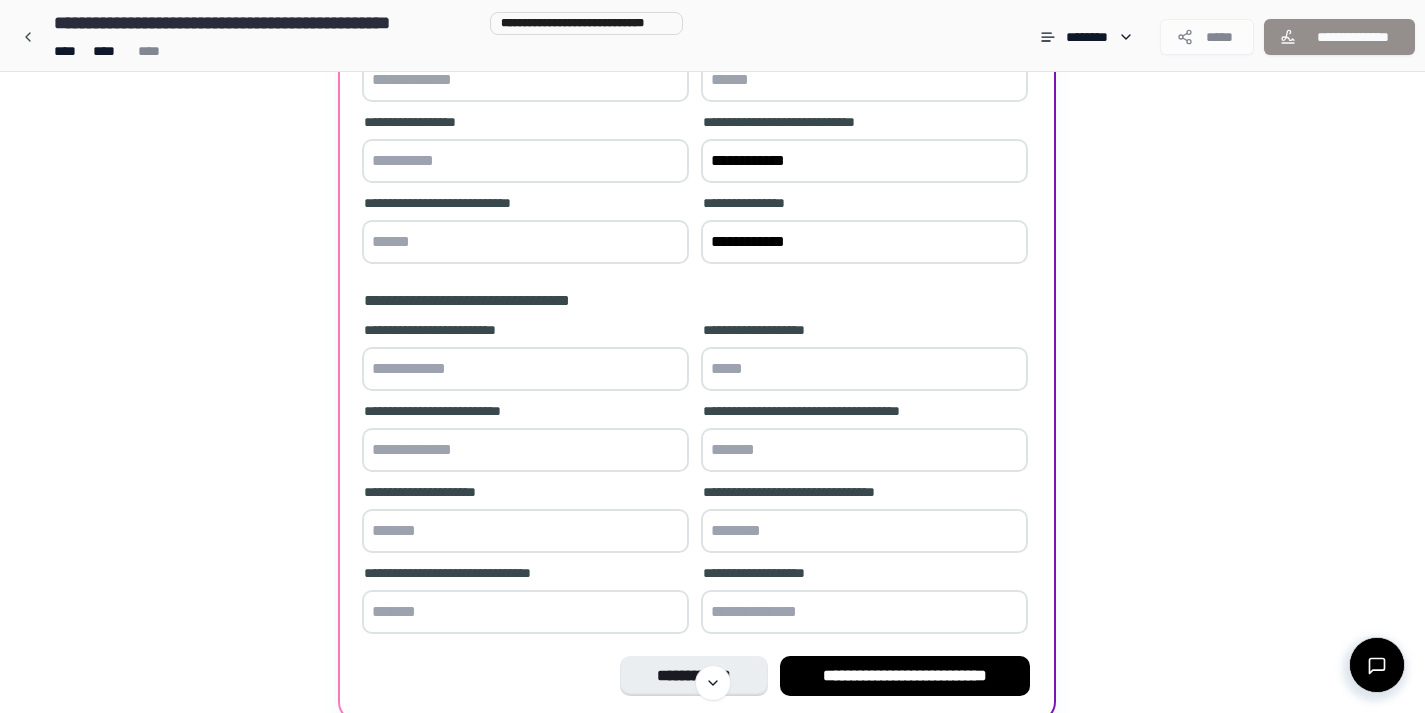 type on "**********" 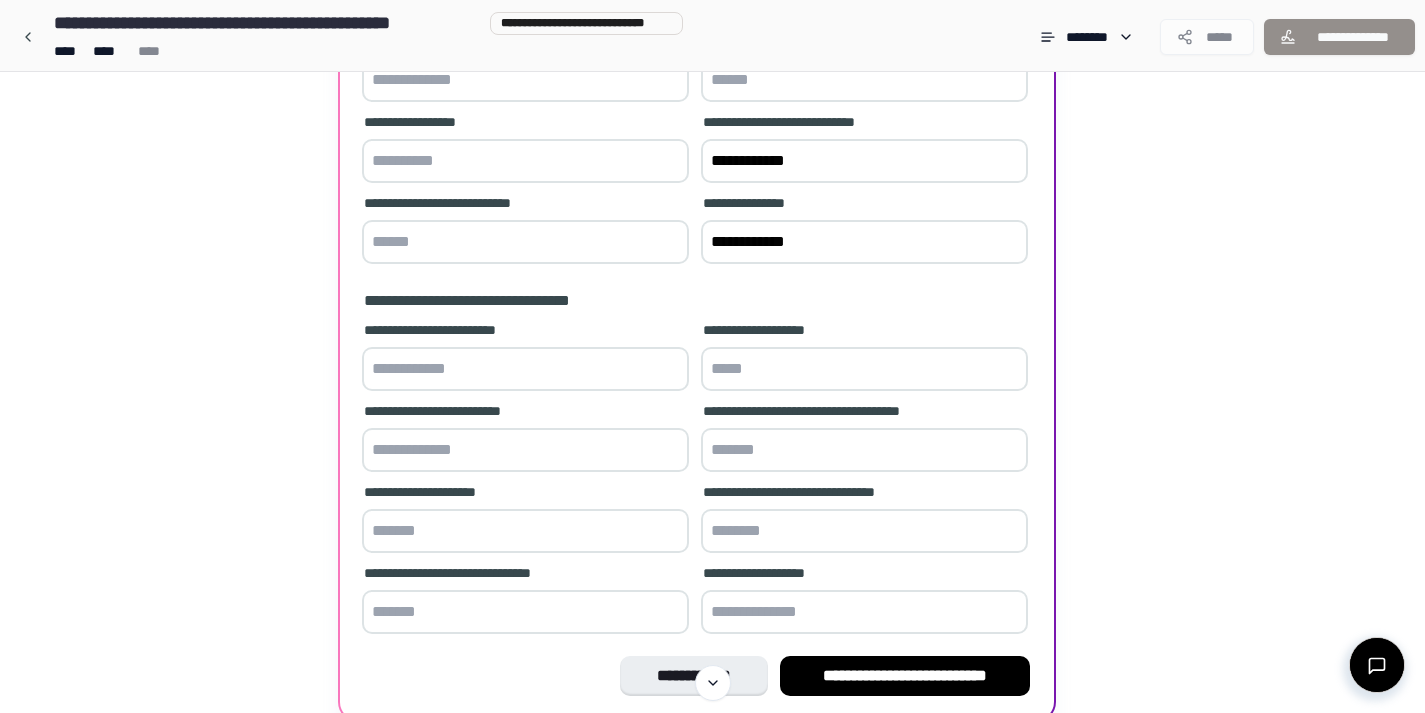 click at bounding box center (525, 369) 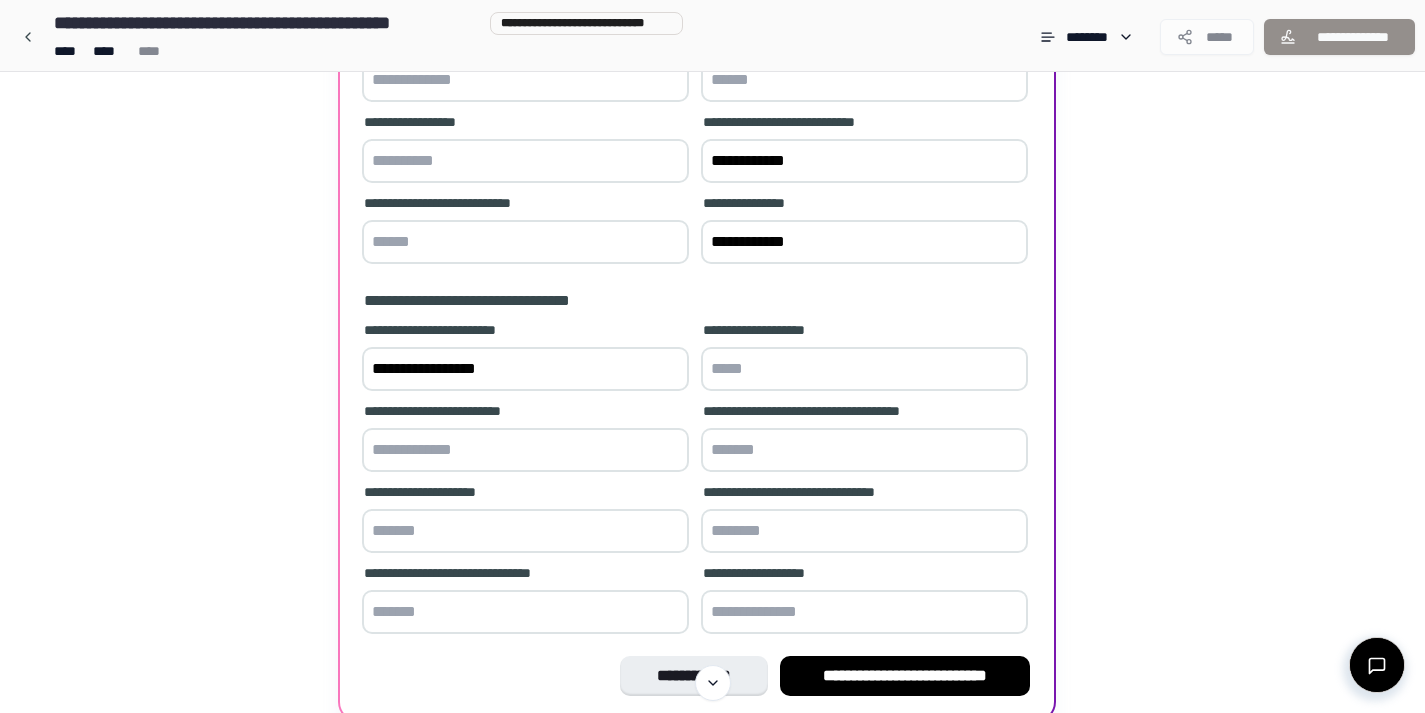 type on "**********" 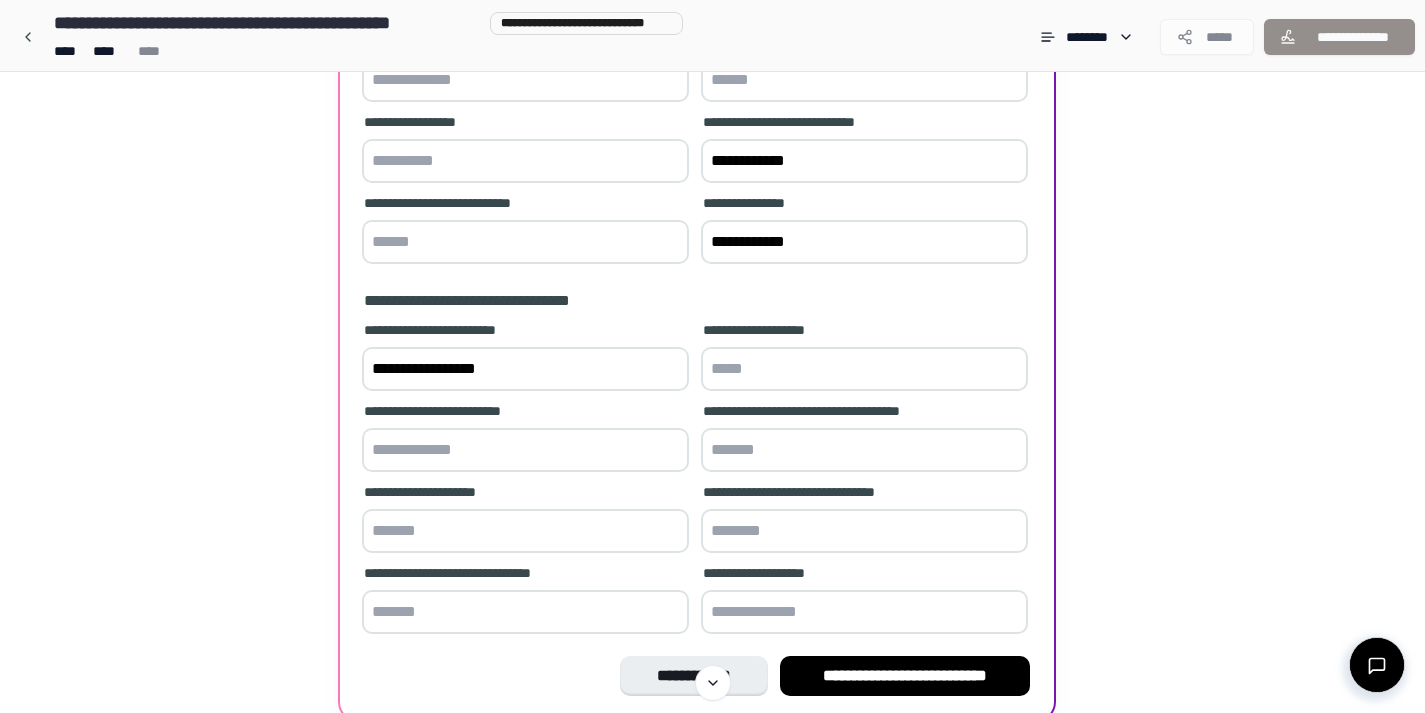 click at bounding box center (864, 369) 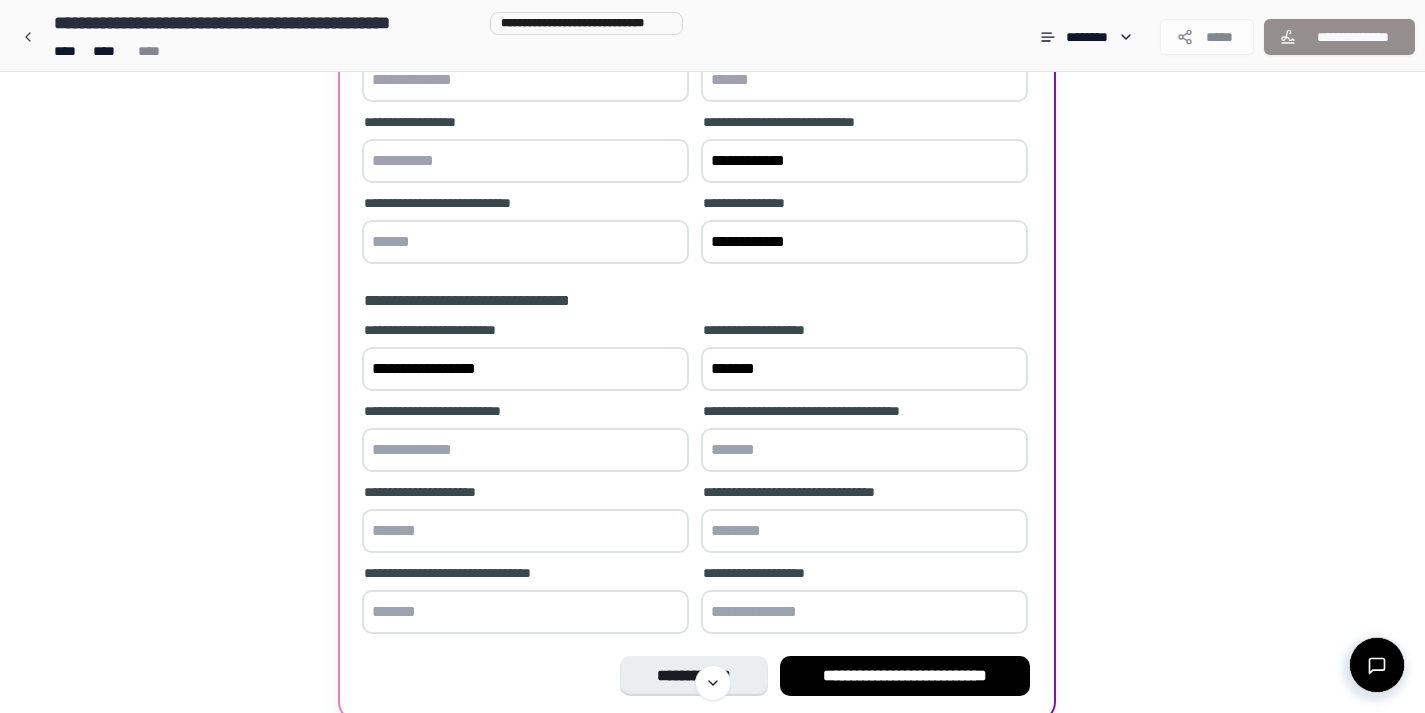 type on "*******" 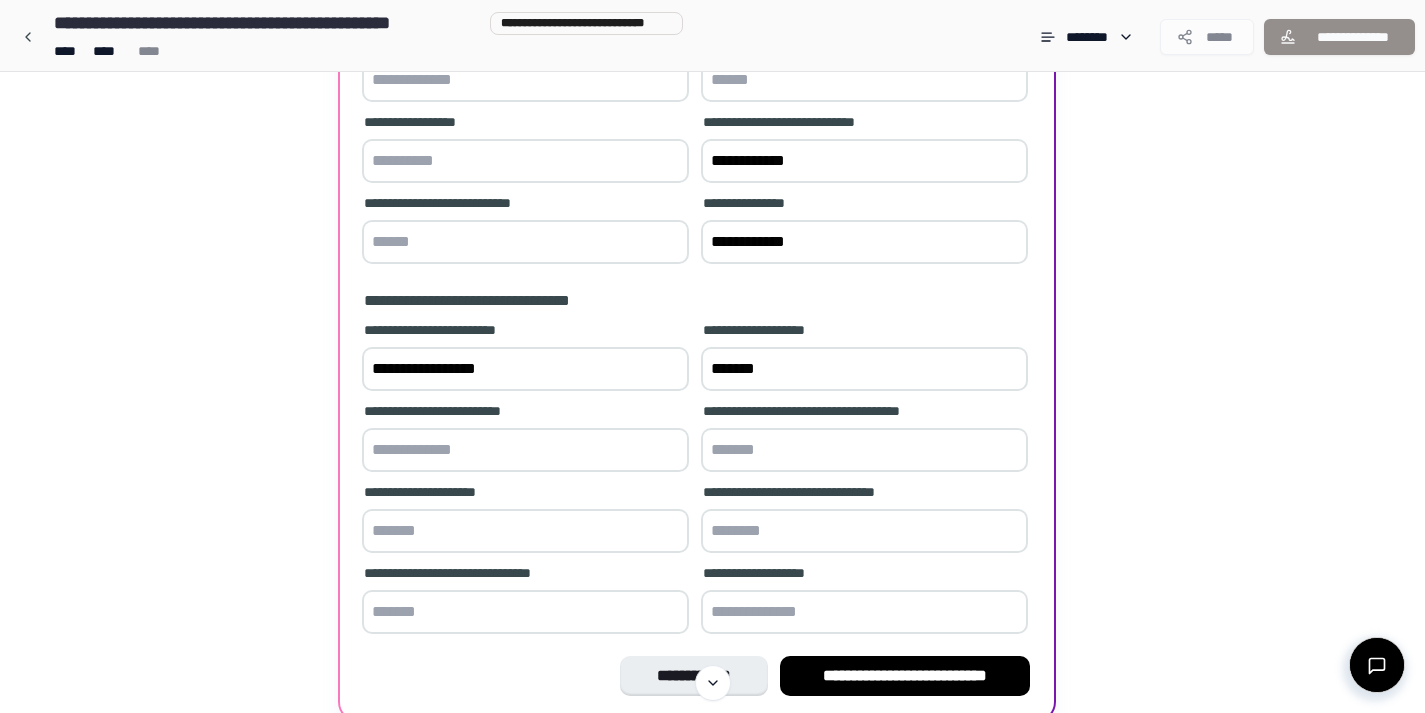 click on "**********" at bounding box center [525, 369] 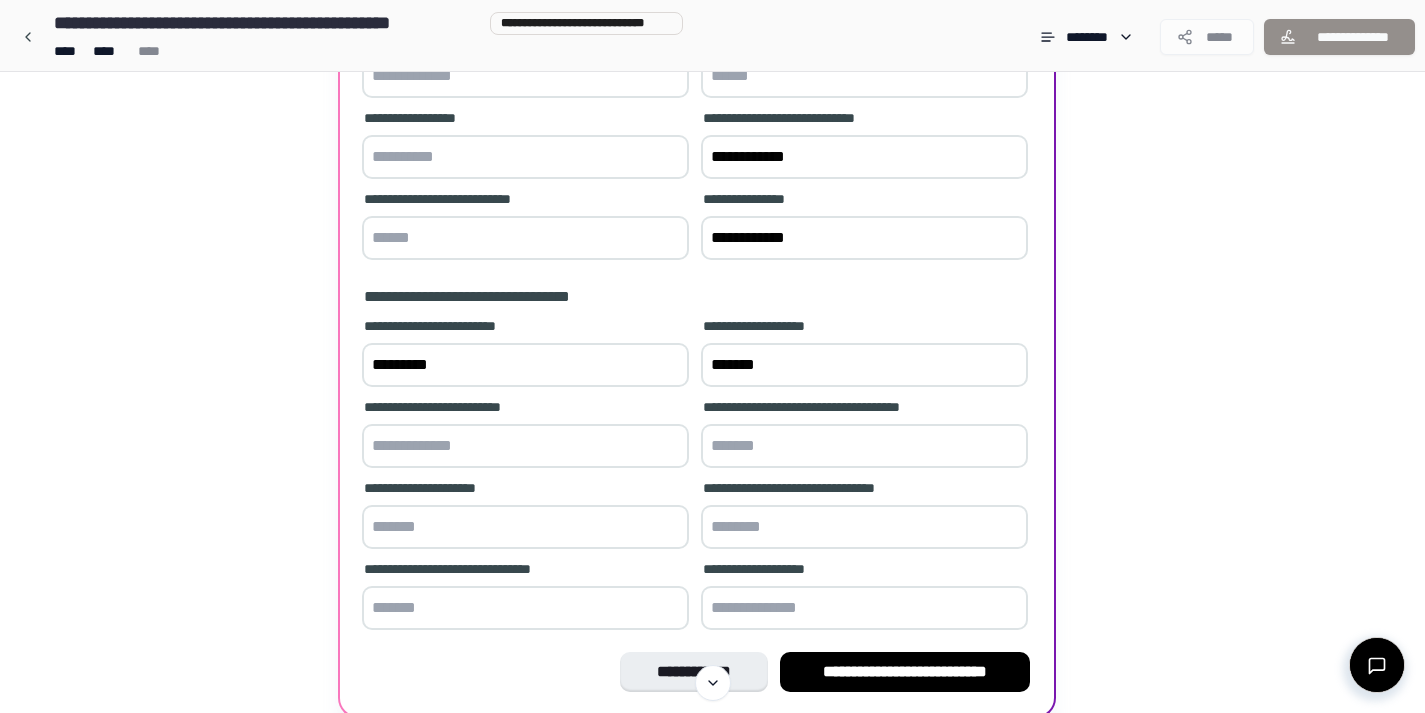 scroll, scrollTop: 353, scrollLeft: 0, axis: vertical 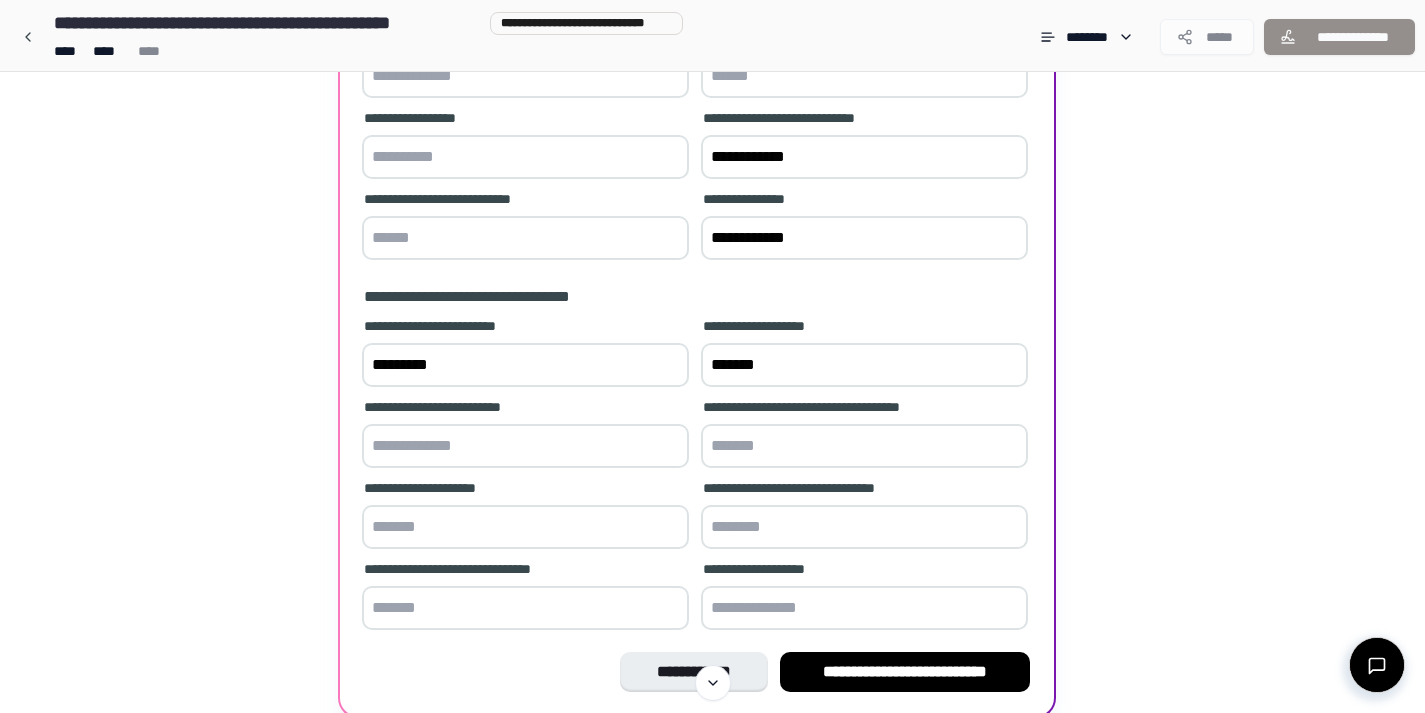 type on "*********" 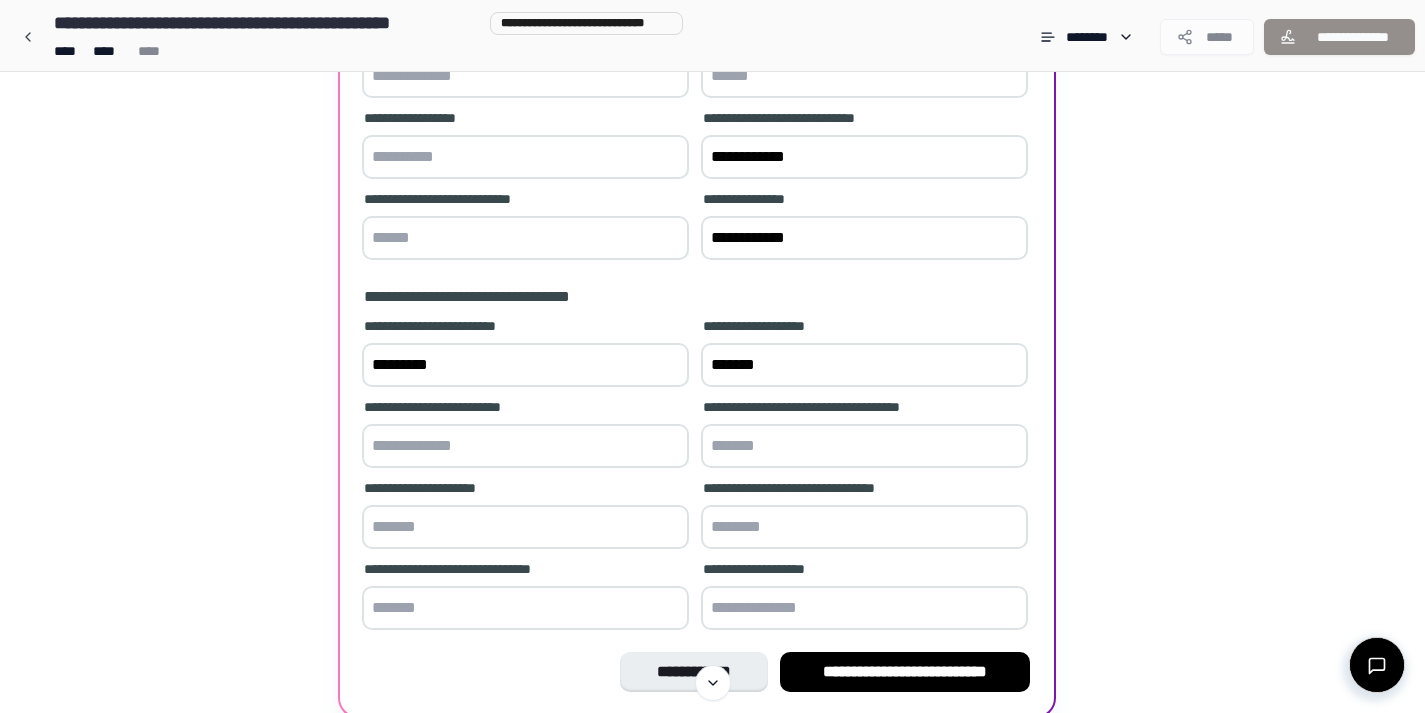 click at bounding box center [525, 446] 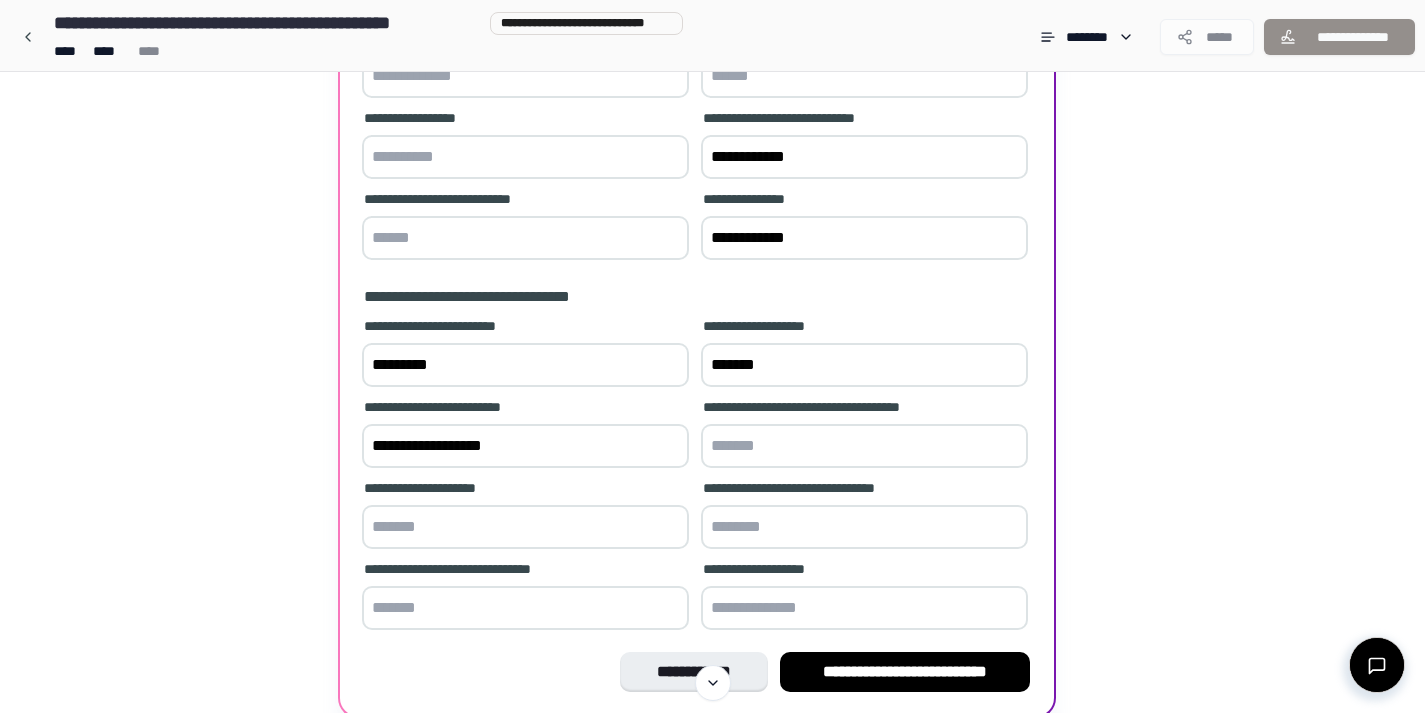 type on "**********" 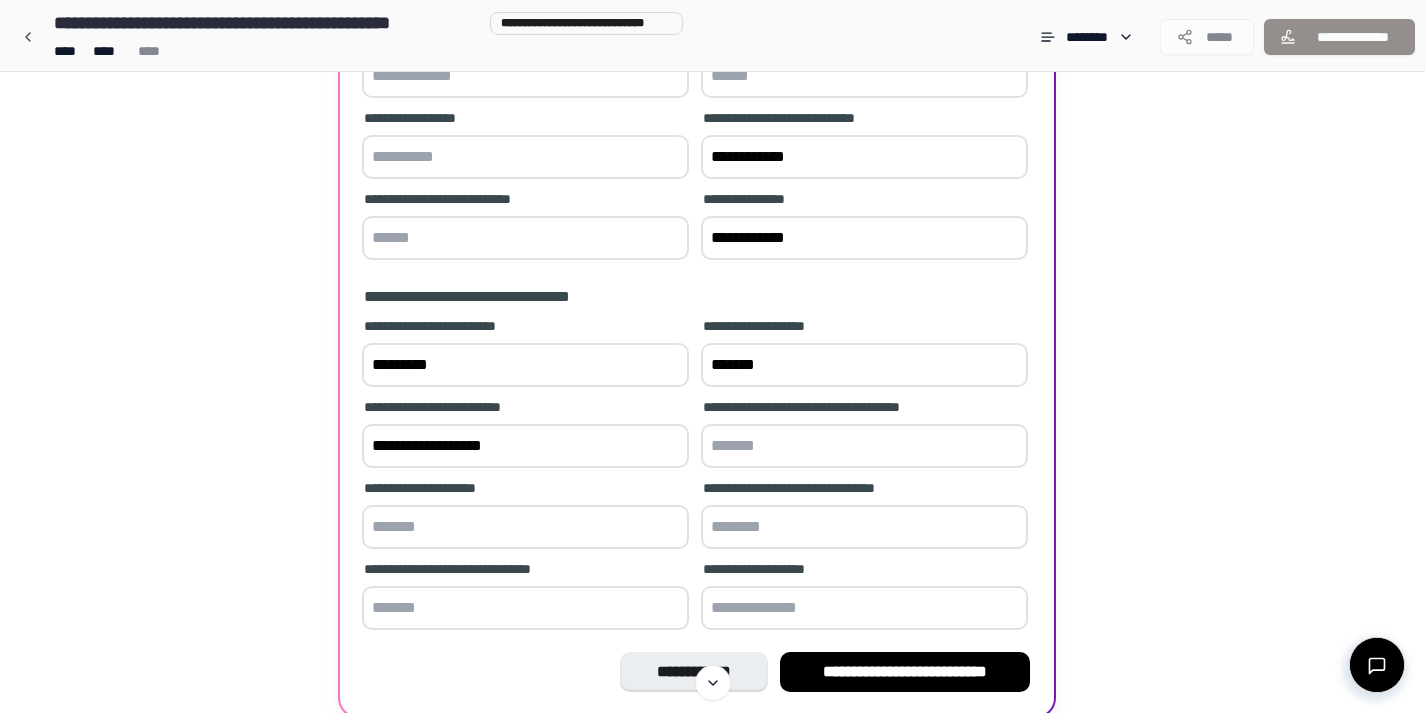 click at bounding box center (864, 446) 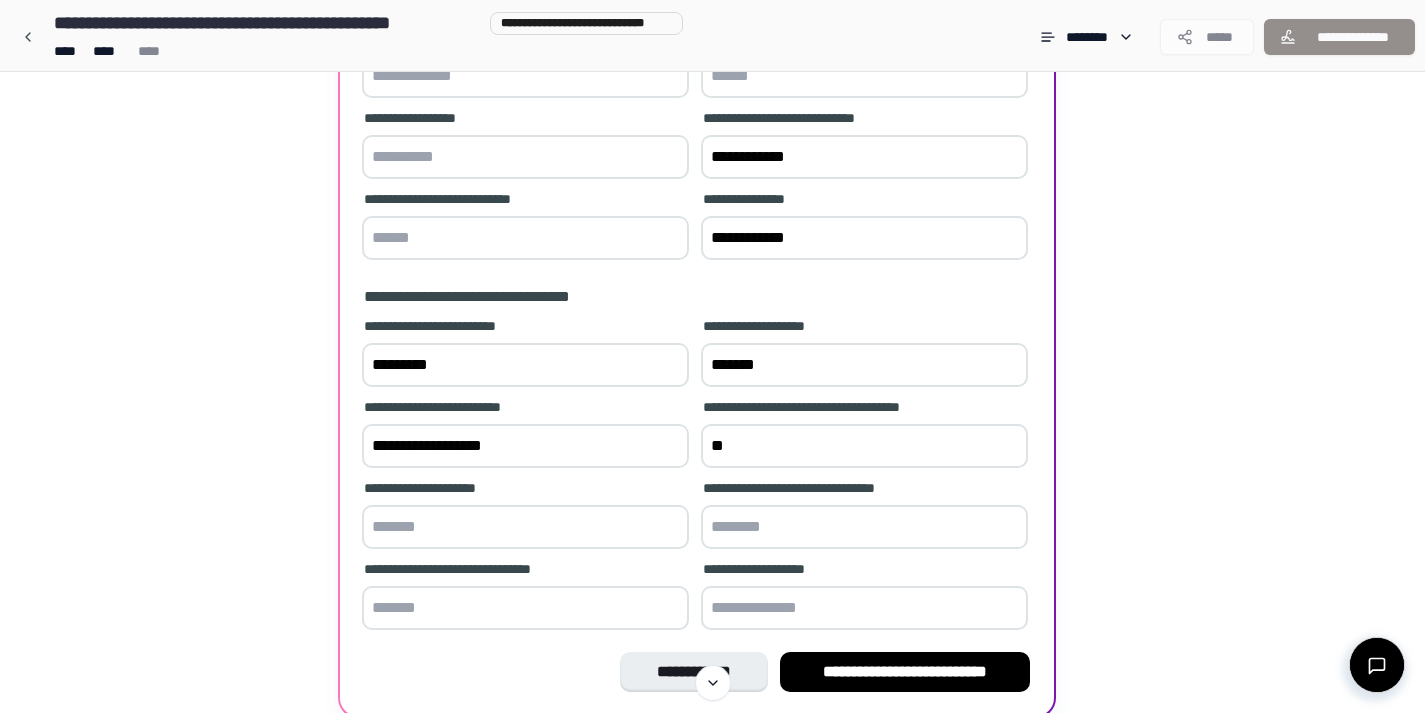 type on "*" 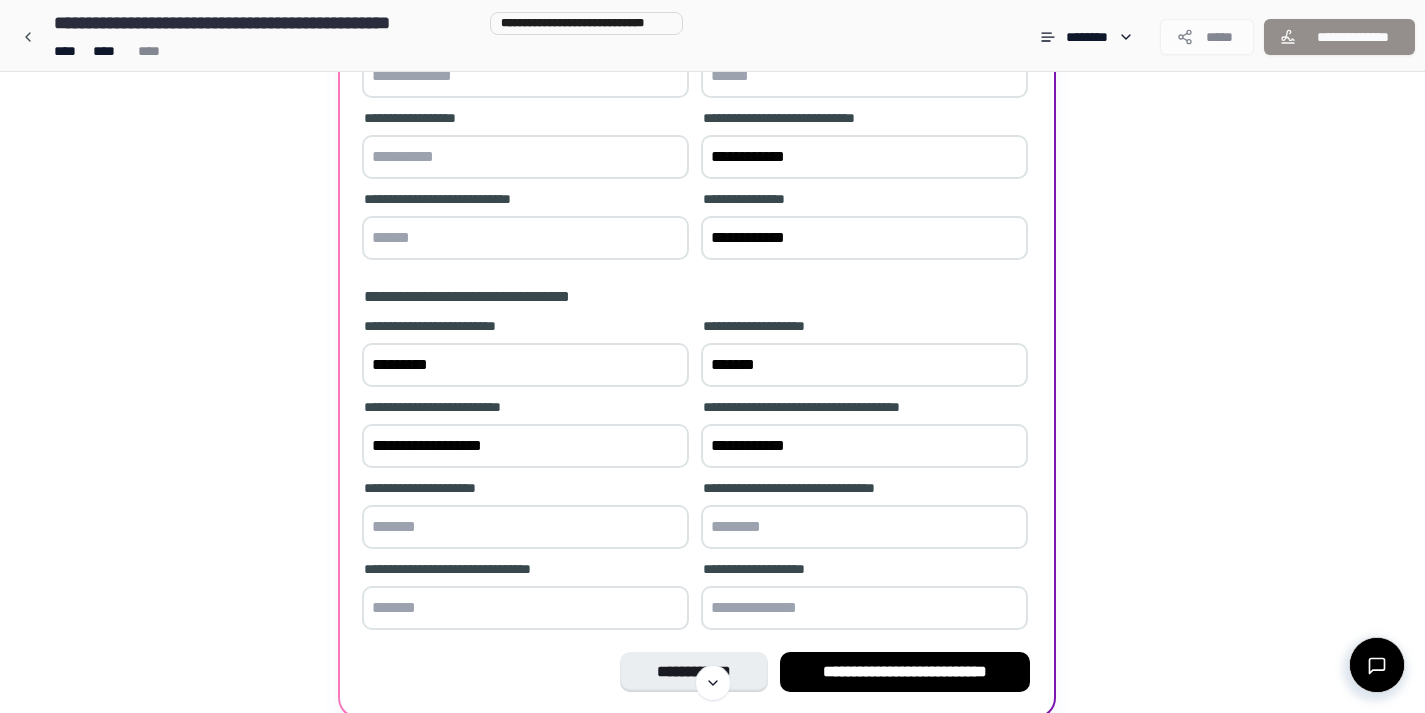 type on "**********" 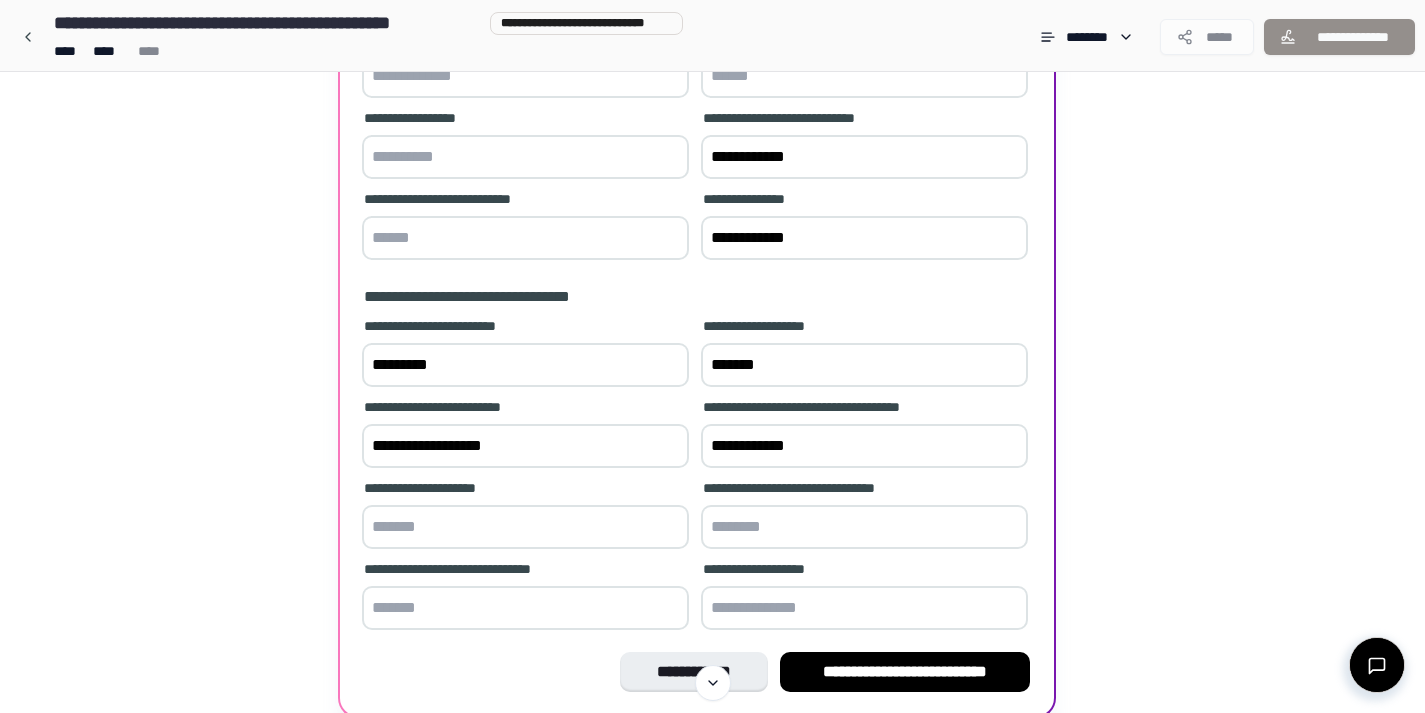 click at bounding box center [525, 527] 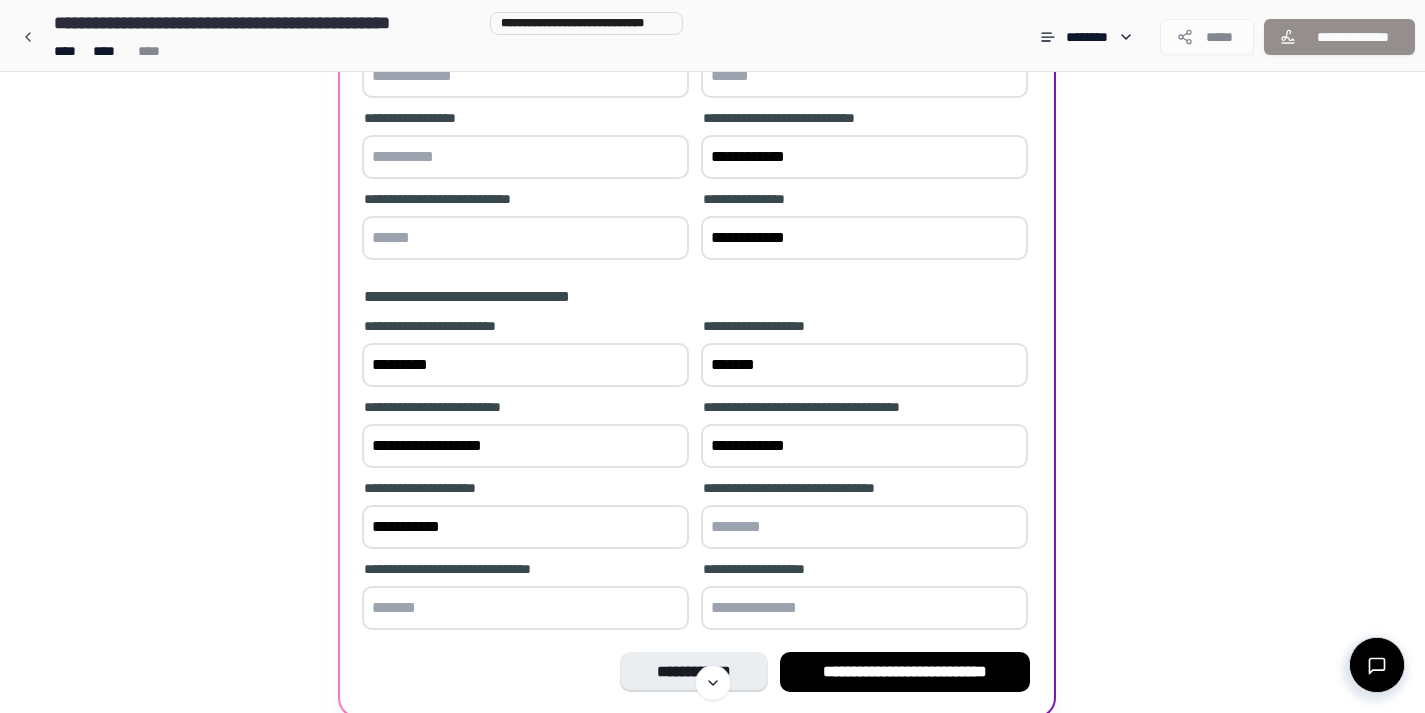 type on "**********" 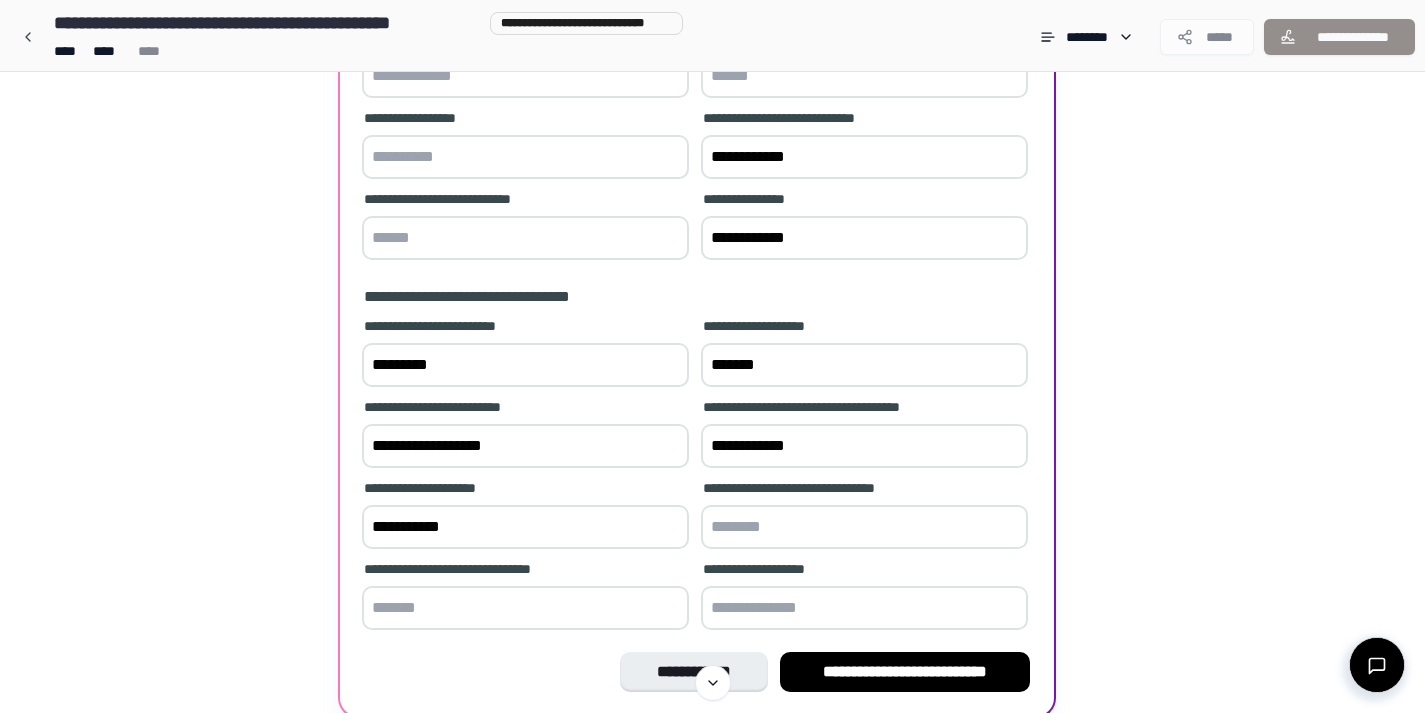 click at bounding box center (864, 527) 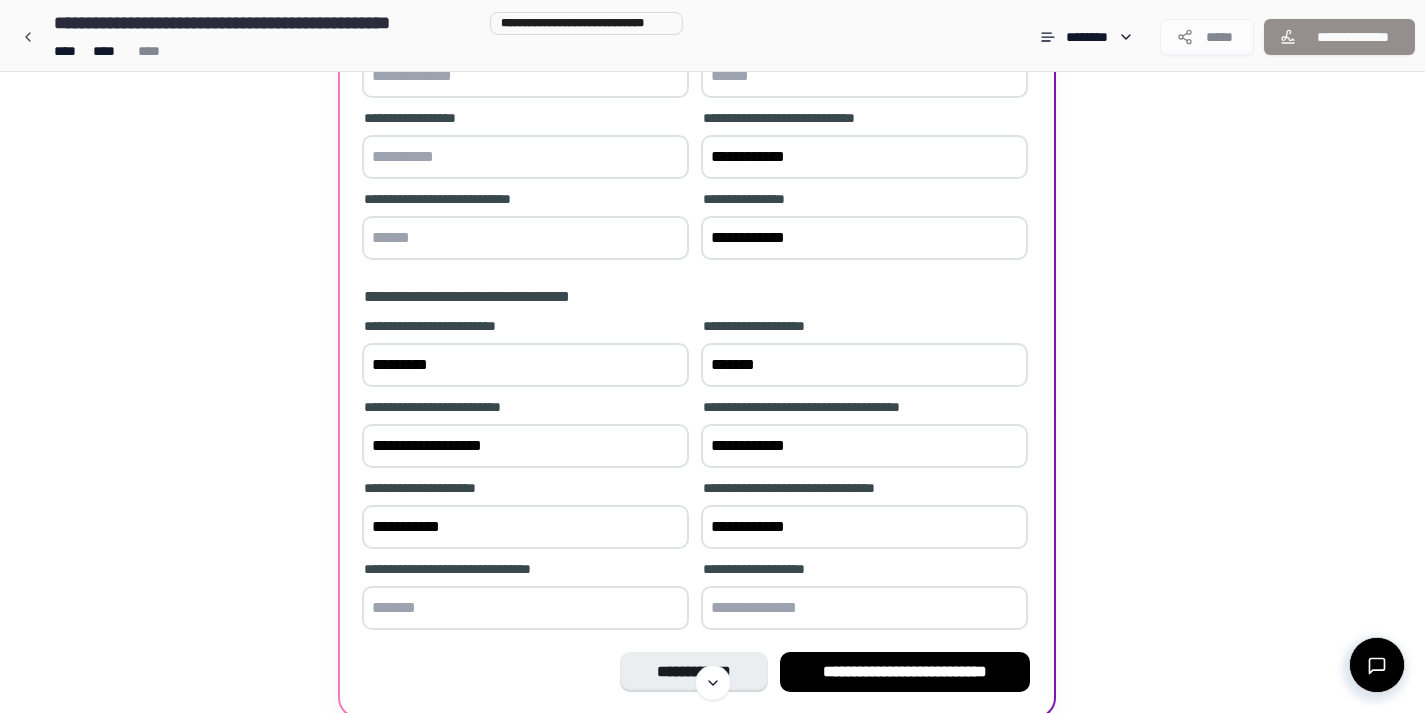 type on "**********" 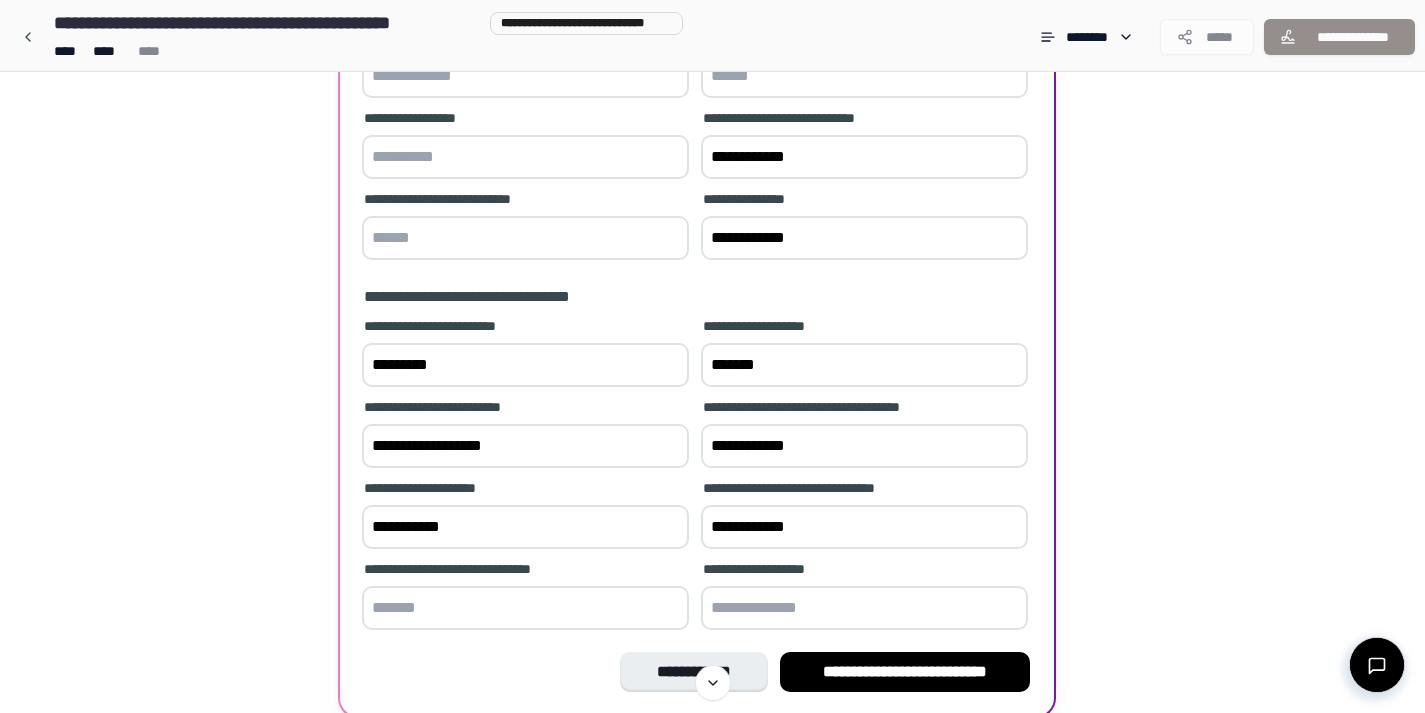 click at bounding box center (525, 608) 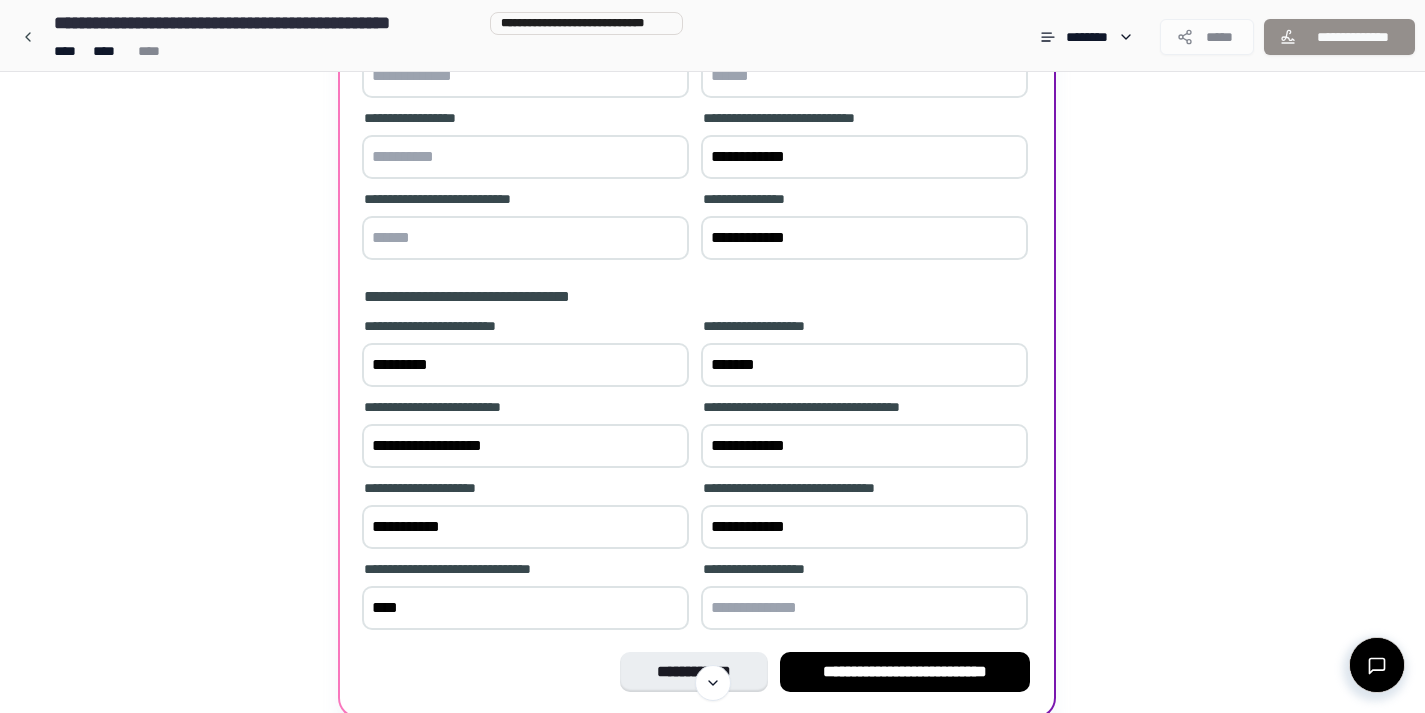 type on "****" 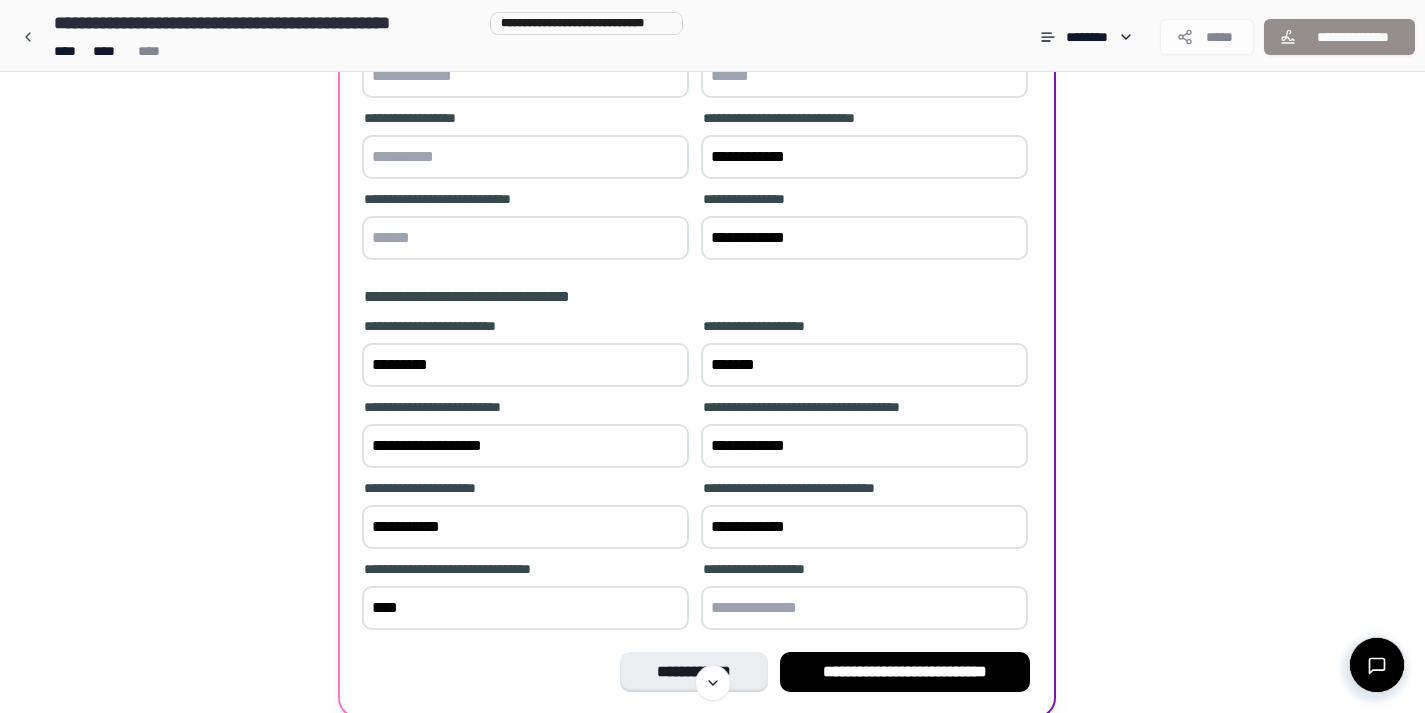 click at bounding box center (864, 608) 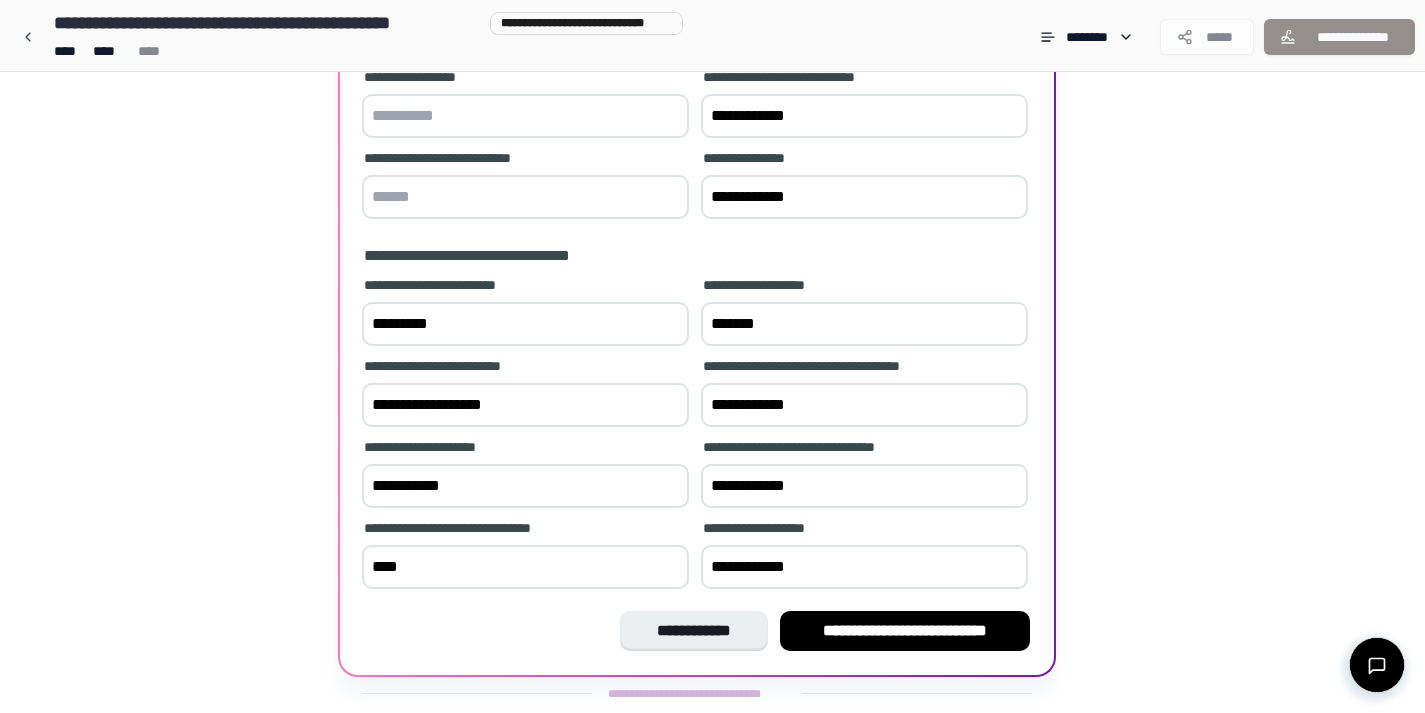scroll, scrollTop: 436, scrollLeft: 0, axis: vertical 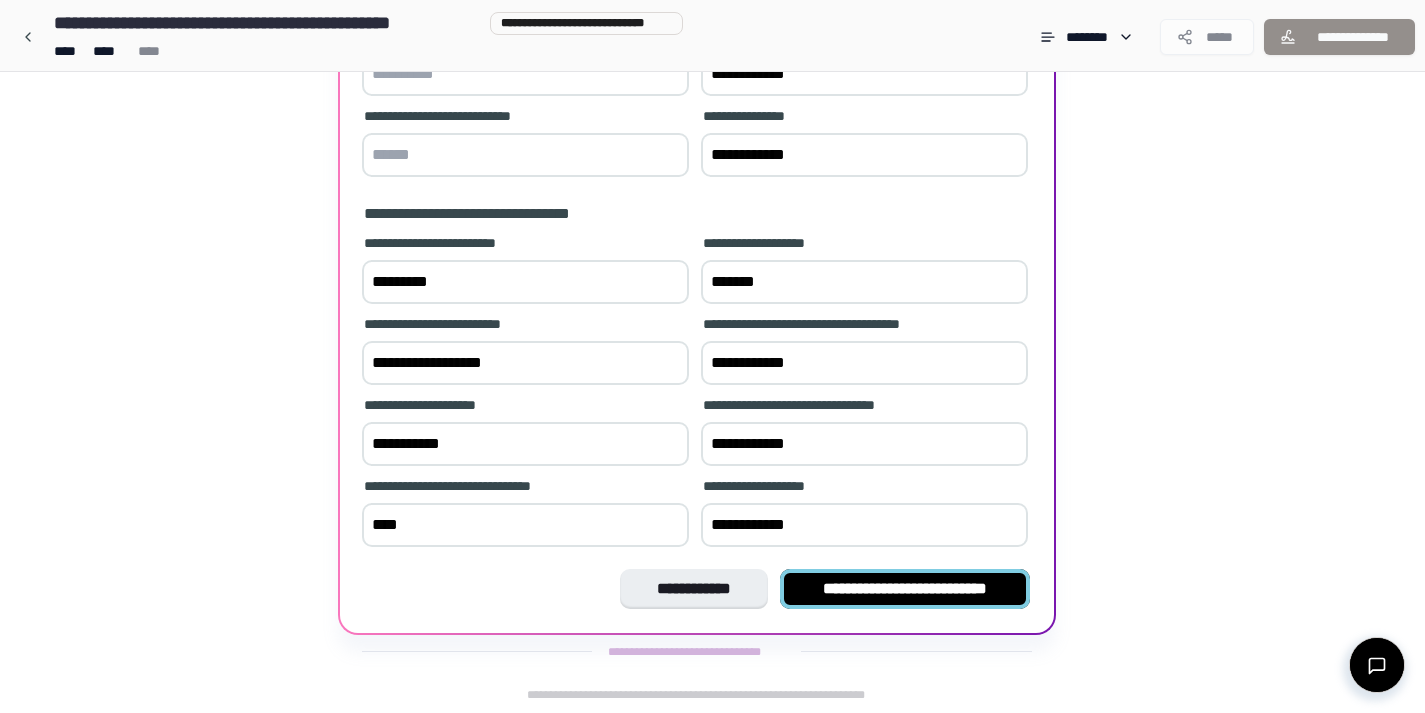 type on "**********" 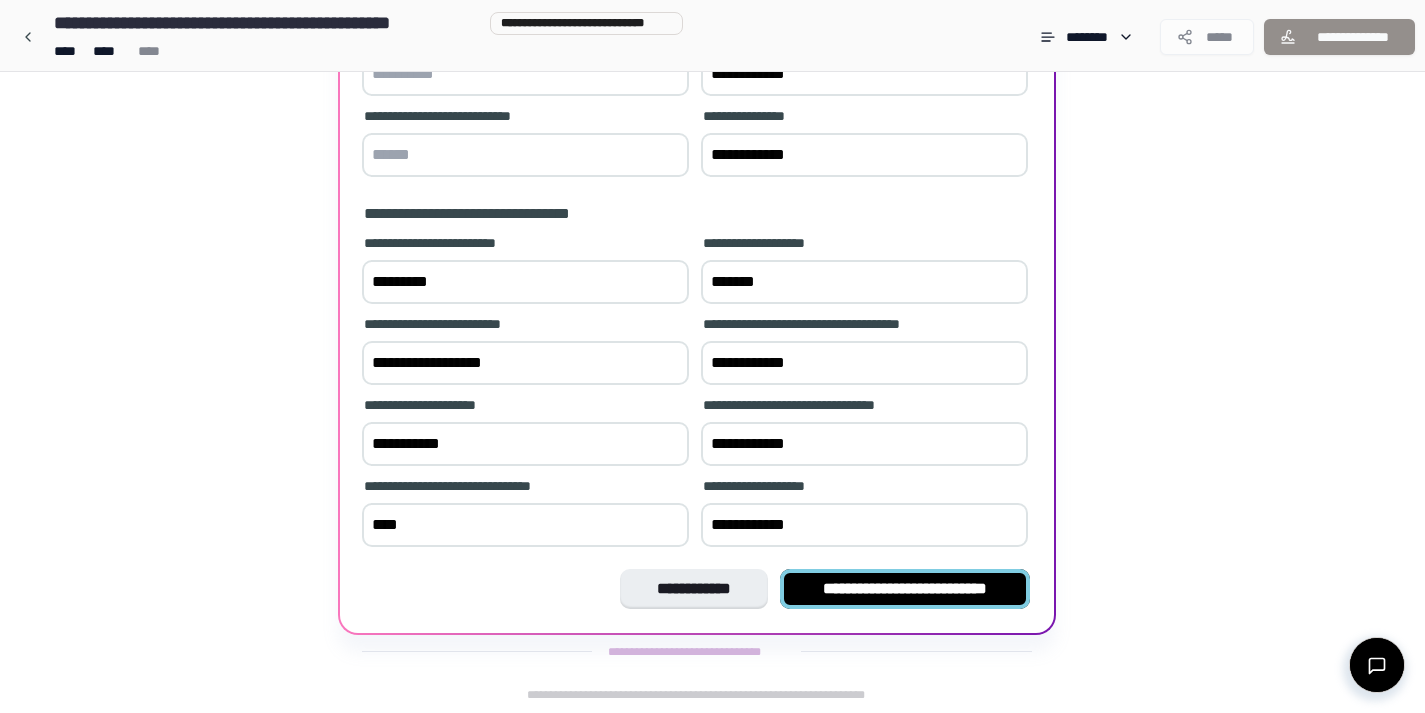 click on "**********" at bounding box center (905, 589) 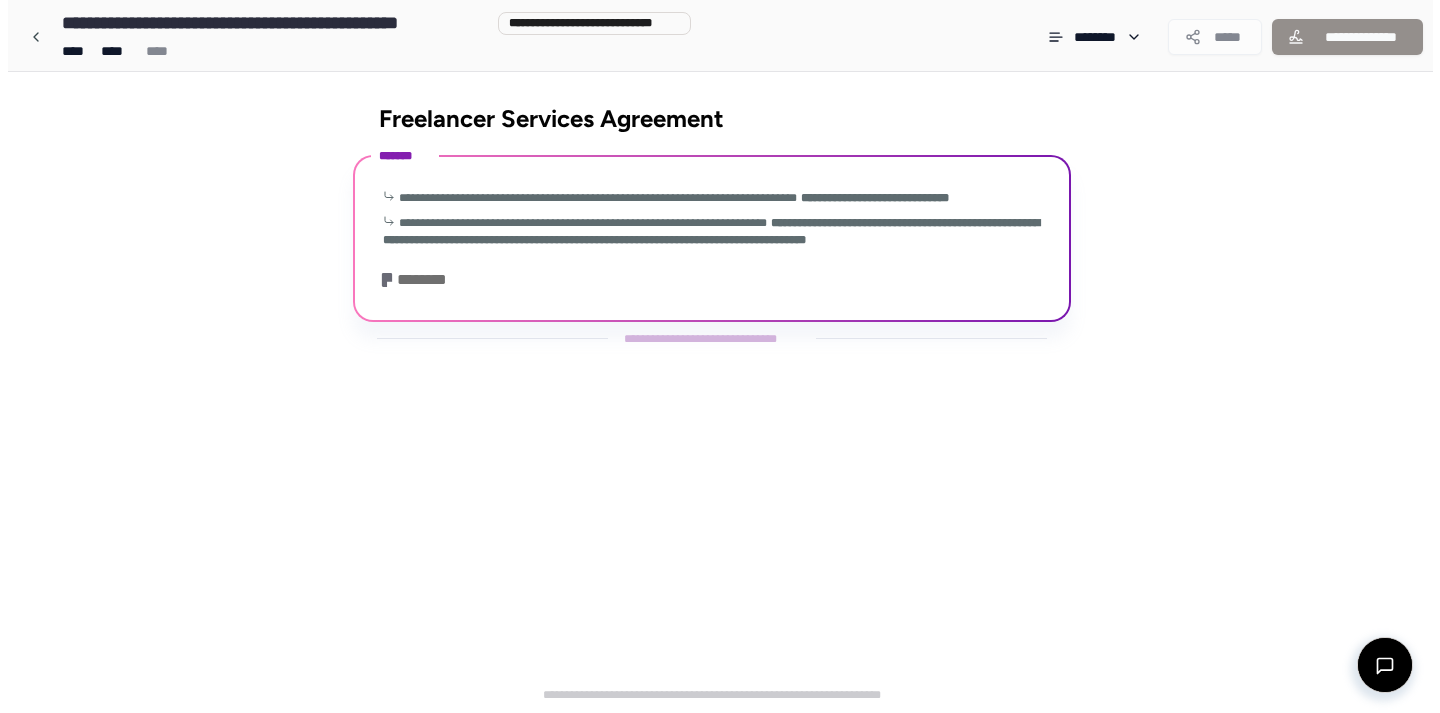 scroll, scrollTop: 0, scrollLeft: 0, axis: both 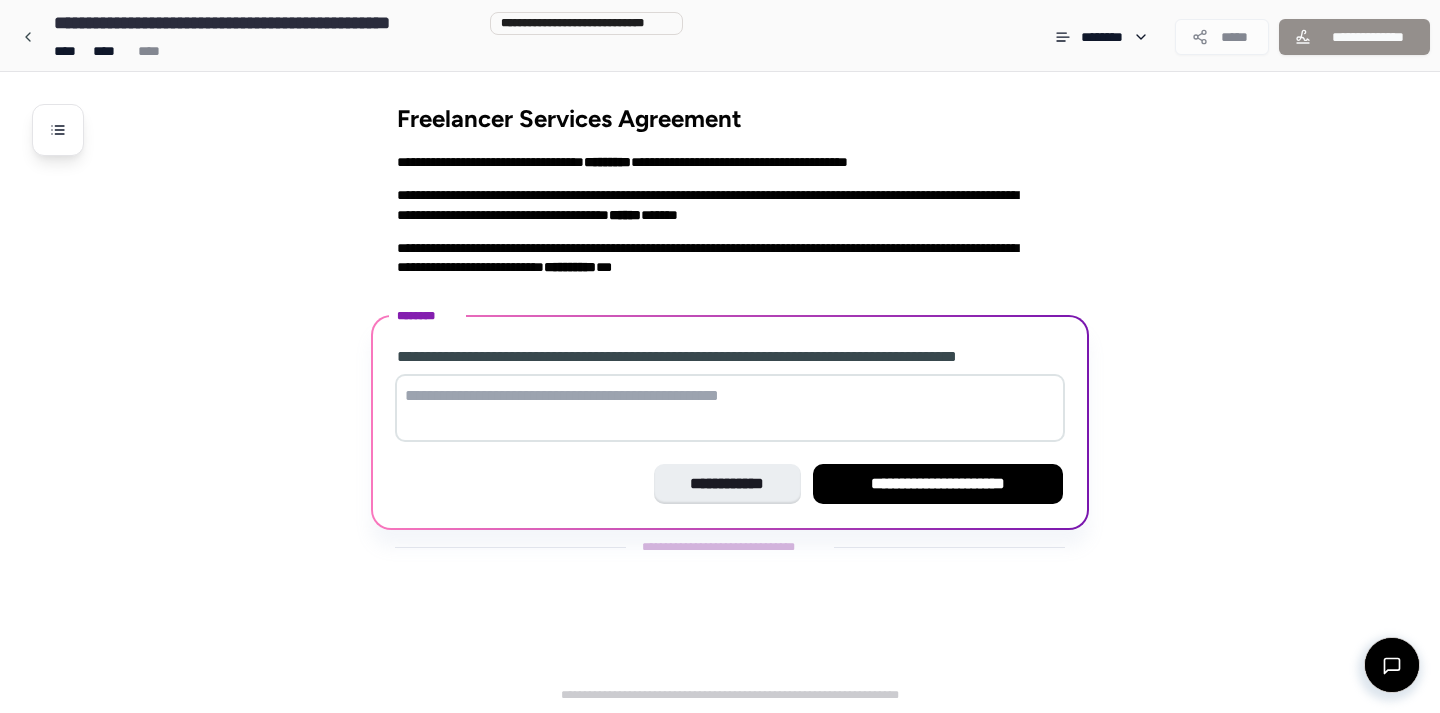 click at bounding box center (730, 408) 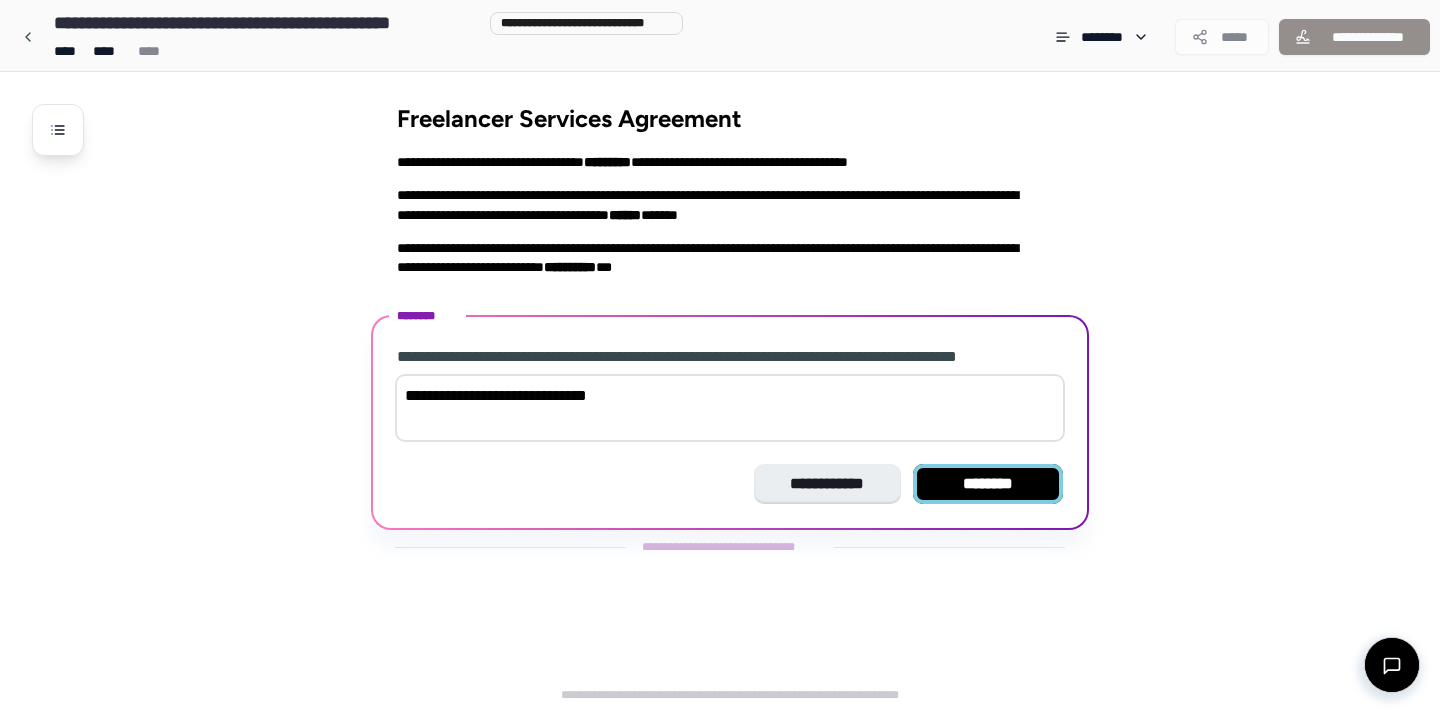 type on "**********" 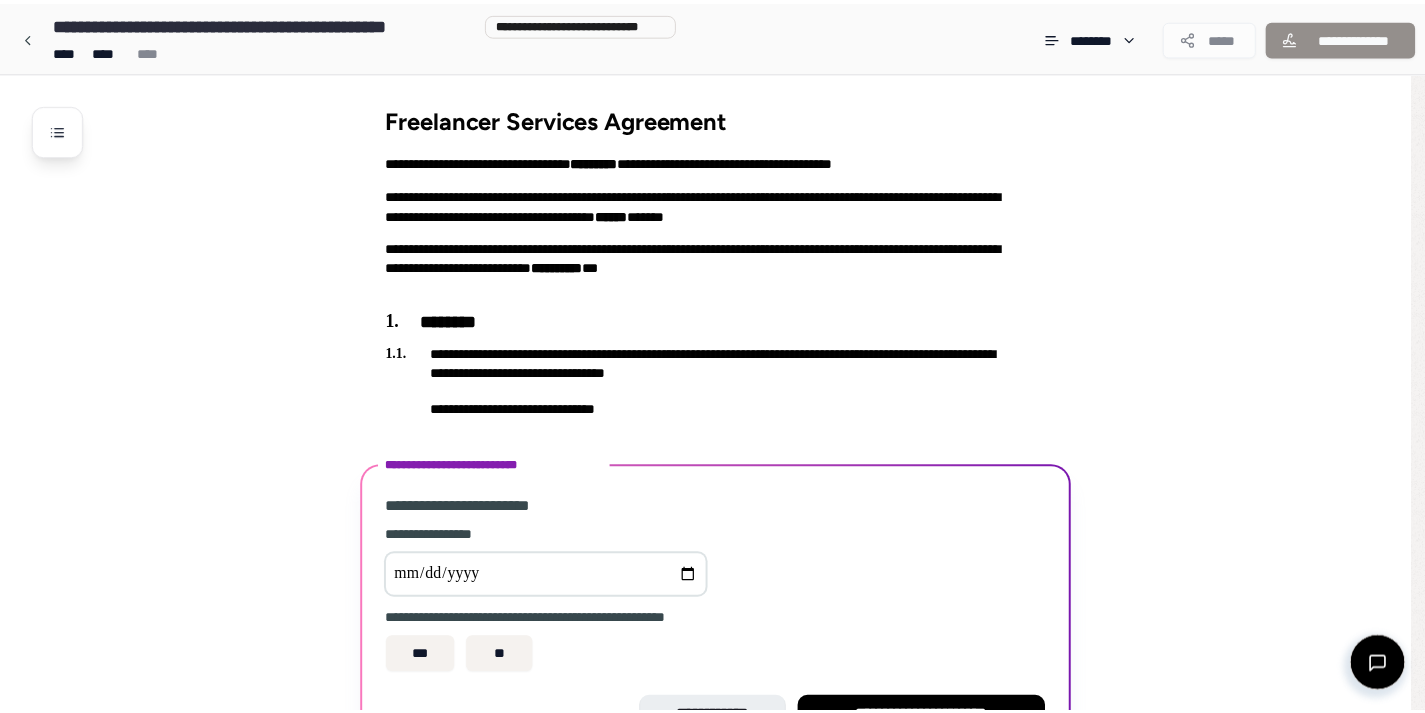 scroll, scrollTop: 129, scrollLeft: 0, axis: vertical 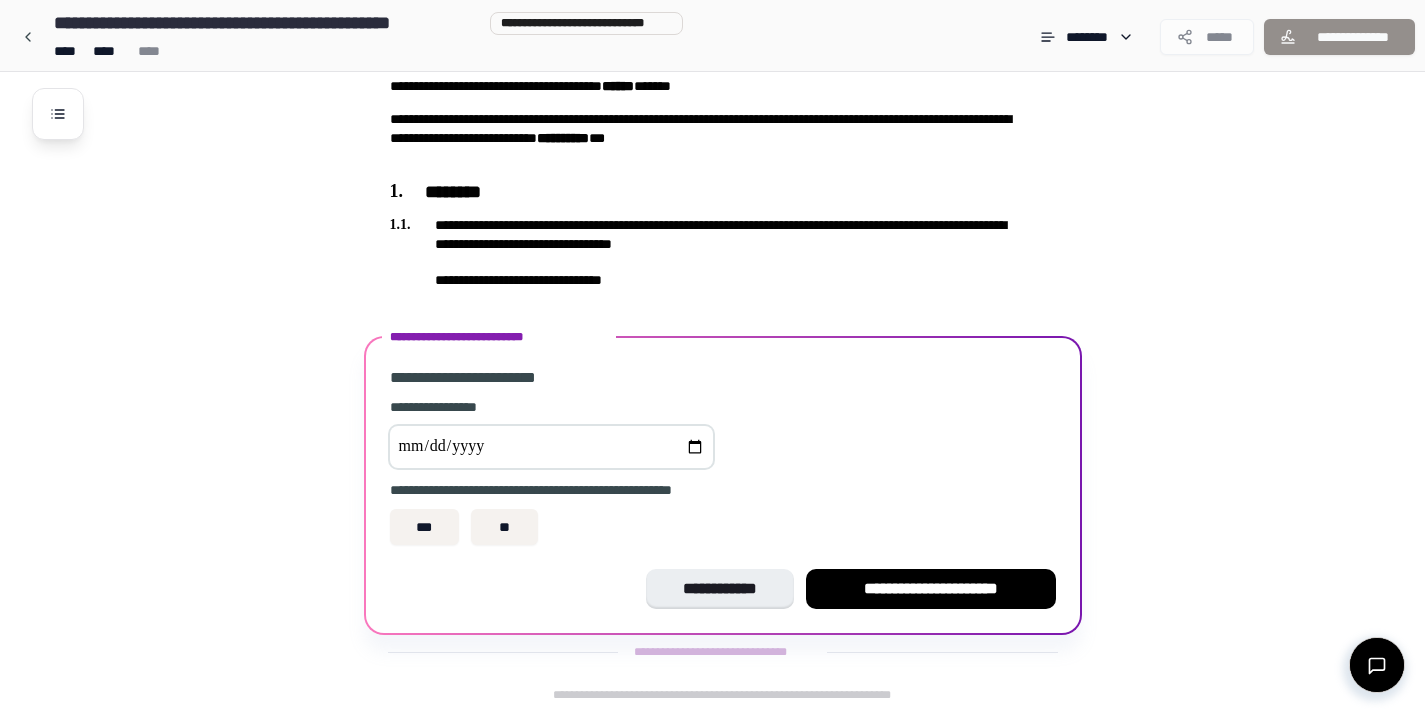 click at bounding box center (551, 447) 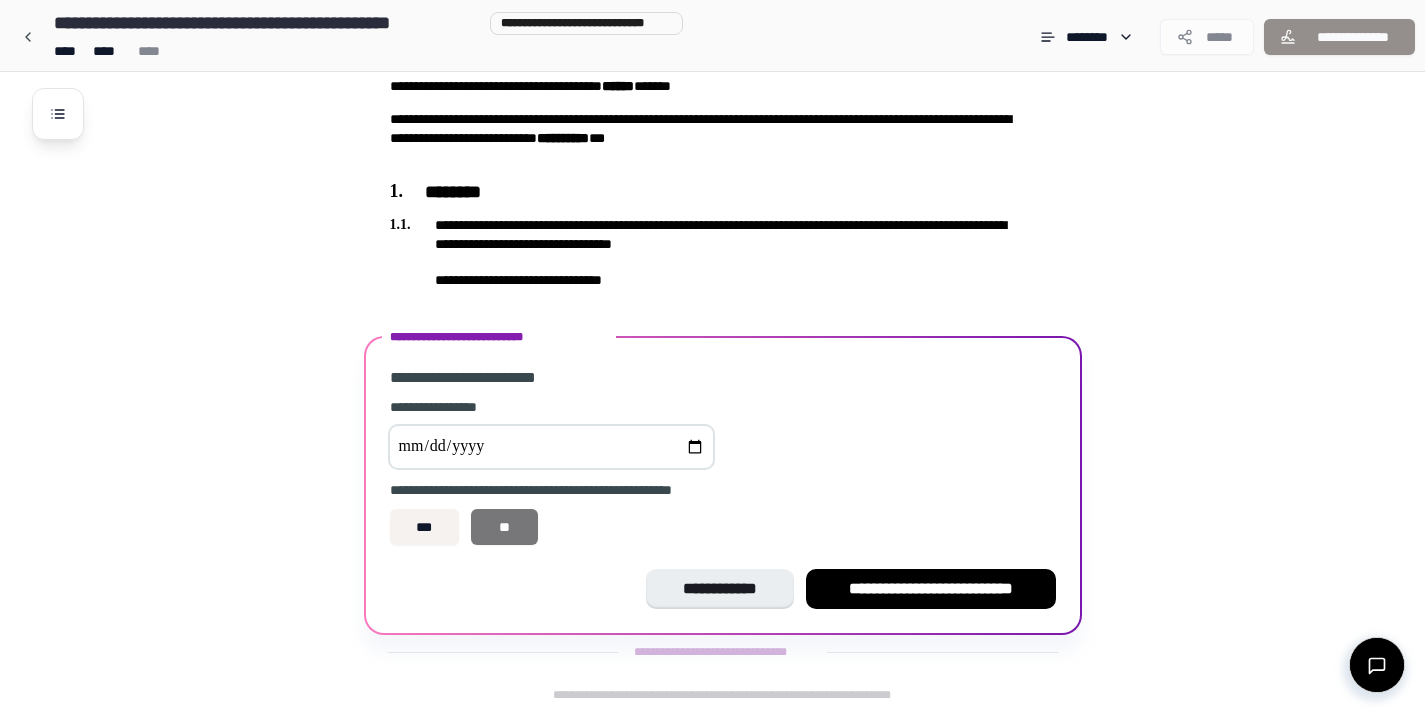 click on "**" at bounding box center [504, 527] 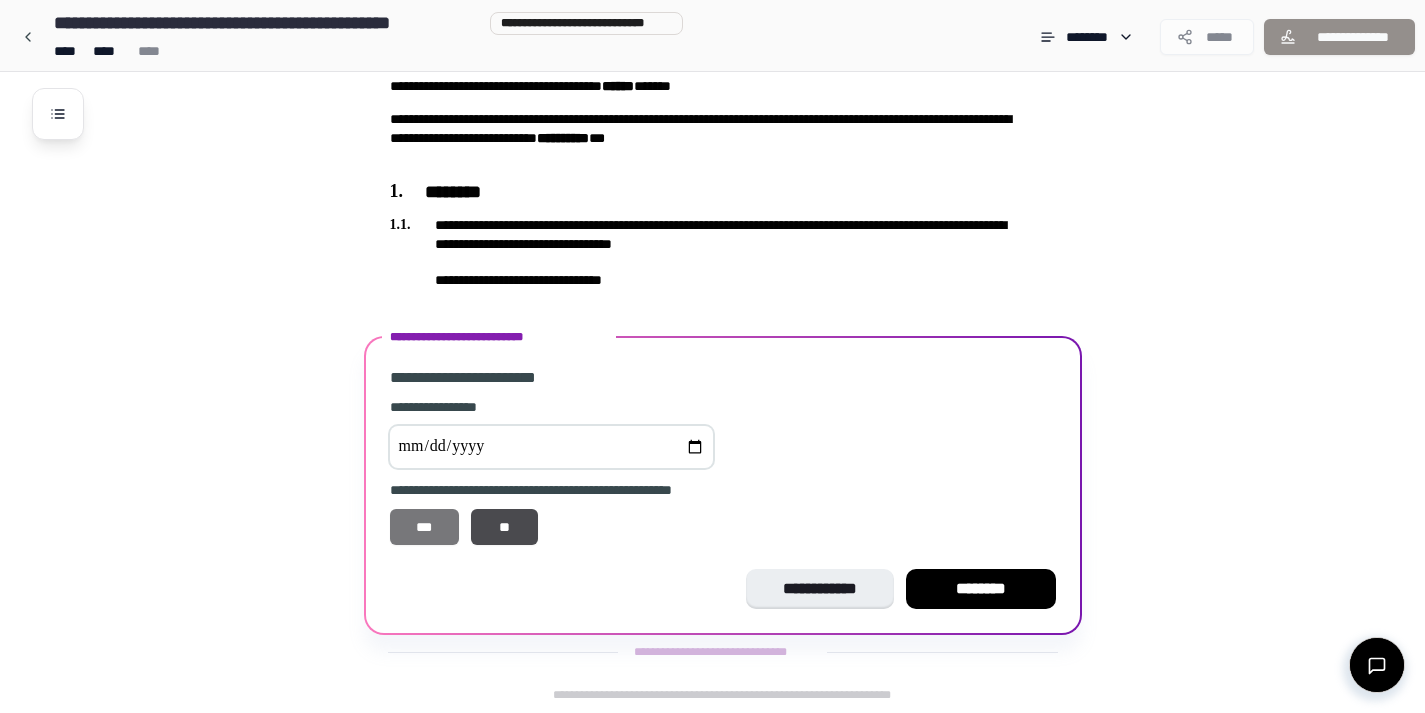 click on "***" at bounding box center (425, 527) 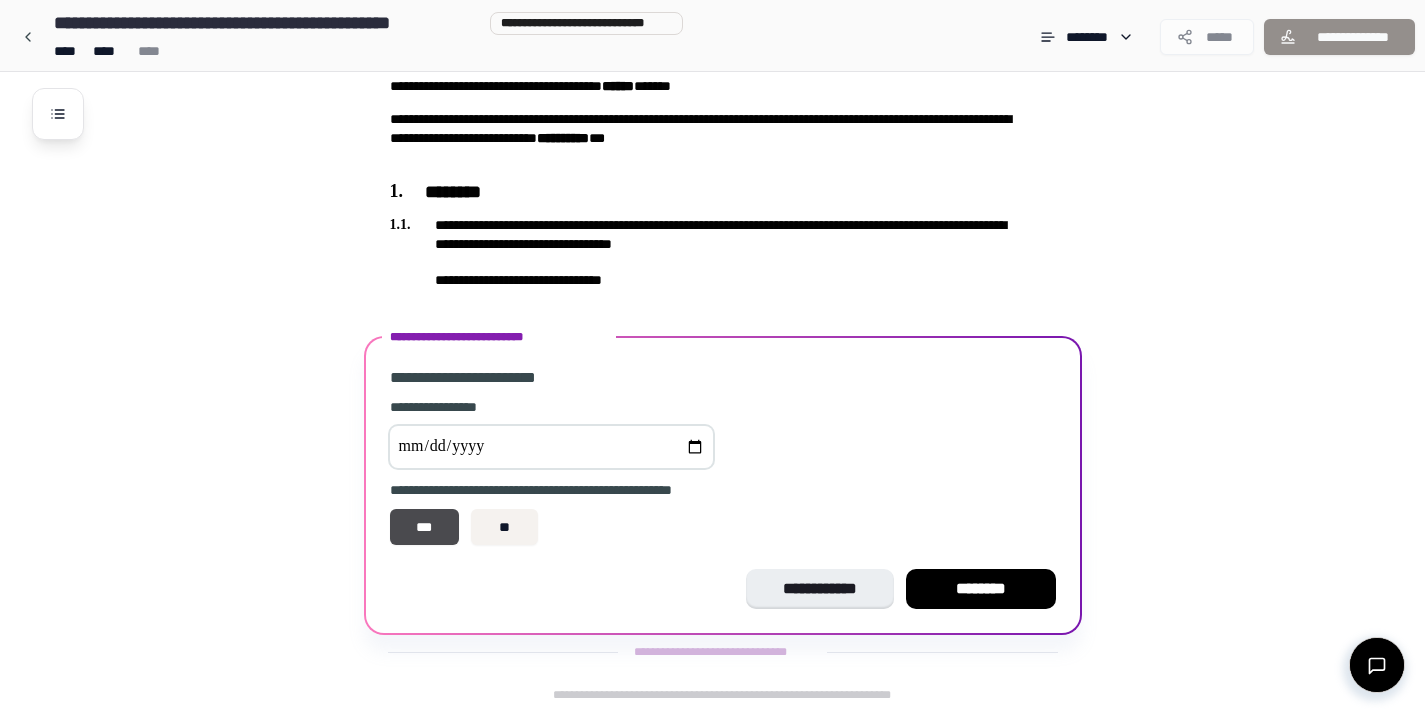 click on "********" at bounding box center [981, 589] 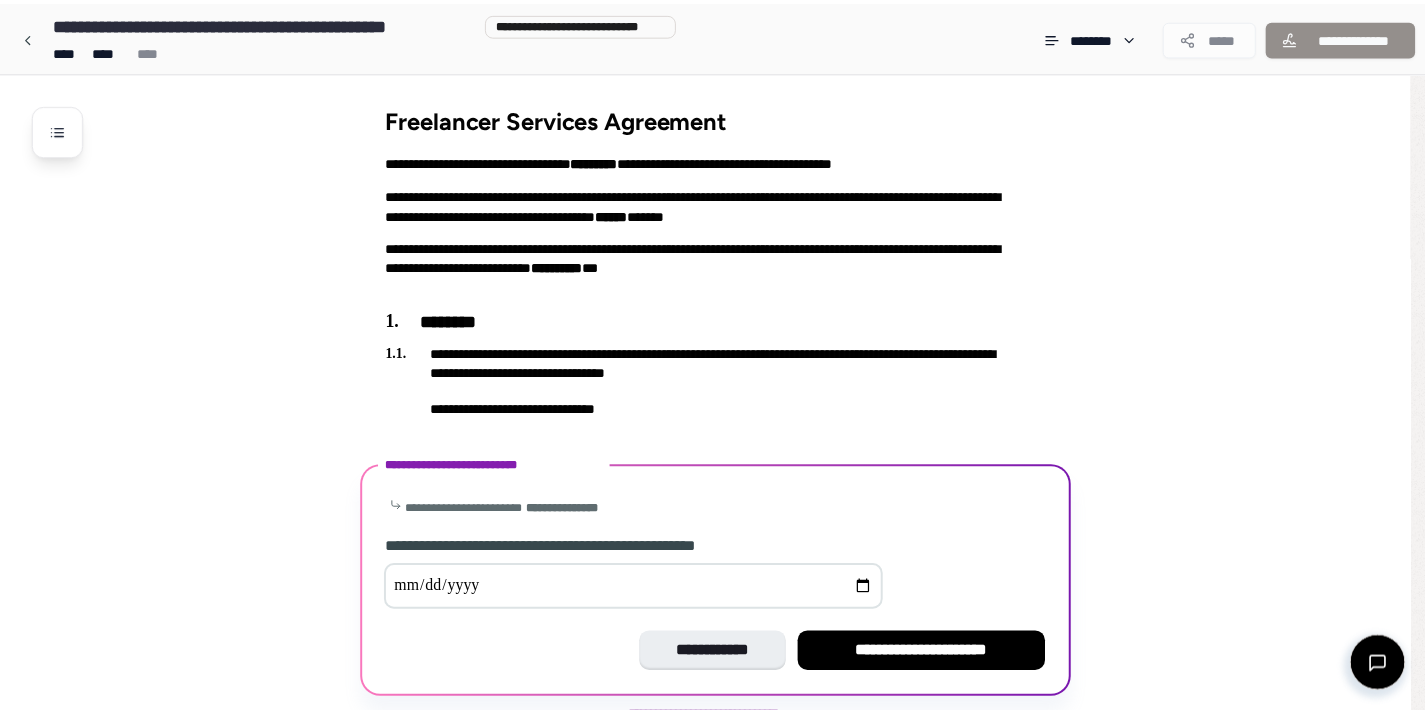 scroll, scrollTop: 64, scrollLeft: 0, axis: vertical 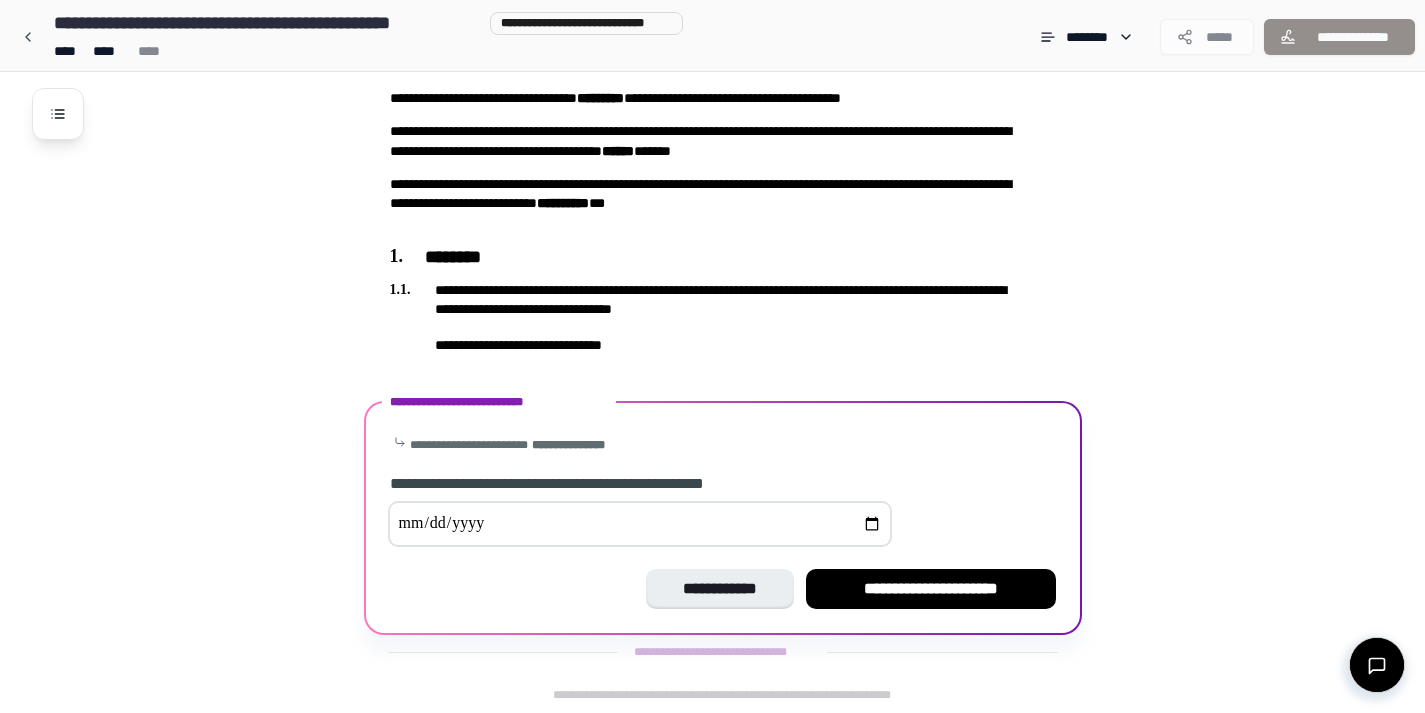 click at bounding box center [640, 524] 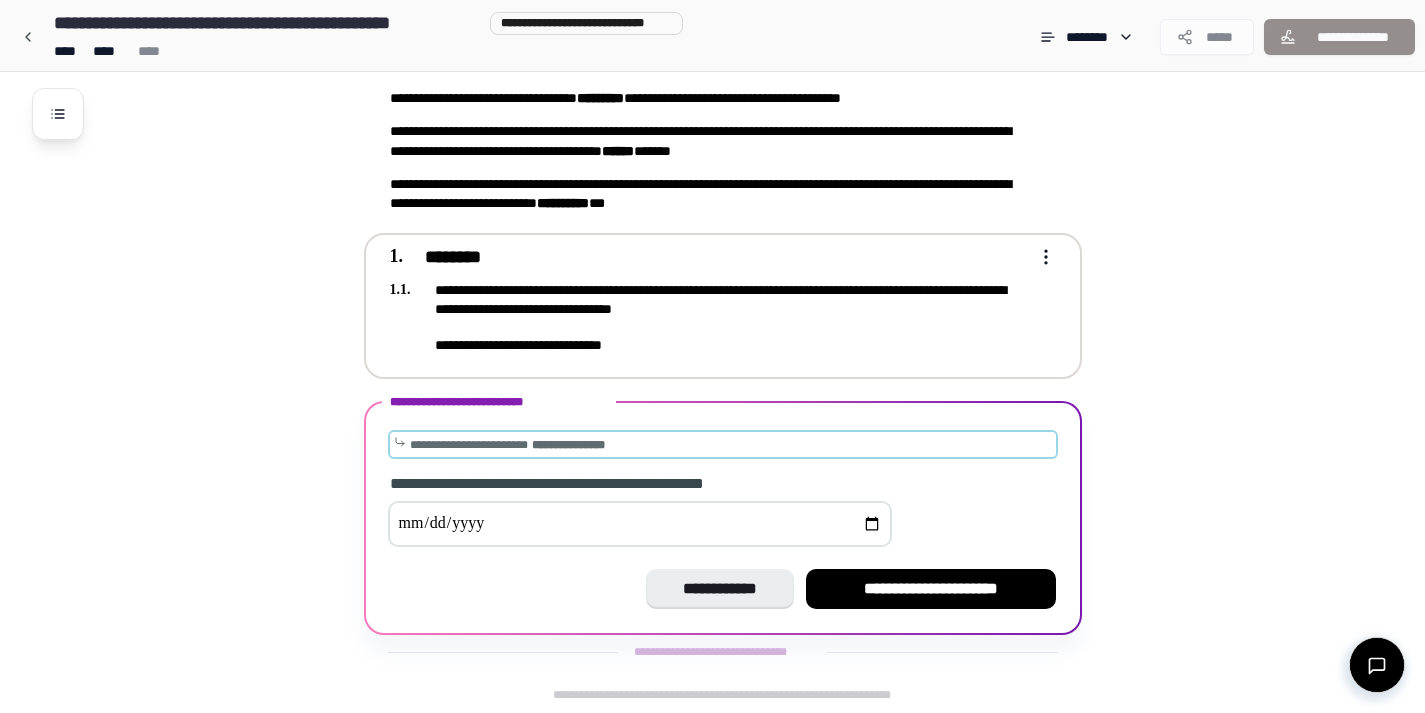 type on "**********" 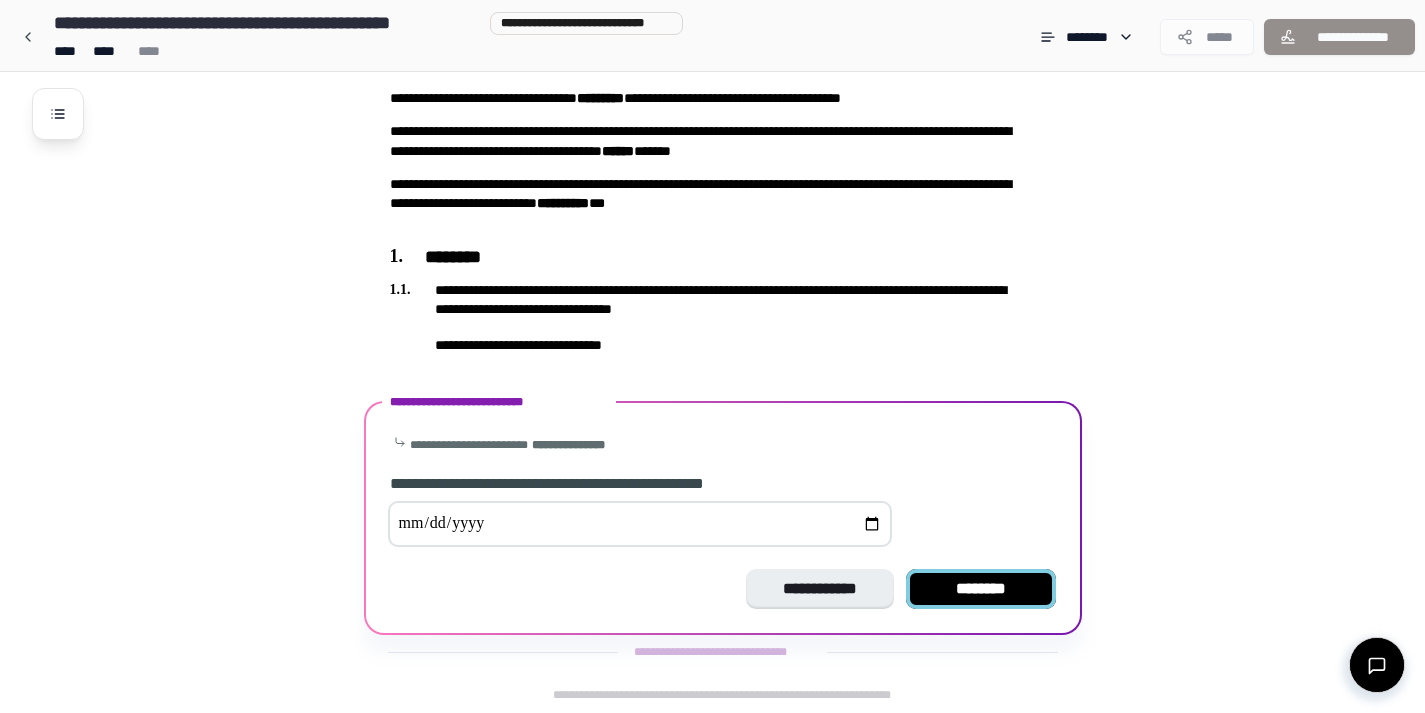 click on "********" at bounding box center [981, 589] 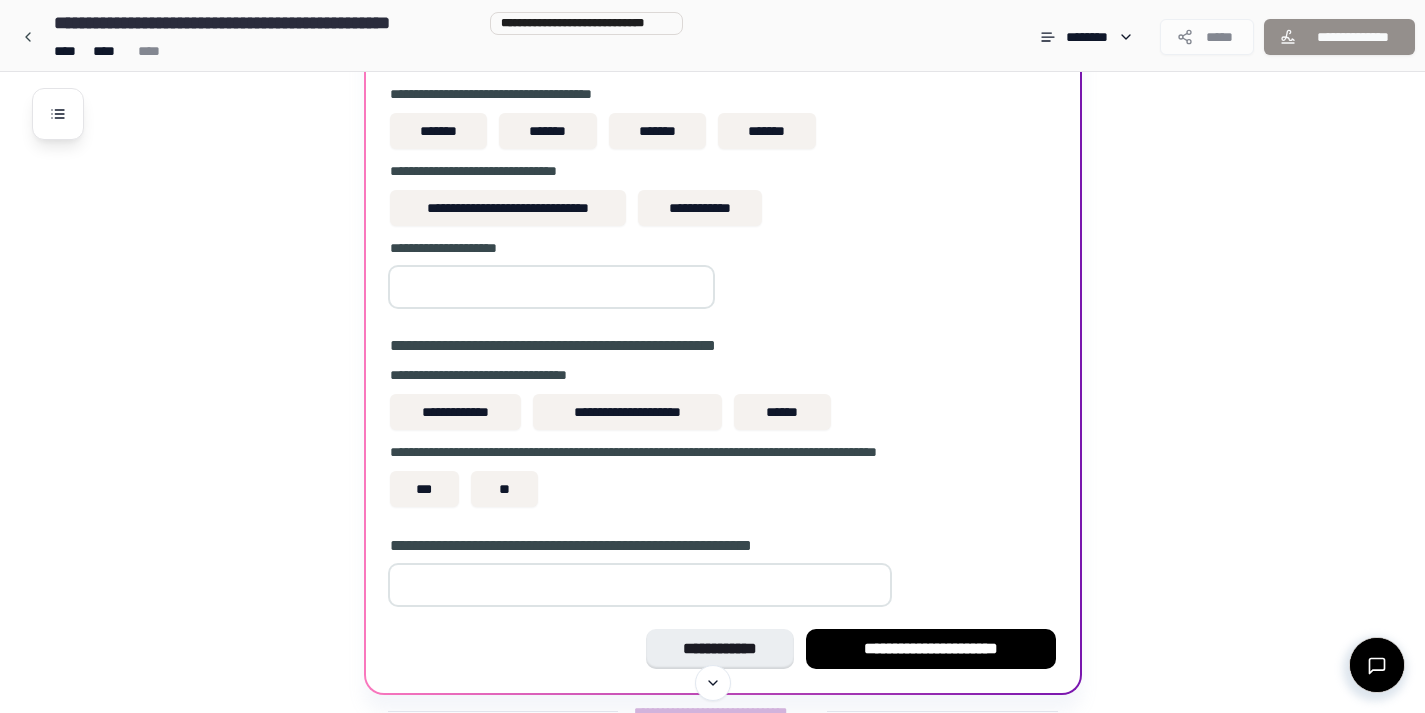 scroll, scrollTop: 659, scrollLeft: 0, axis: vertical 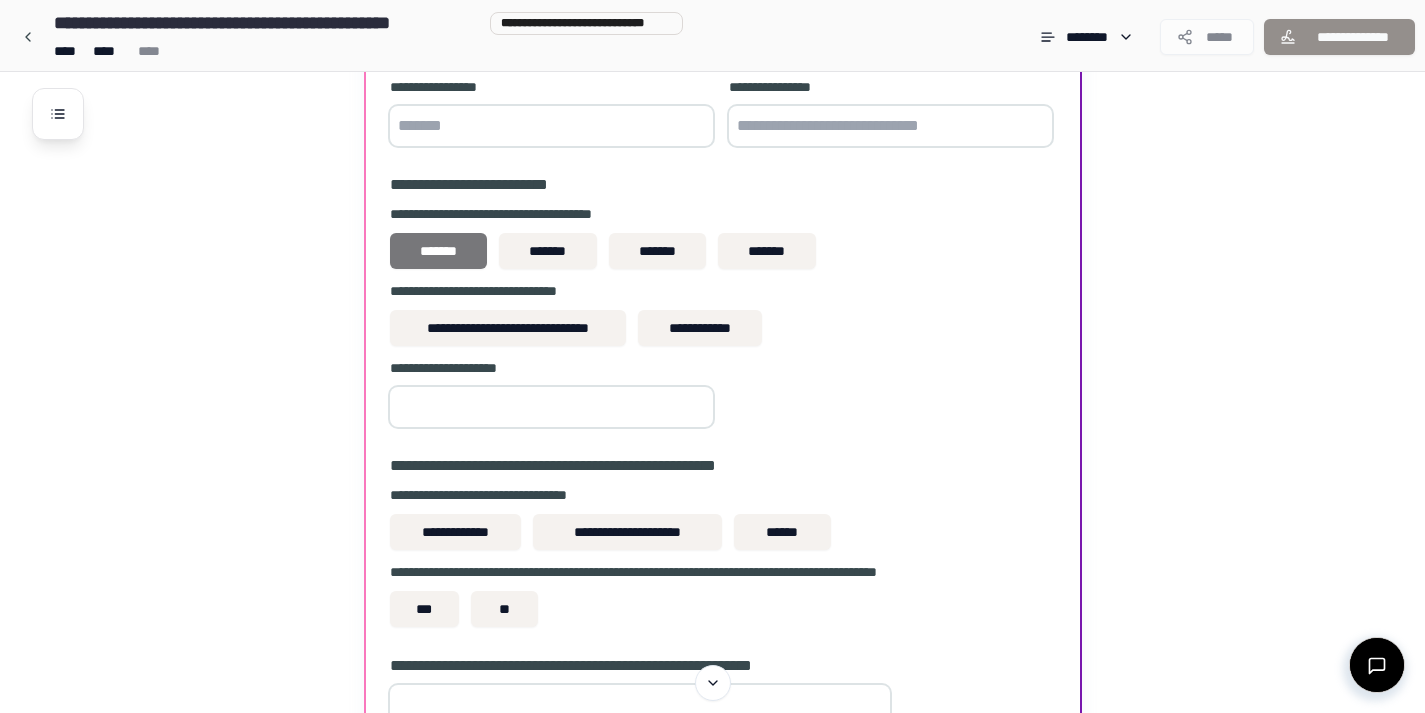 click on "*******" at bounding box center (439, 251) 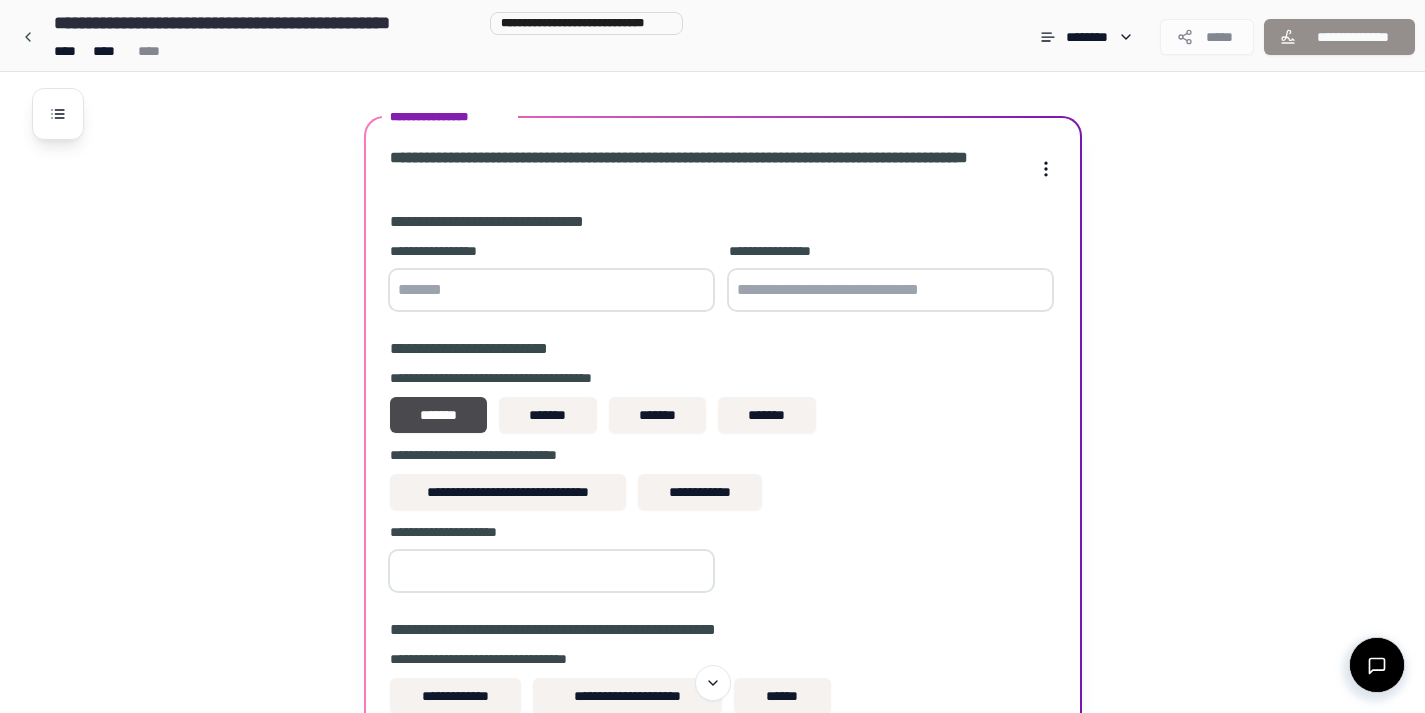 scroll, scrollTop: 494, scrollLeft: 0, axis: vertical 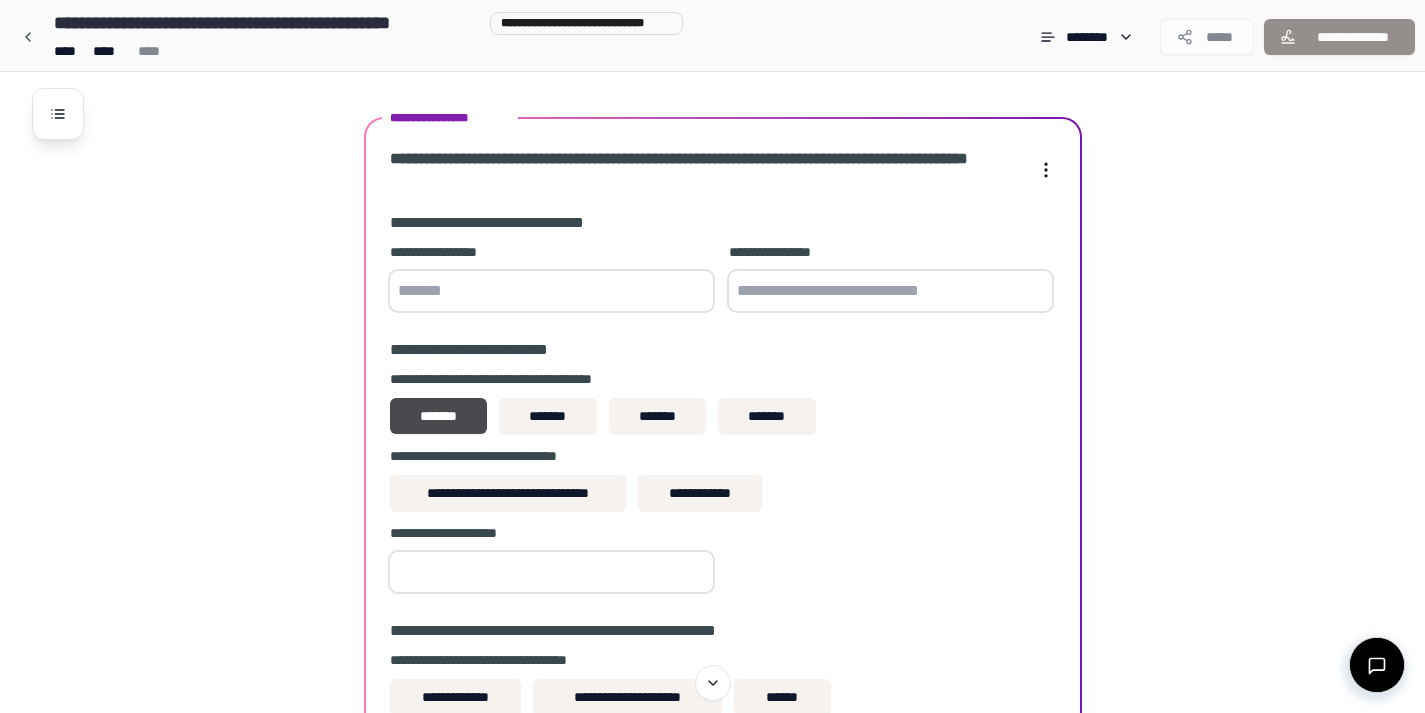 click at bounding box center [551, 291] 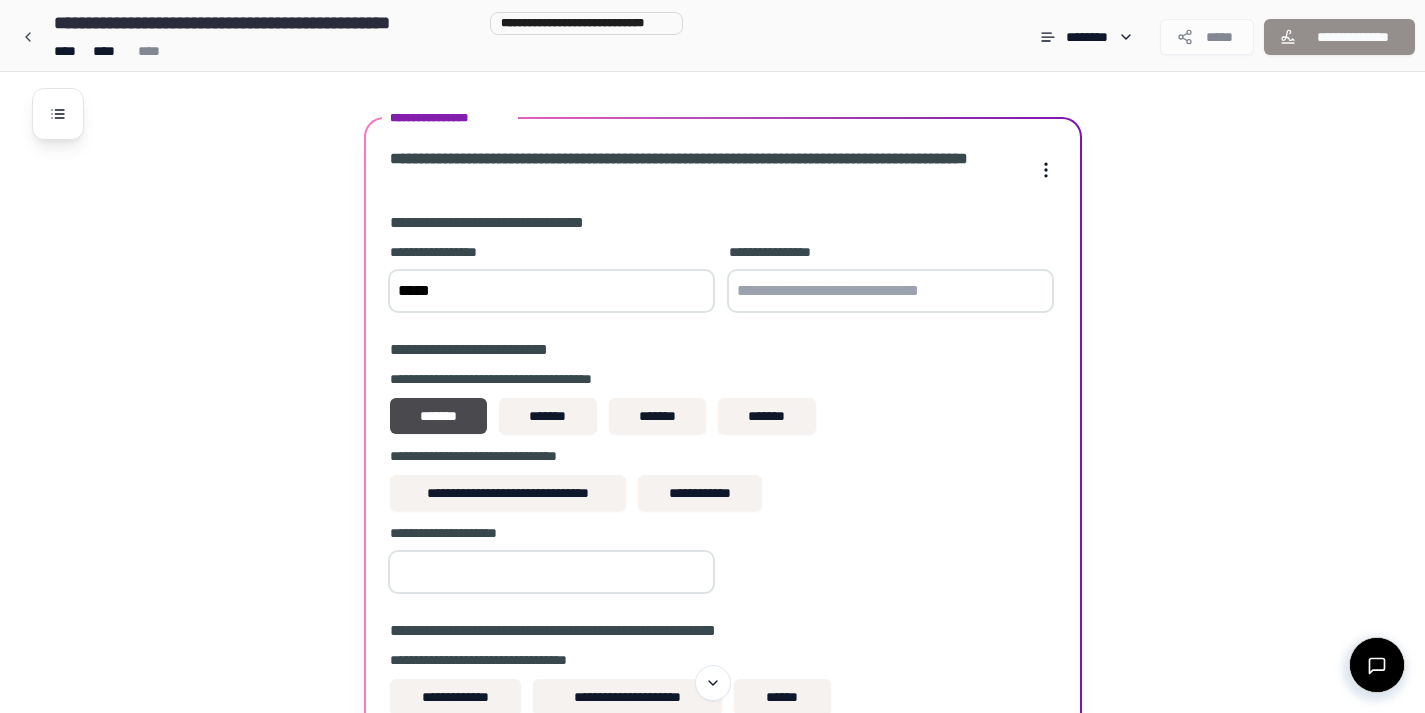 type on "*****" 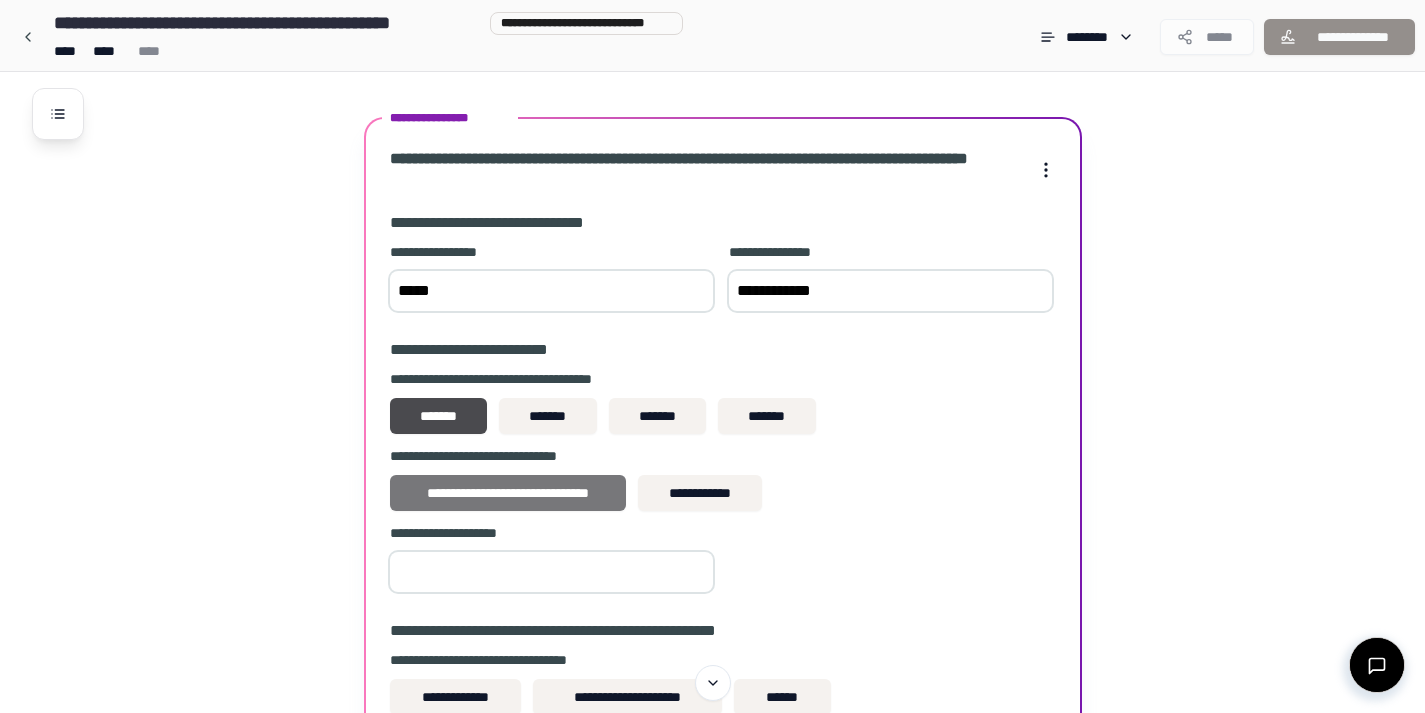 type on "**********" 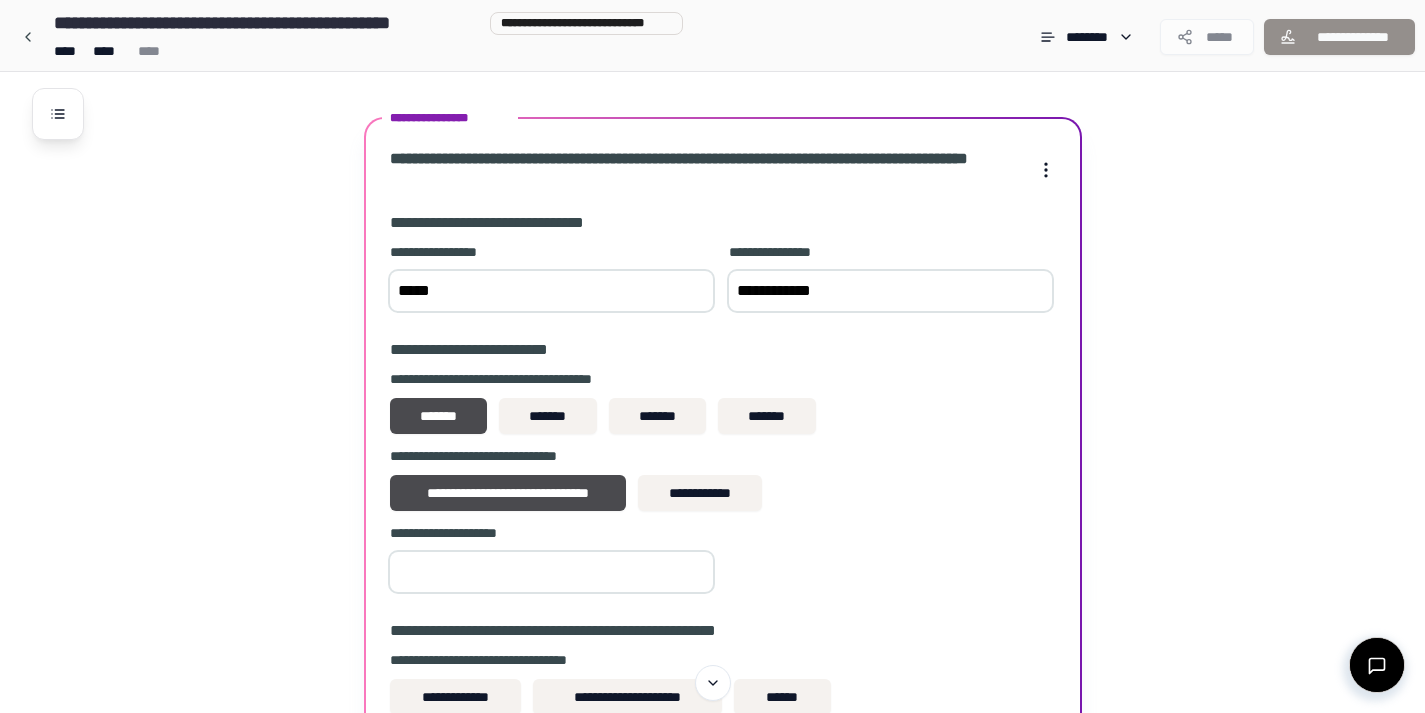 click at bounding box center (551, 572) 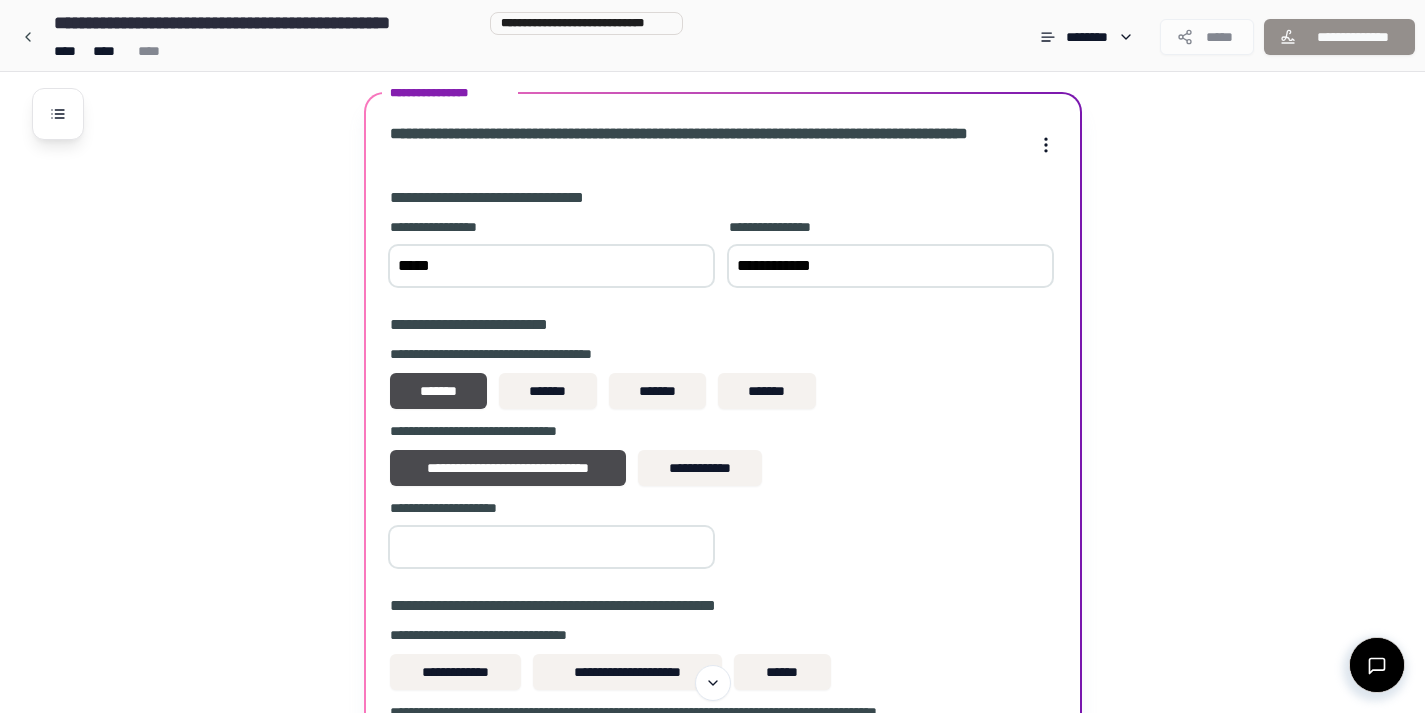 scroll, scrollTop: 520, scrollLeft: 0, axis: vertical 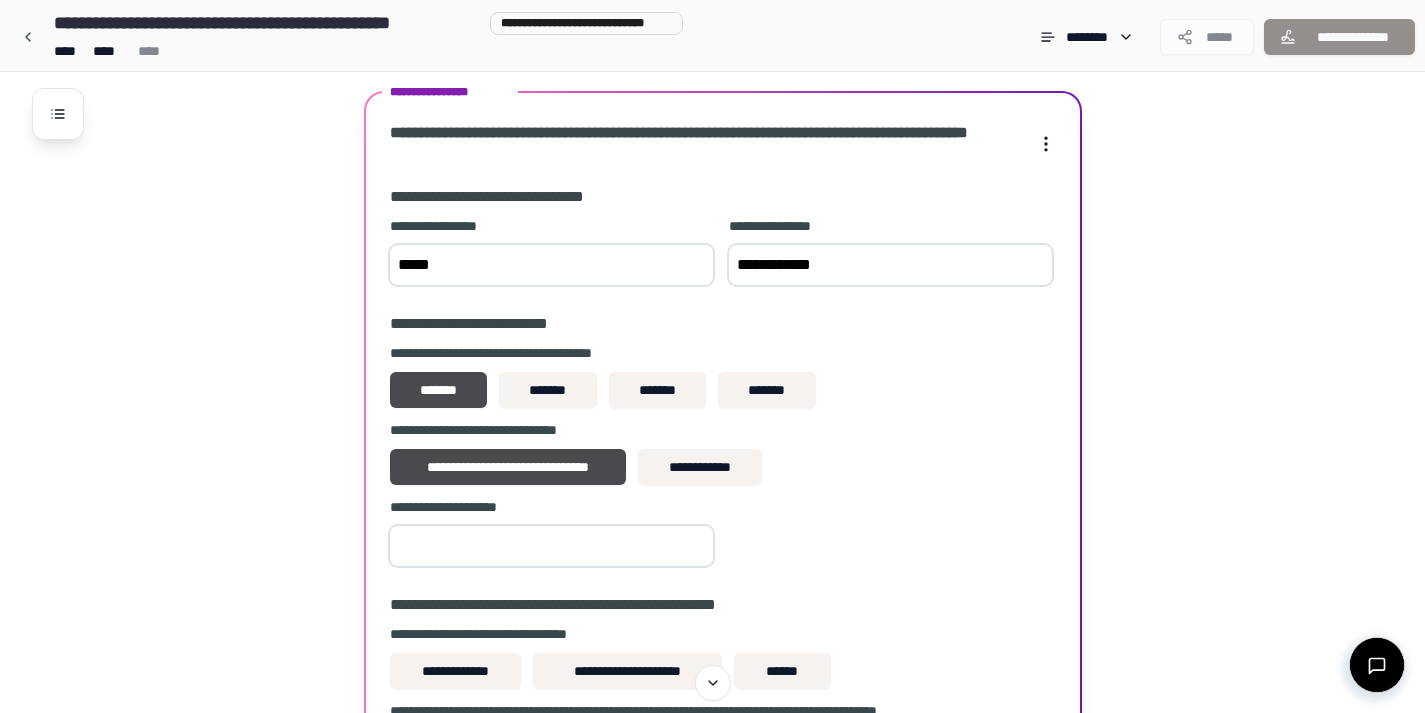 click at bounding box center (551, 546) 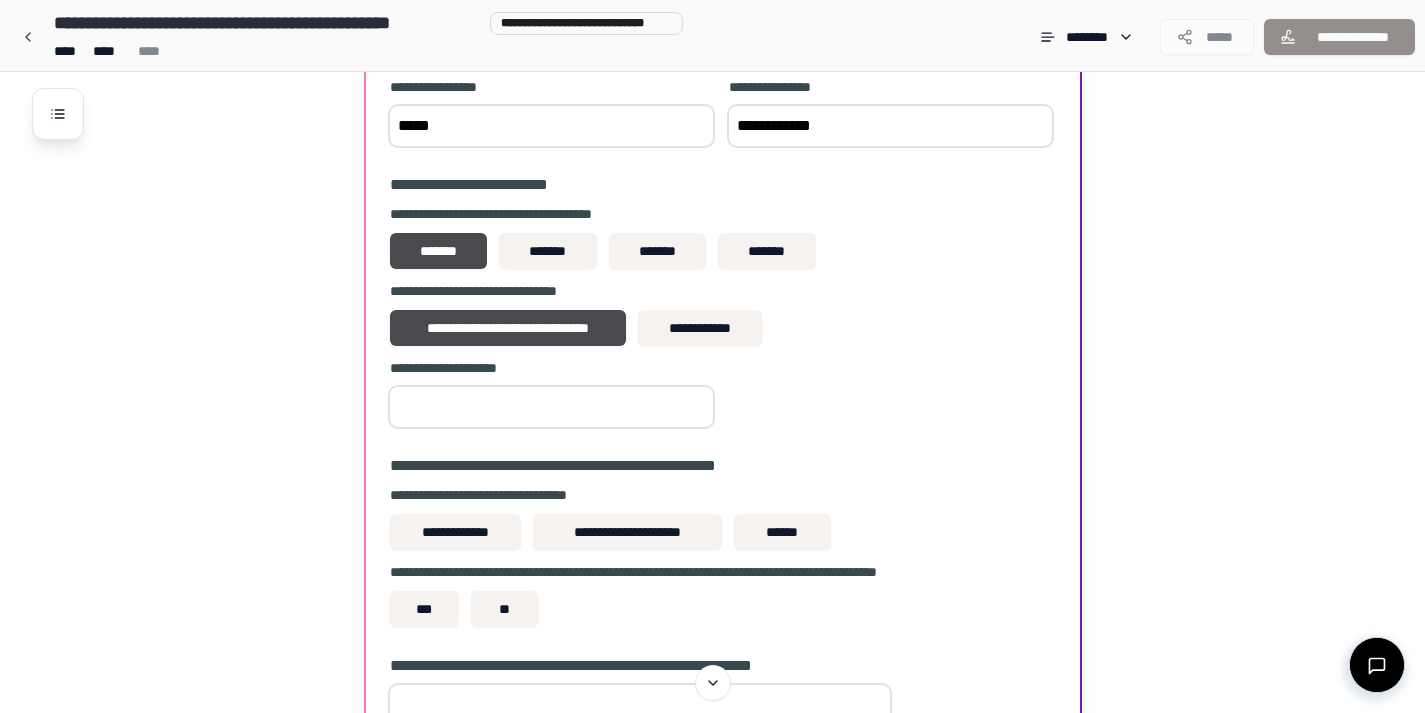 scroll, scrollTop: 660, scrollLeft: 0, axis: vertical 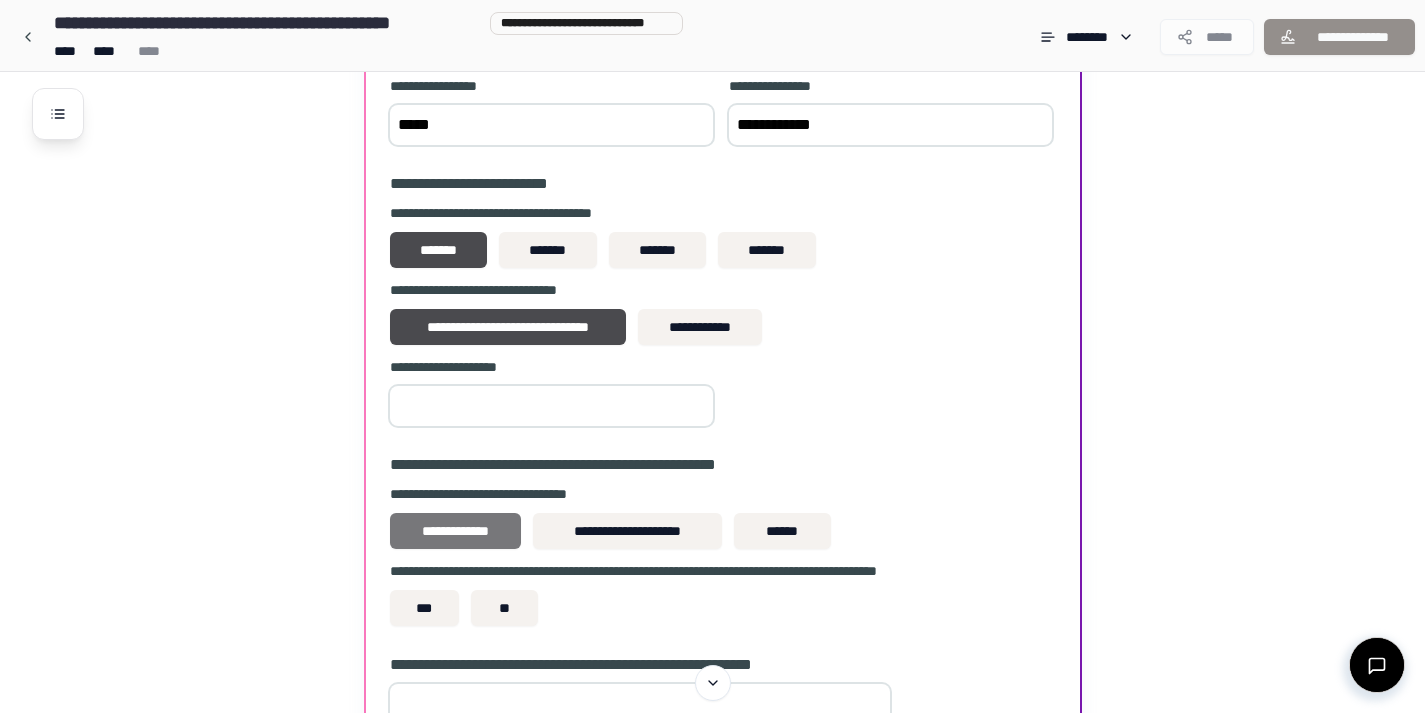 click on "**********" at bounding box center [456, 531] 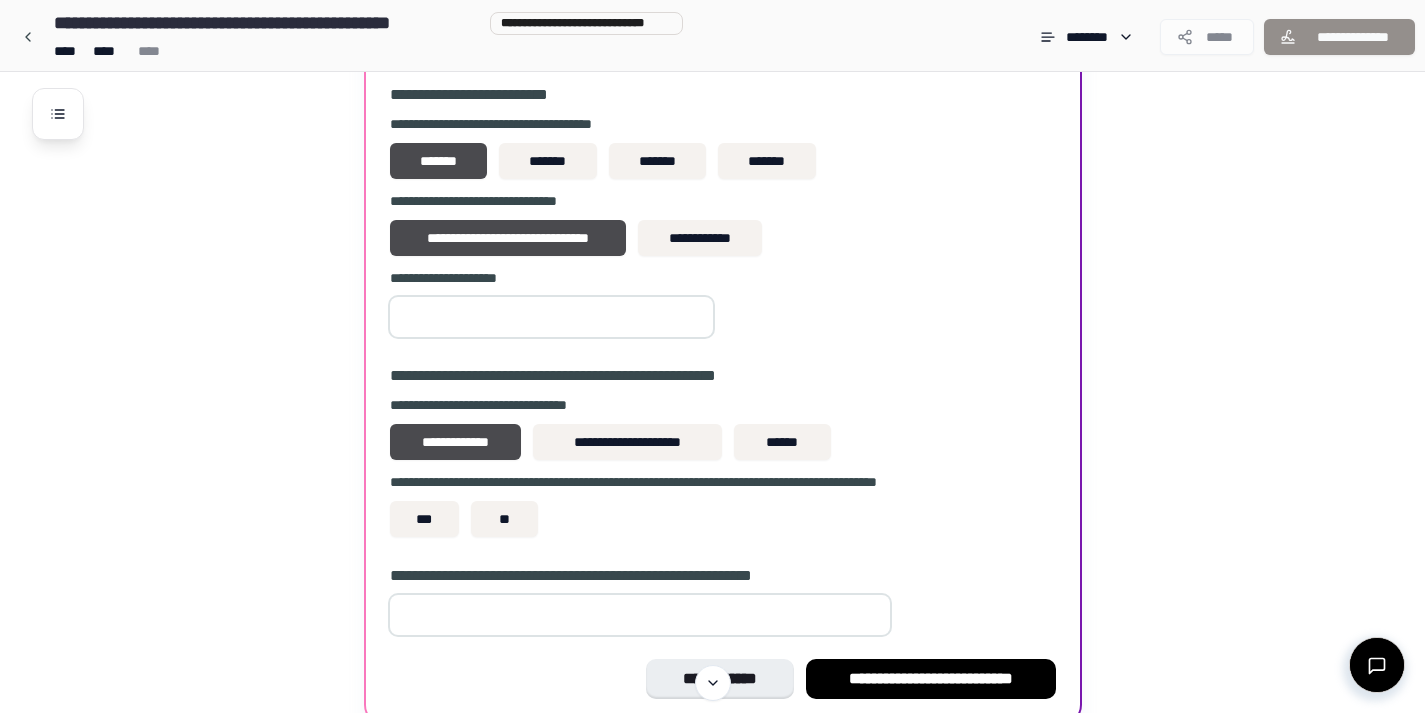 scroll, scrollTop: 769, scrollLeft: 0, axis: vertical 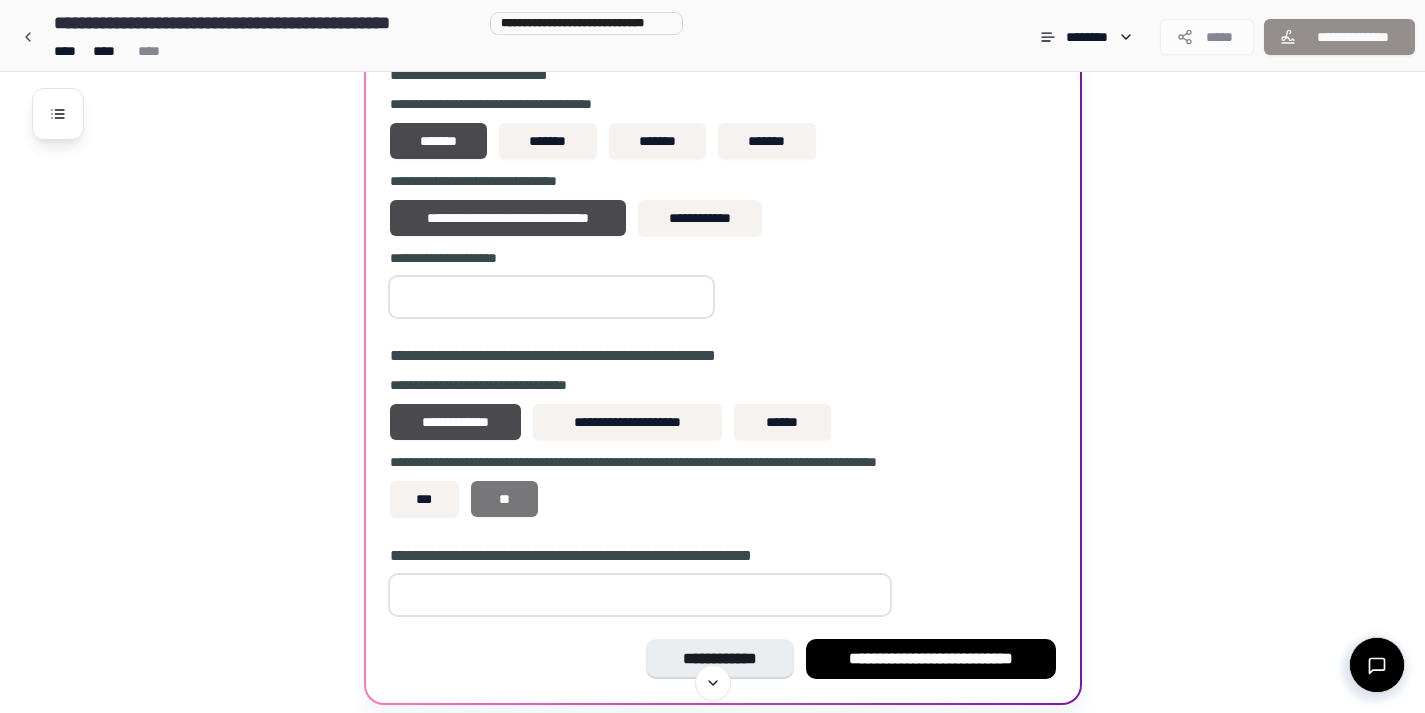 click on "**" at bounding box center [504, 499] 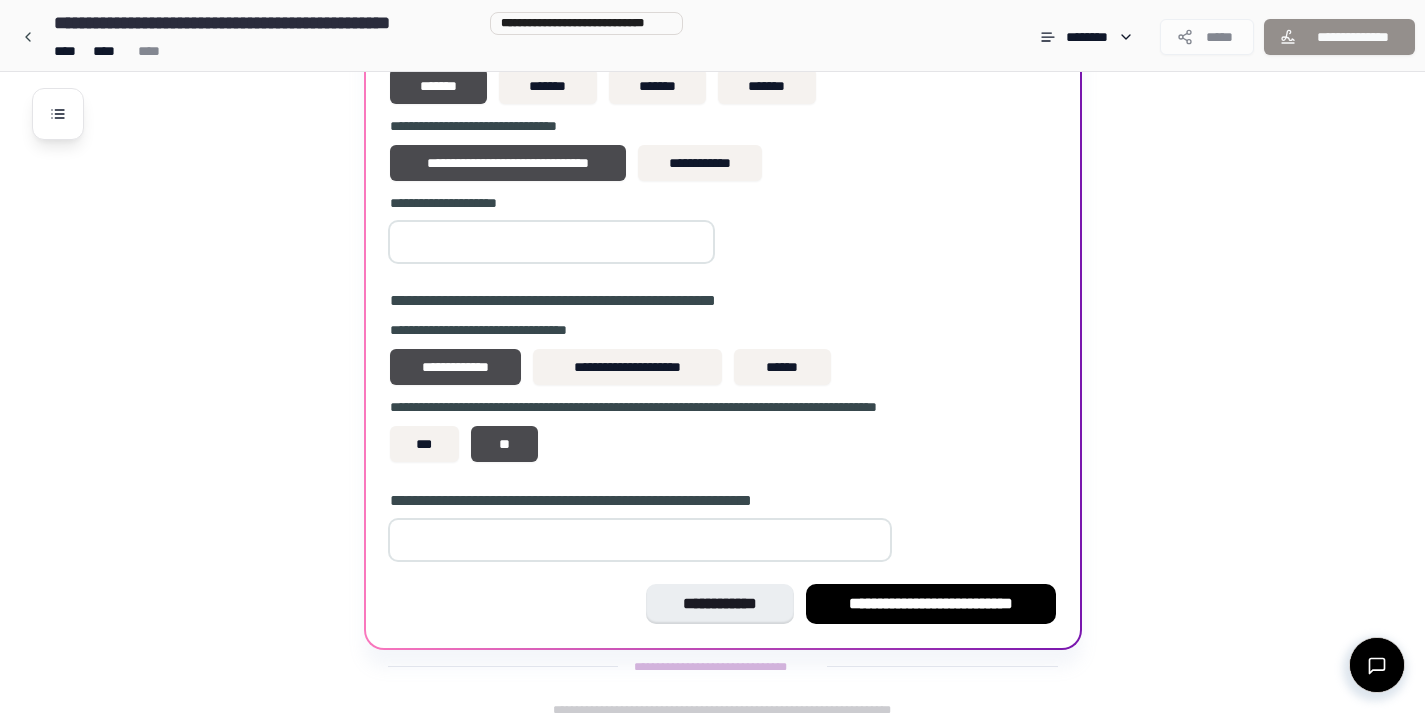 scroll, scrollTop: 825, scrollLeft: 0, axis: vertical 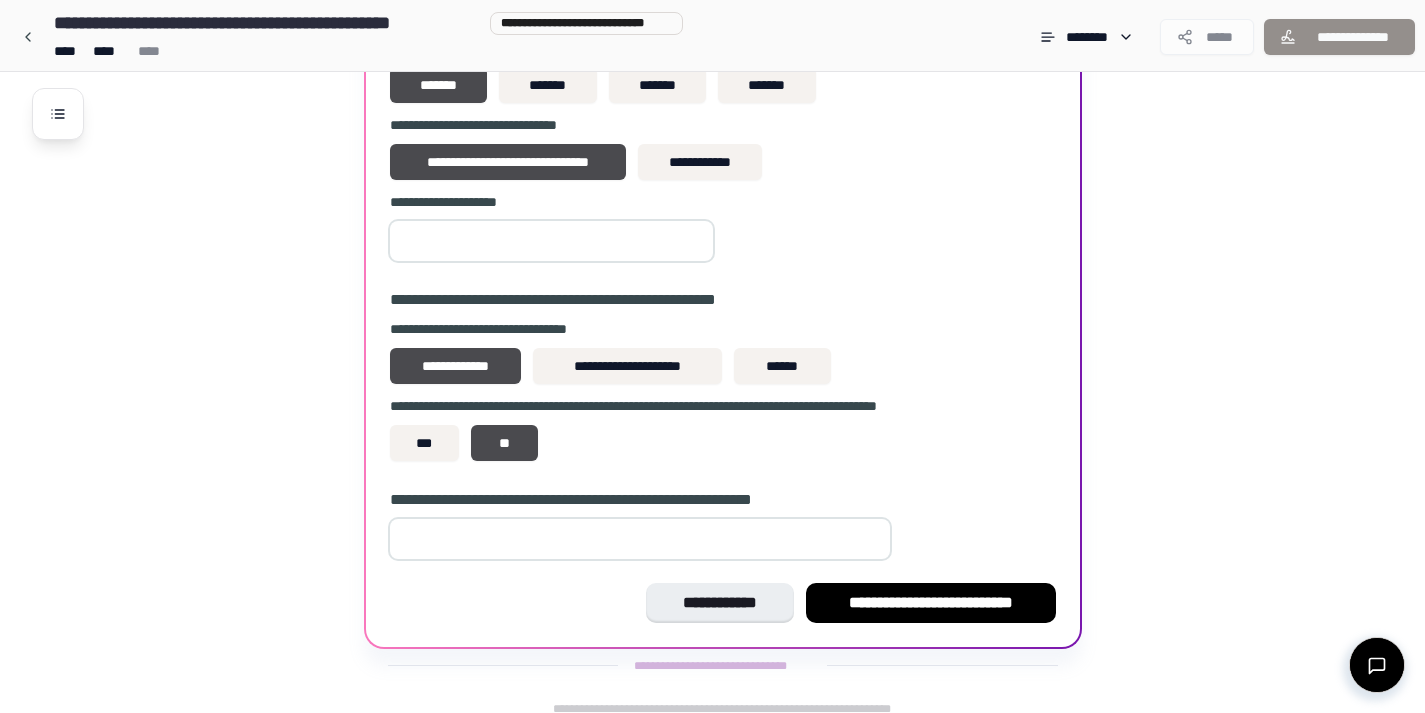 click at bounding box center (640, 539) 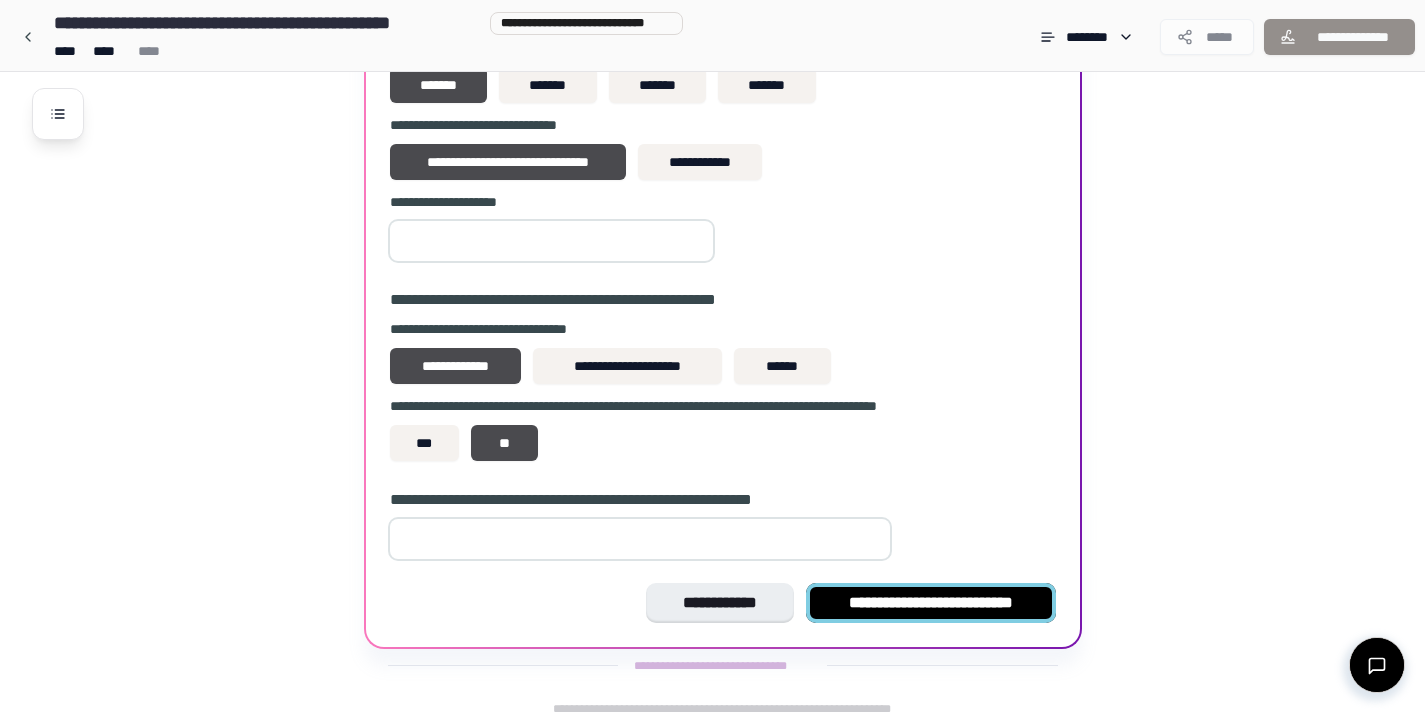 click on "**********" at bounding box center (931, 603) 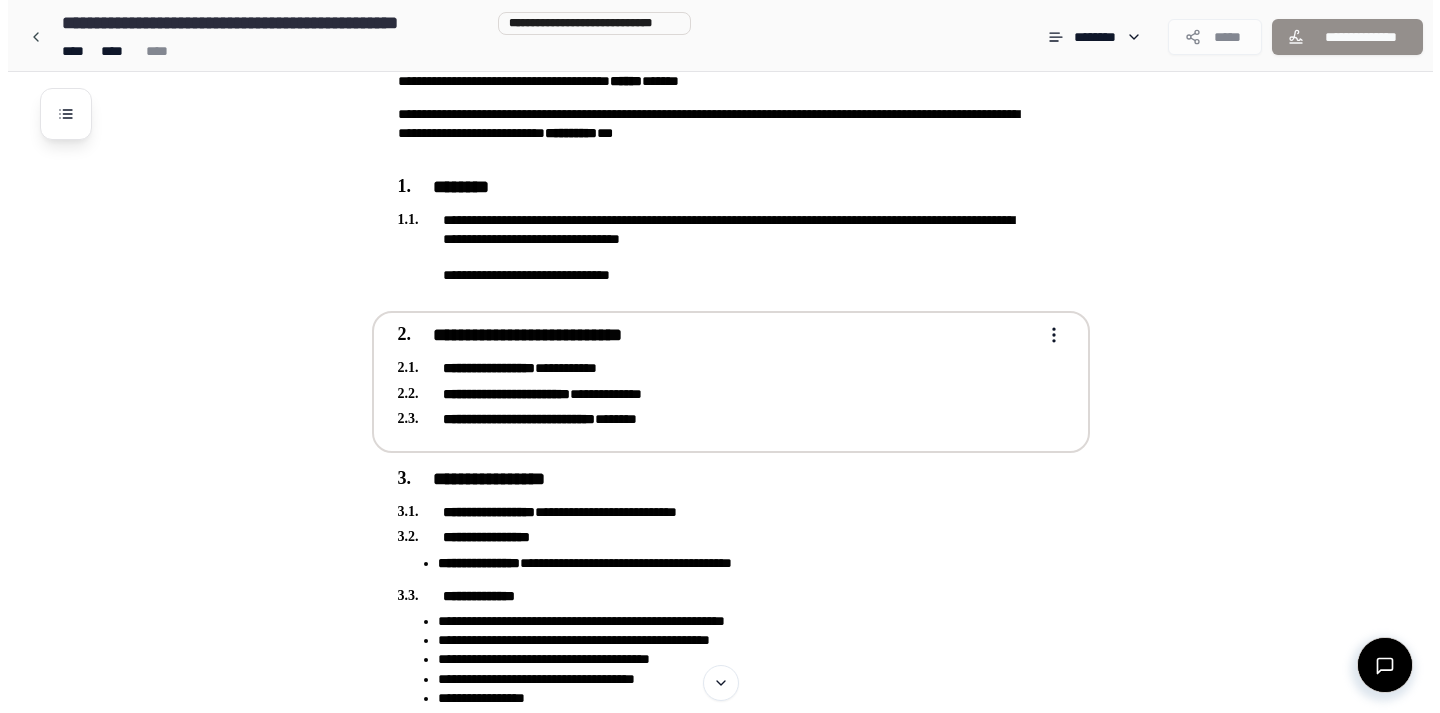 scroll, scrollTop: 311, scrollLeft: 0, axis: vertical 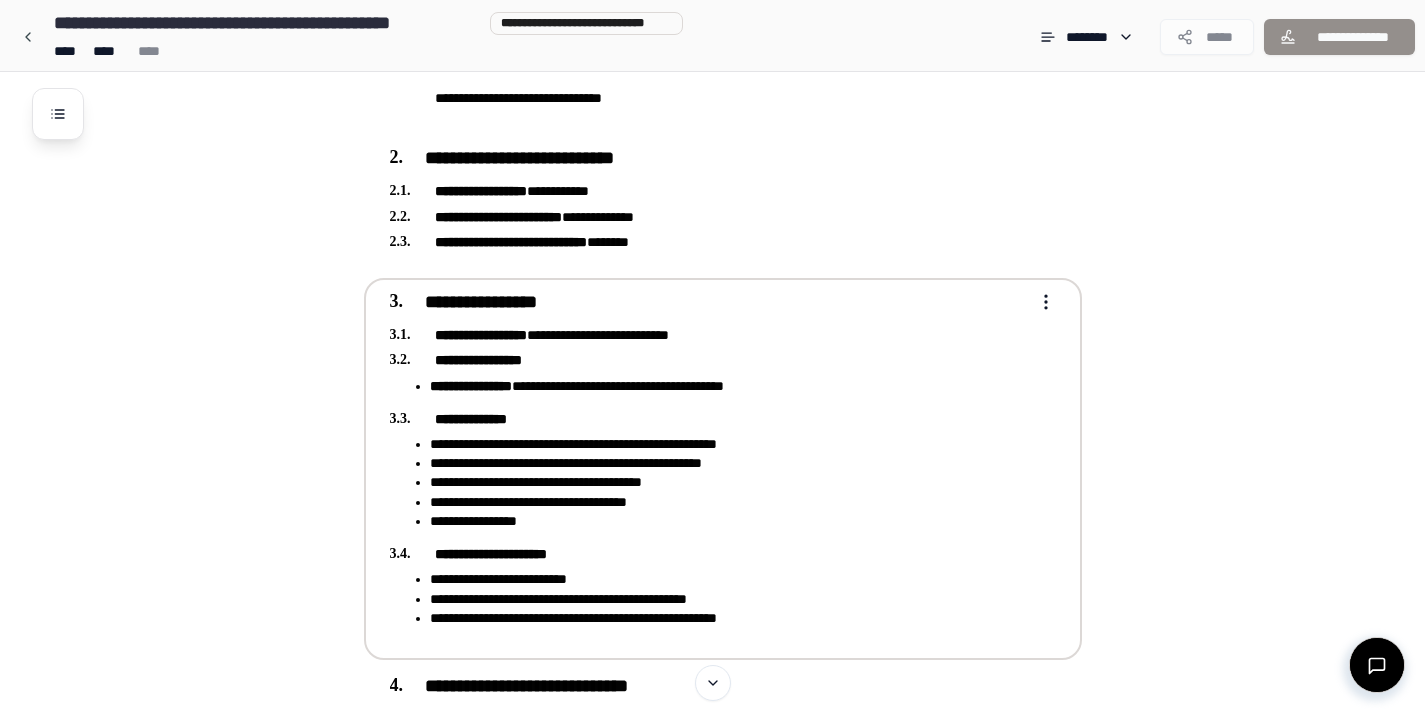 click on "**********" at bounding box center [712, 1489] 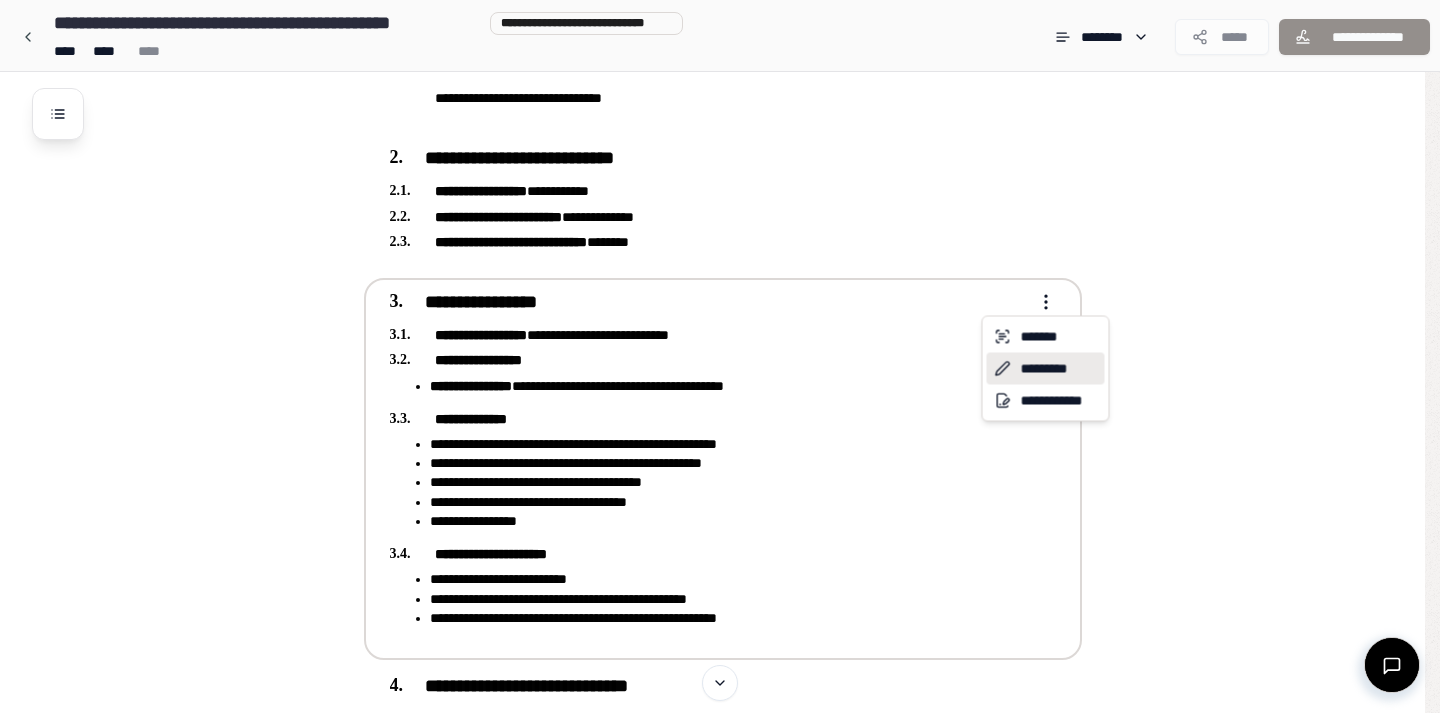 click on "*********" at bounding box center [1046, 369] 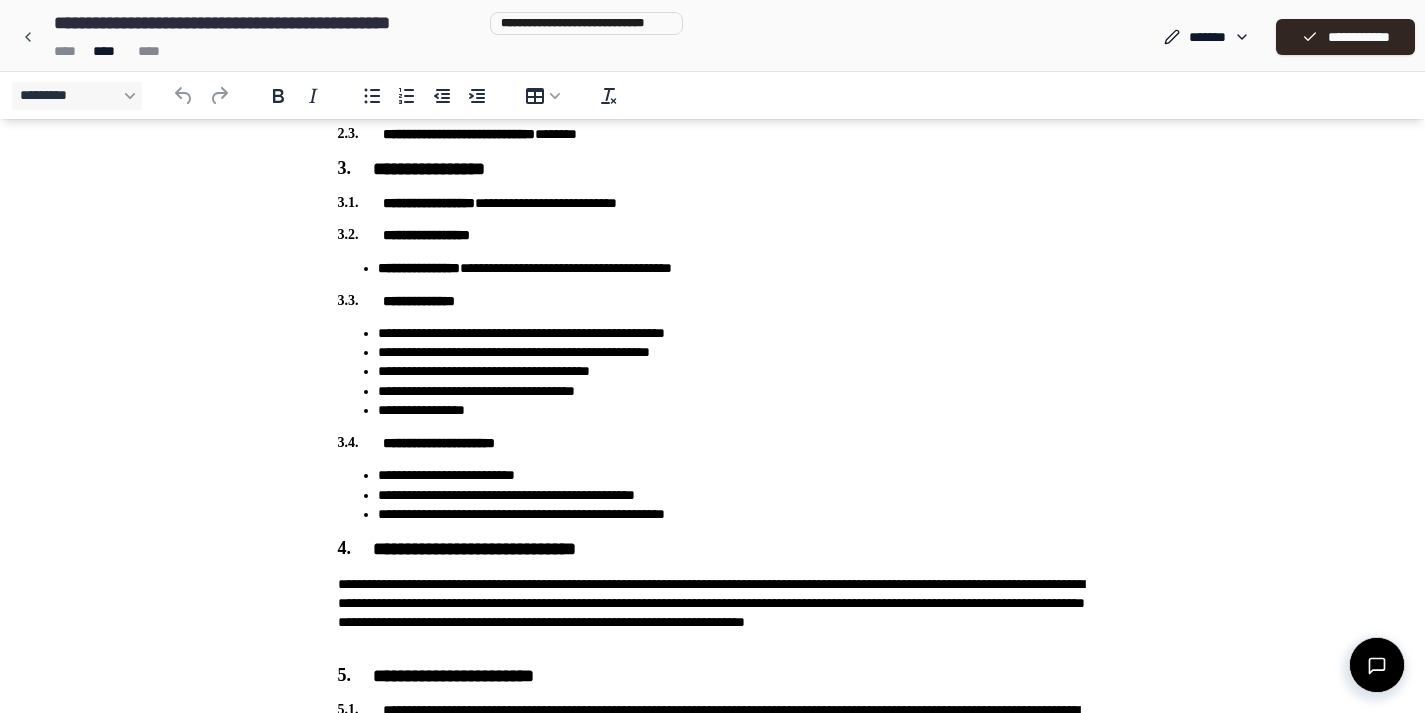 scroll, scrollTop: 432, scrollLeft: 0, axis: vertical 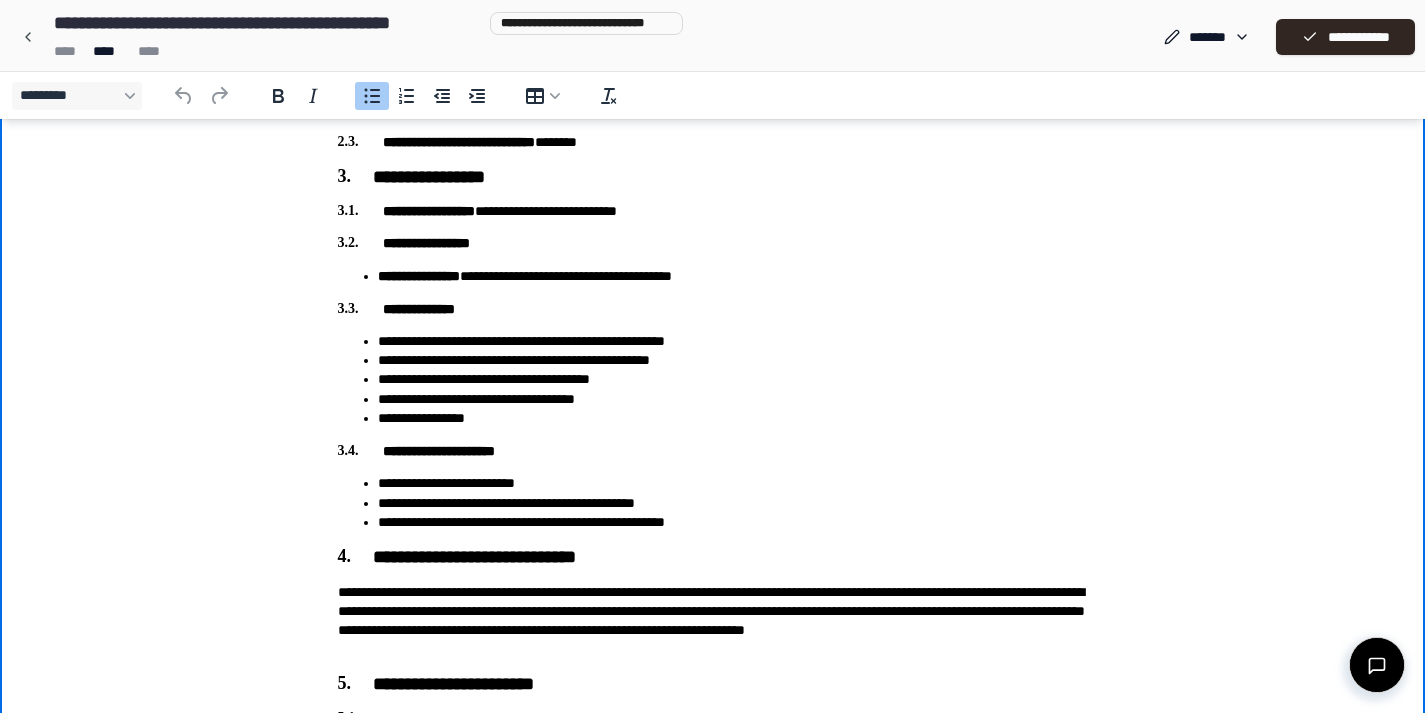 click on "**********" at bounding box center [733, 522] 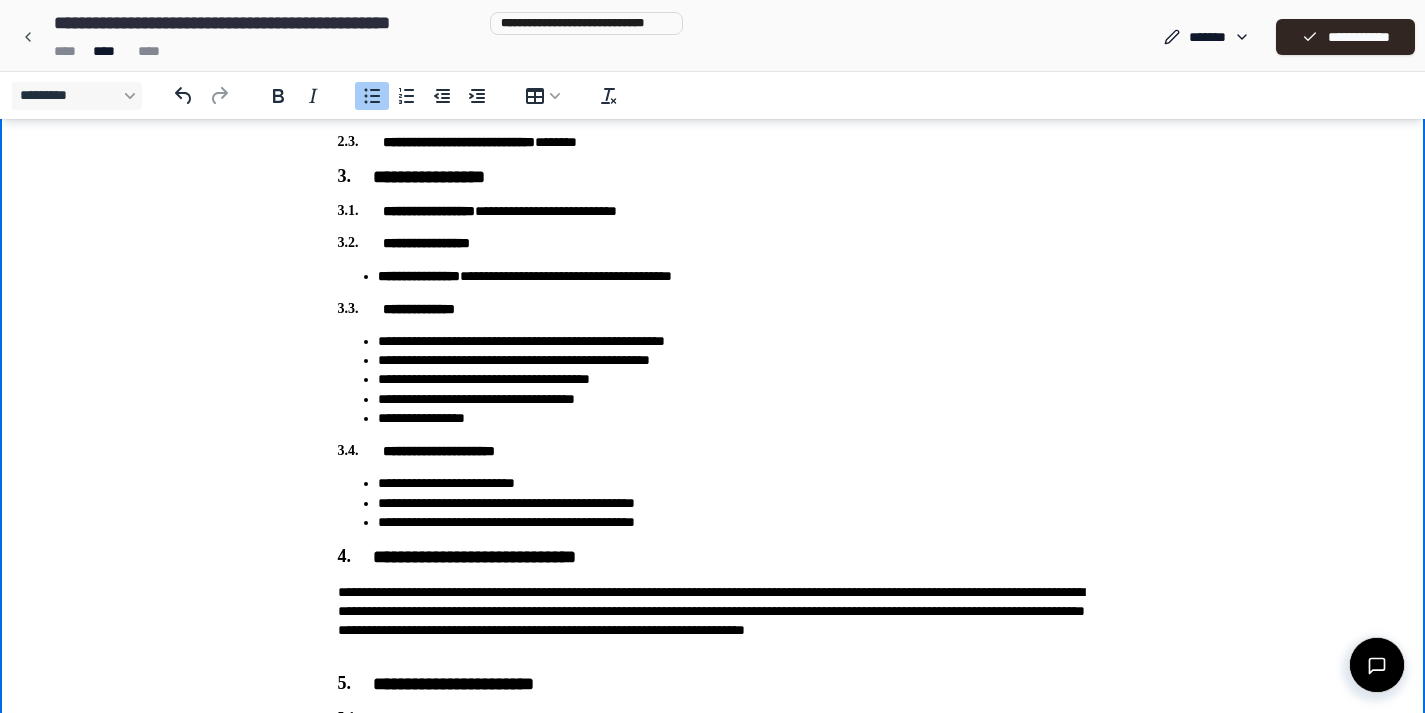 click on "**********" at bounding box center (733, 379) 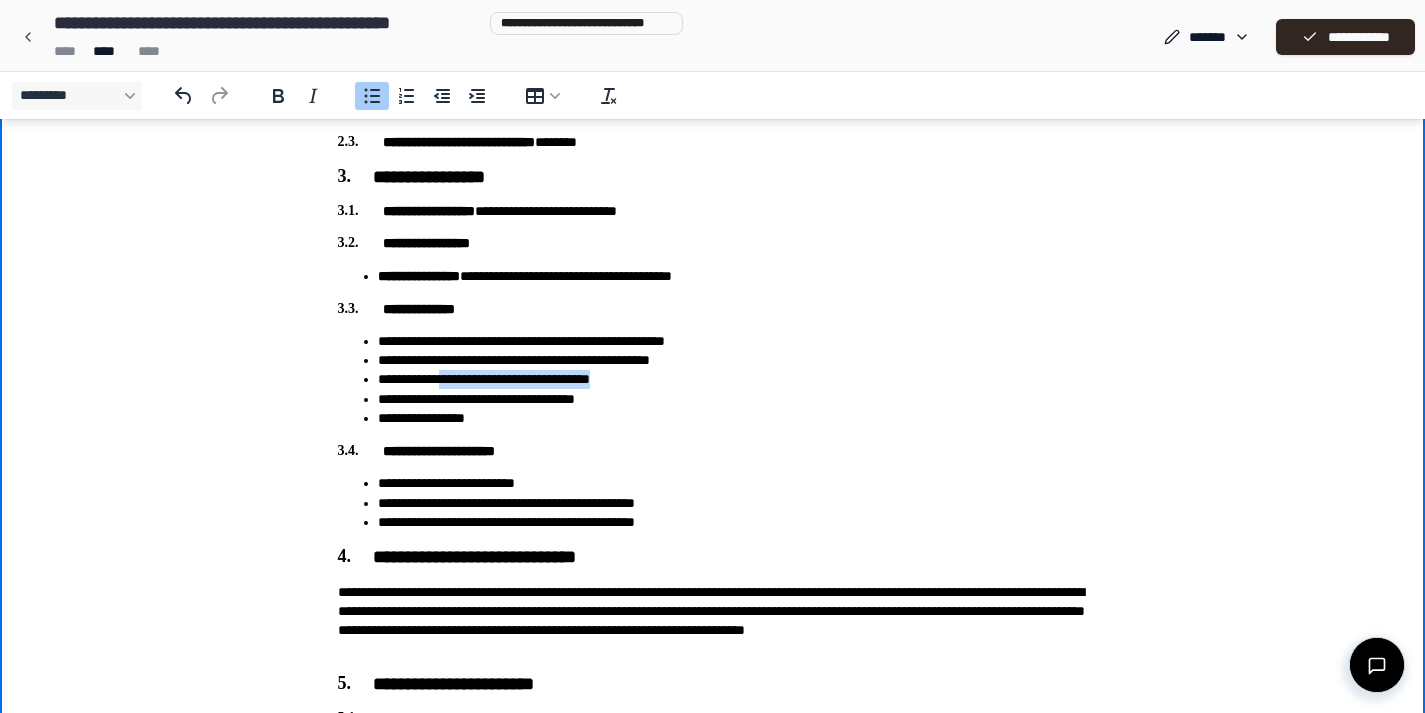 drag, startPoint x: 622, startPoint y: 379, endPoint x: 463, endPoint y: 379, distance: 159 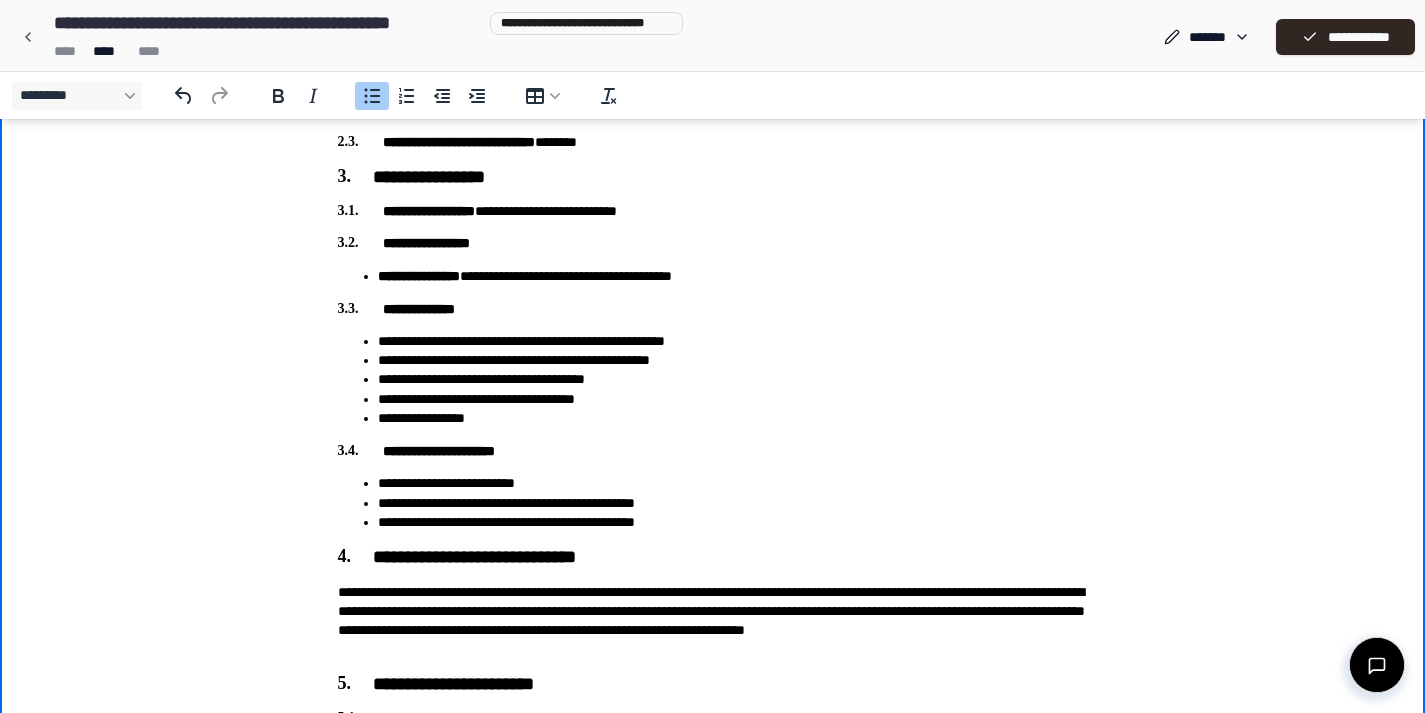 click on "**********" at bounding box center [733, 418] 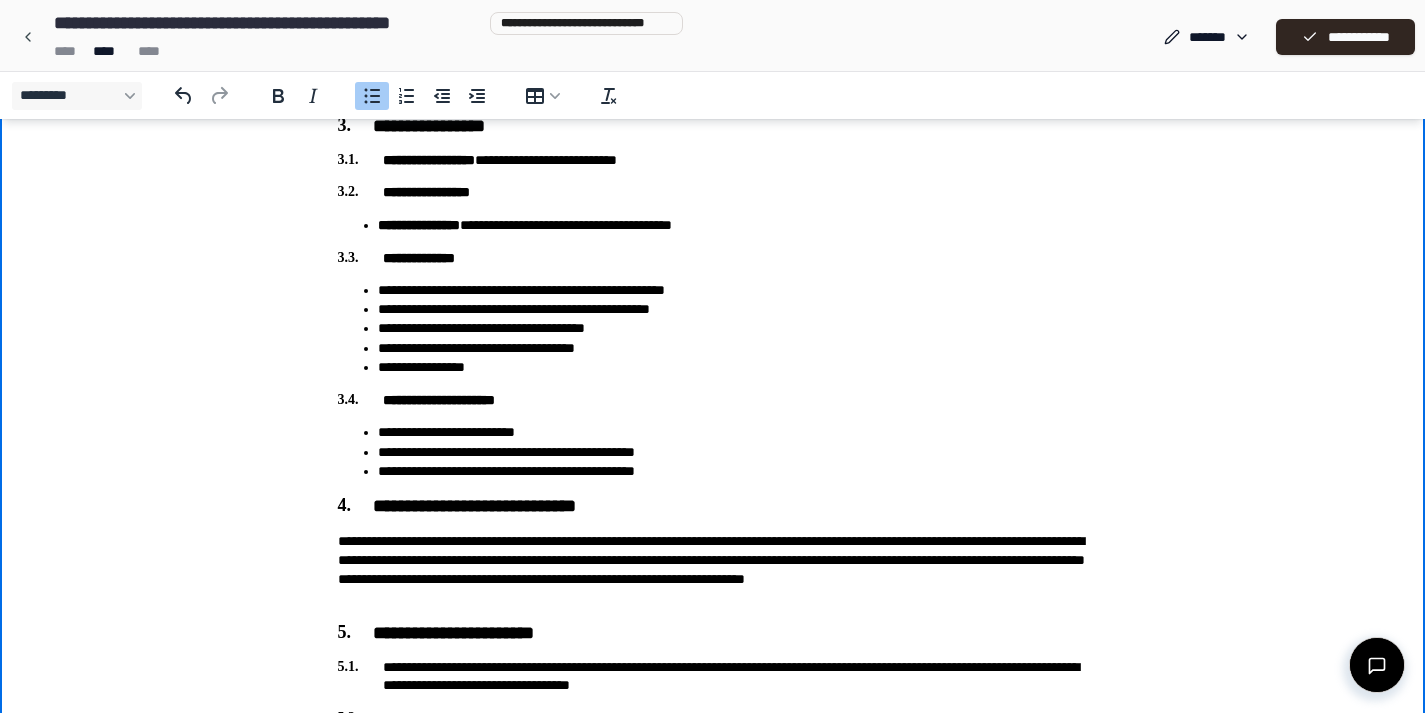 scroll, scrollTop: 514, scrollLeft: 0, axis: vertical 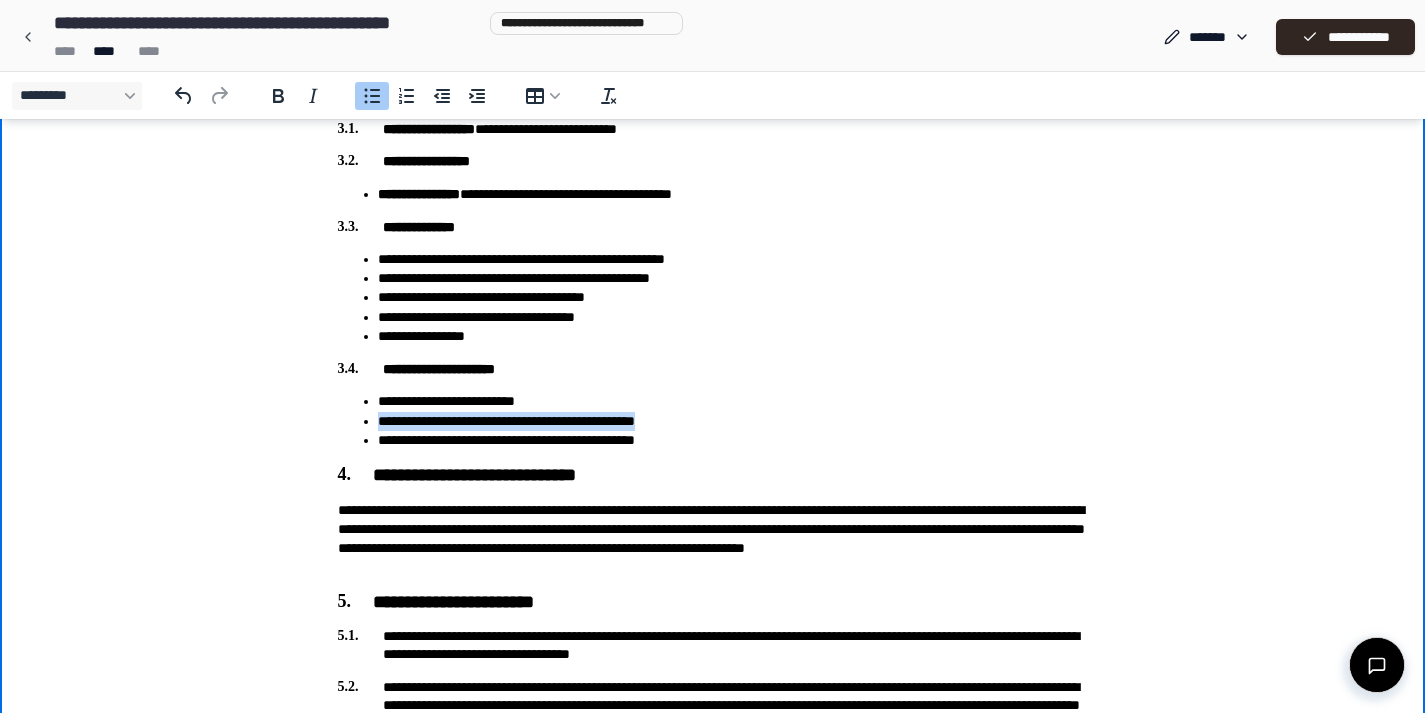 drag, startPoint x: 377, startPoint y: 421, endPoint x: 710, endPoint y: 417, distance: 333.02402 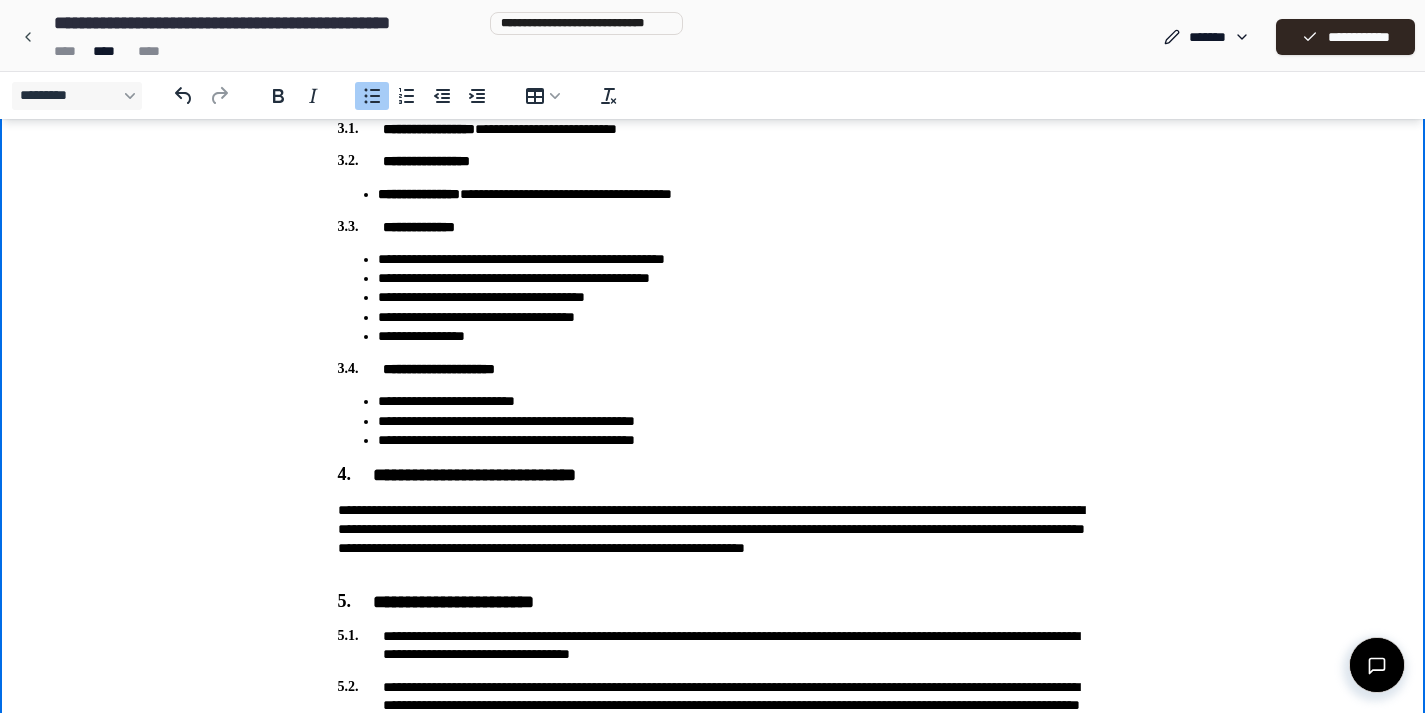 click on "**********" at bounding box center [713, 1023] 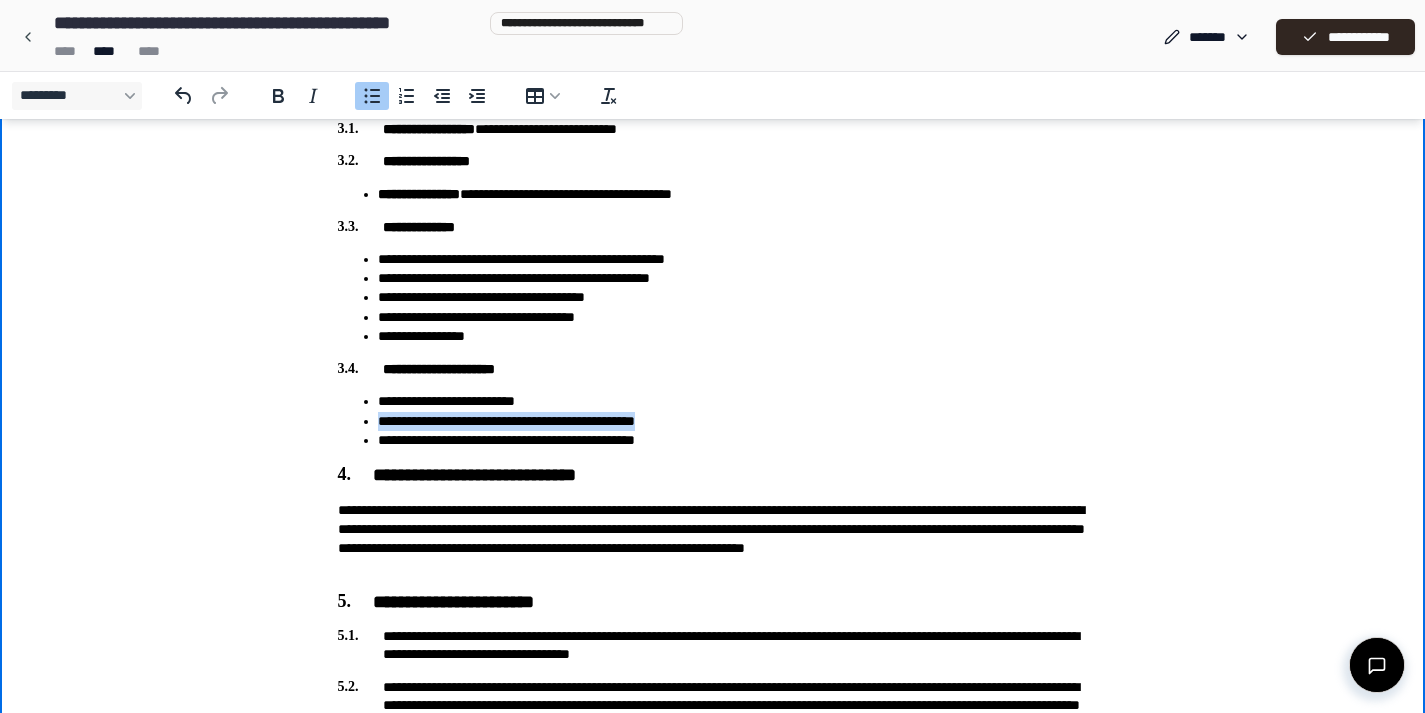 drag, startPoint x: 714, startPoint y: 416, endPoint x: 377, endPoint y: 416, distance: 337 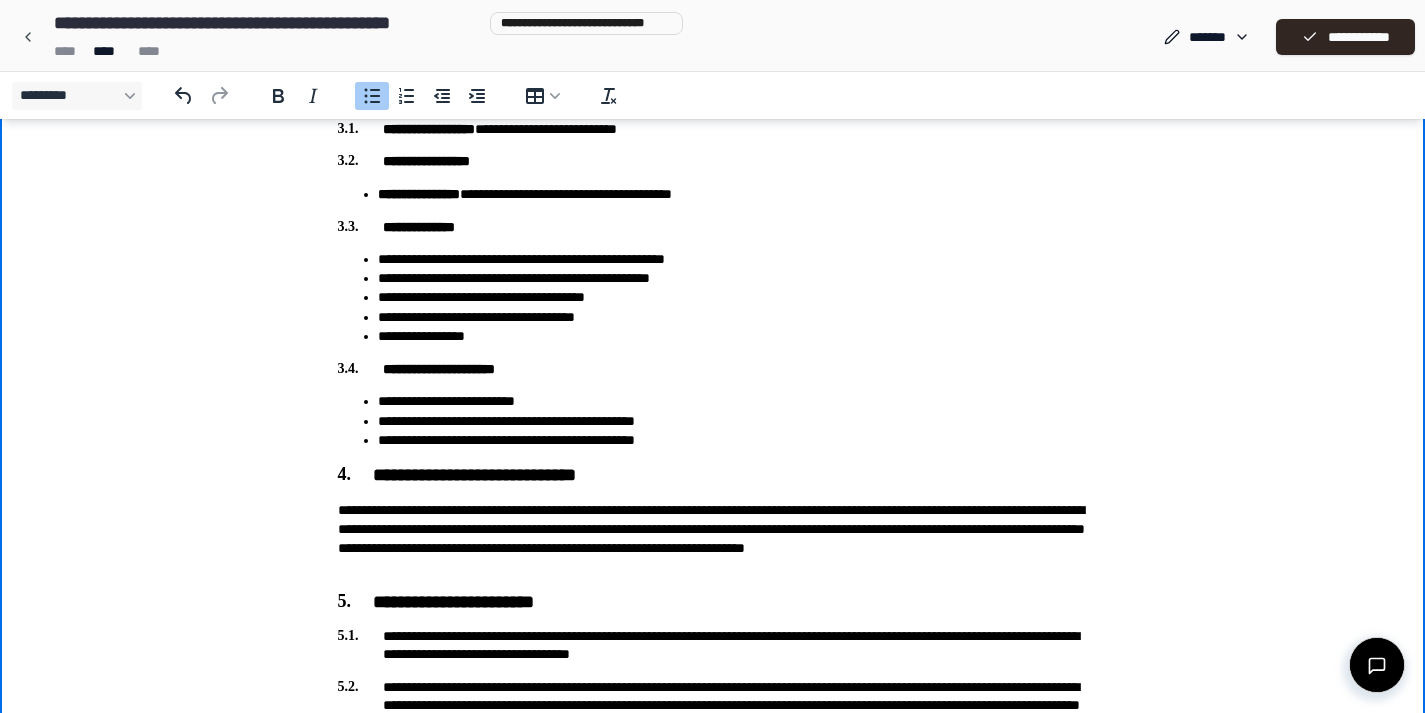 click on "**********" at bounding box center [733, 440] 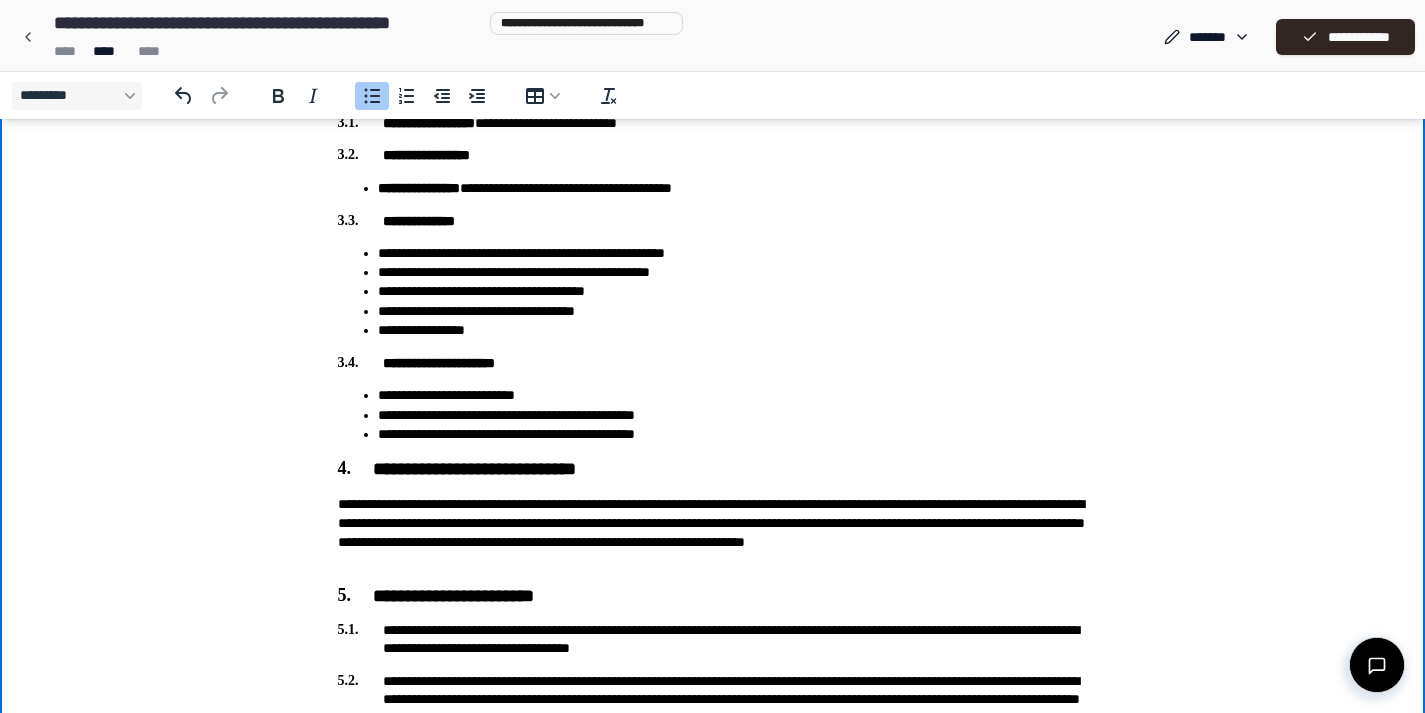 scroll, scrollTop: 522, scrollLeft: 0, axis: vertical 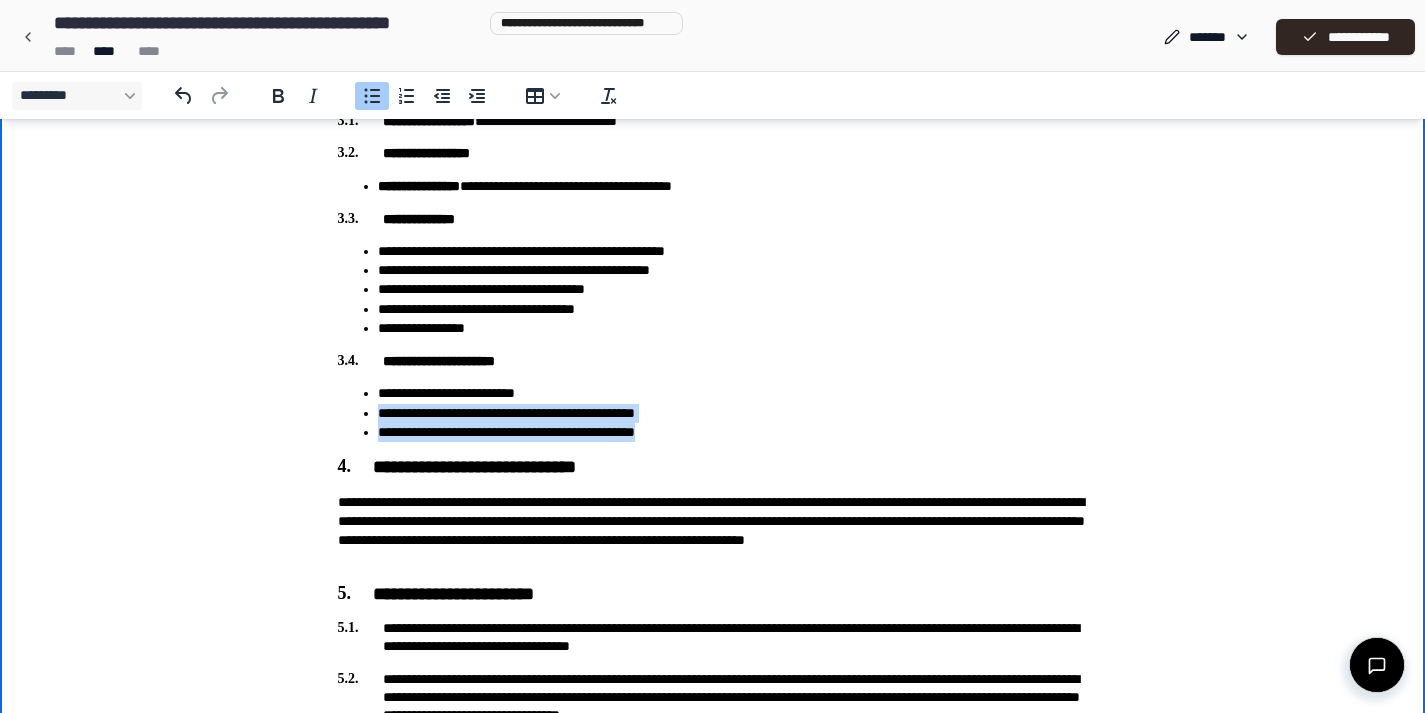drag, startPoint x: 702, startPoint y: 432, endPoint x: 370, endPoint y: 416, distance: 332.3853 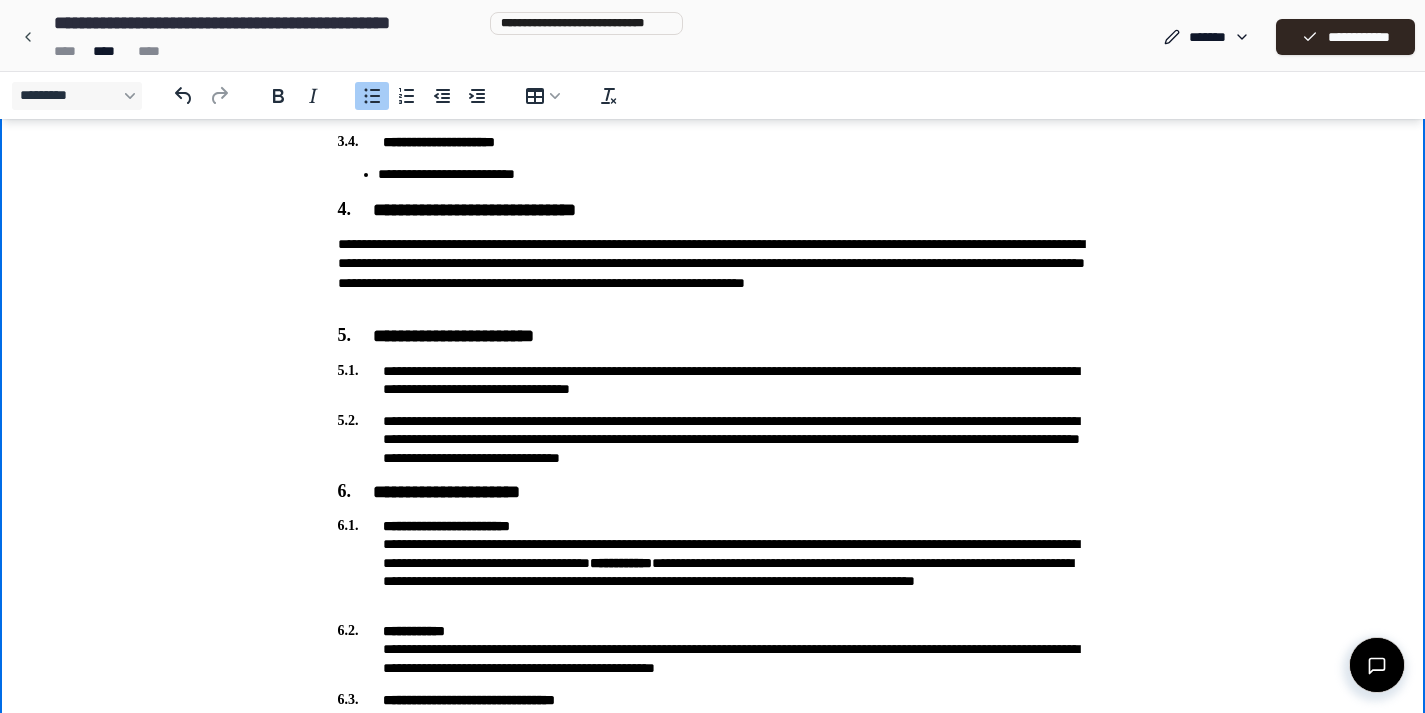 scroll, scrollTop: 0, scrollLeft: 0, axis: both 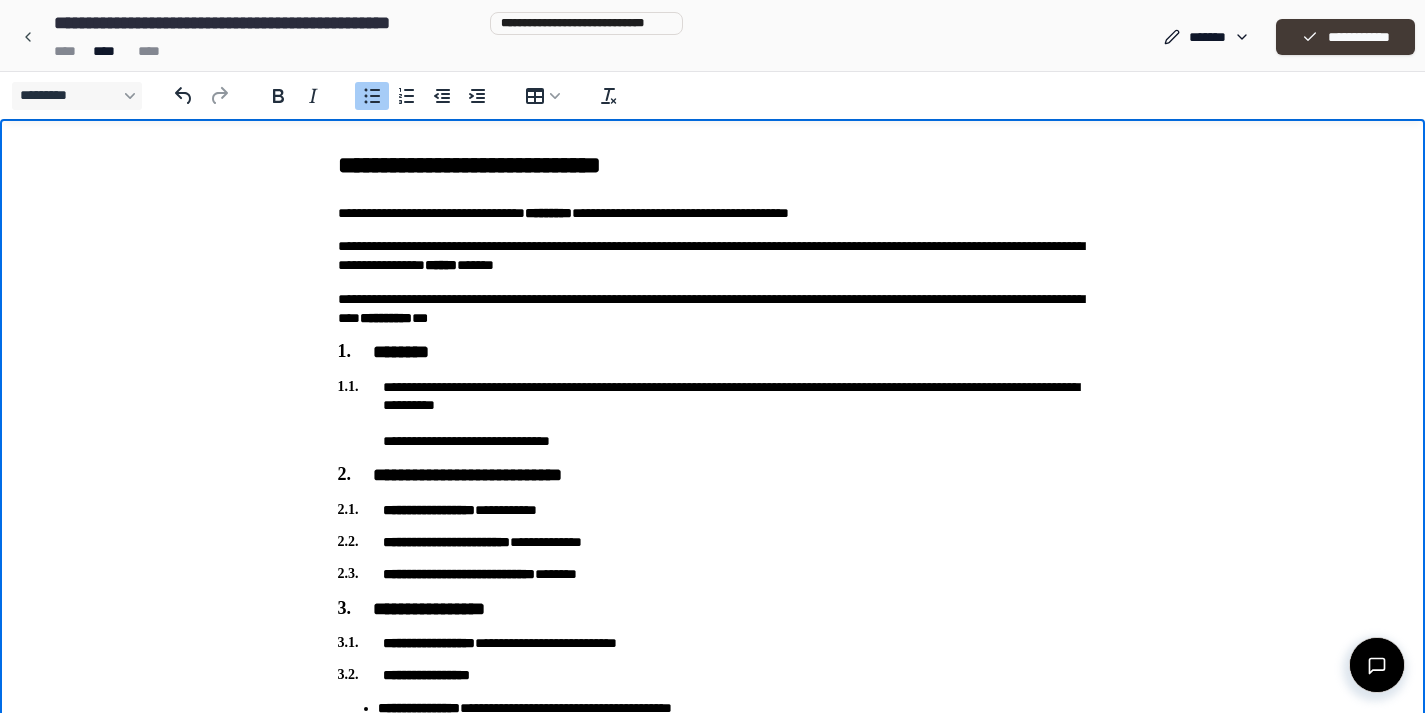 click on "**********" at bounding box center (1345, 37) 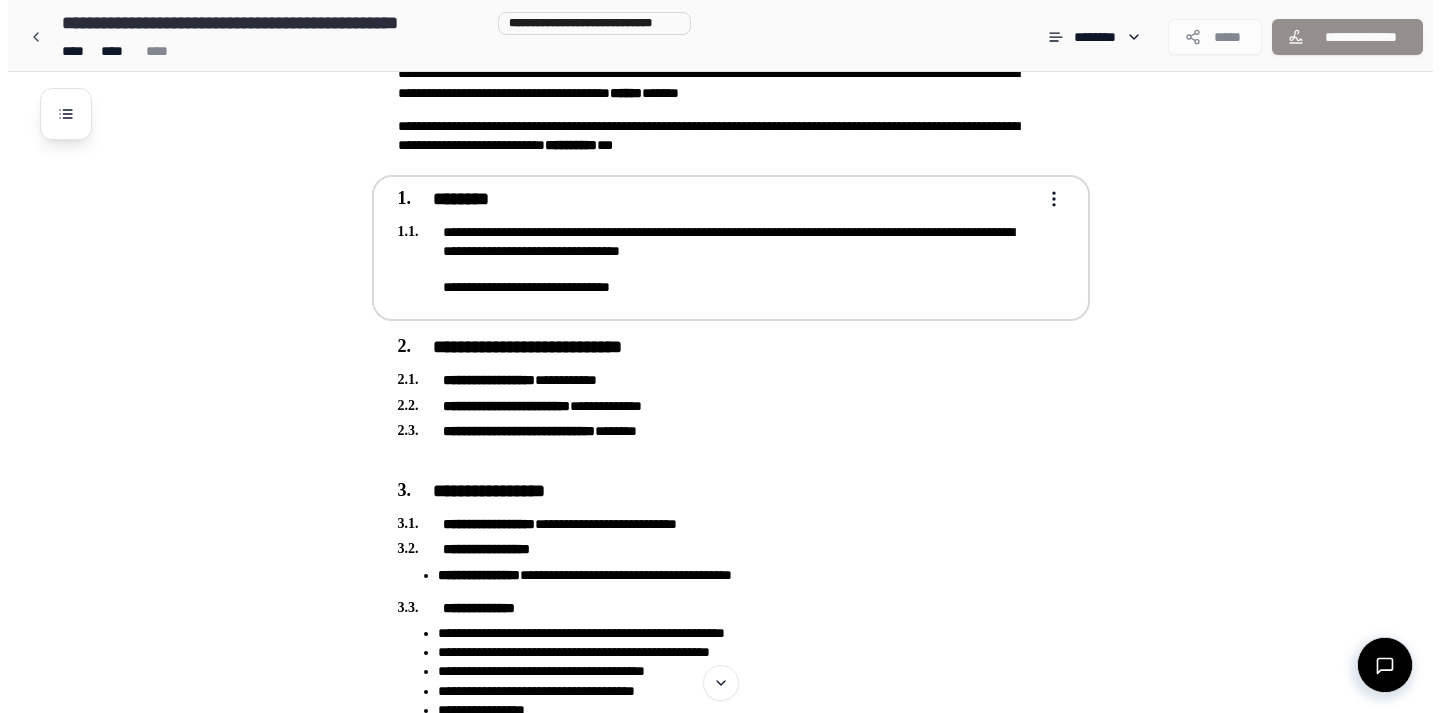 scroll, scrollTop: 114, scrollLeft: 0, axis: vertical 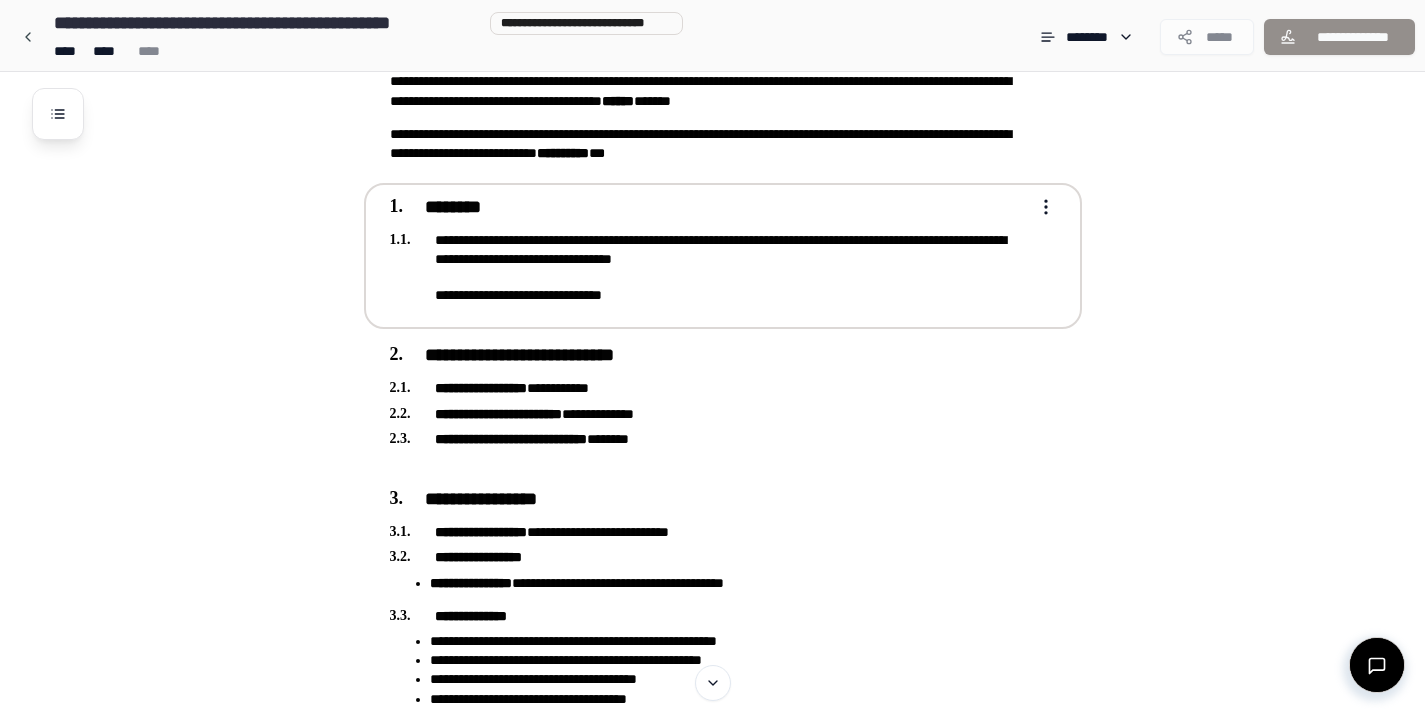 click on "**********" at bounding box center [712, 1667] 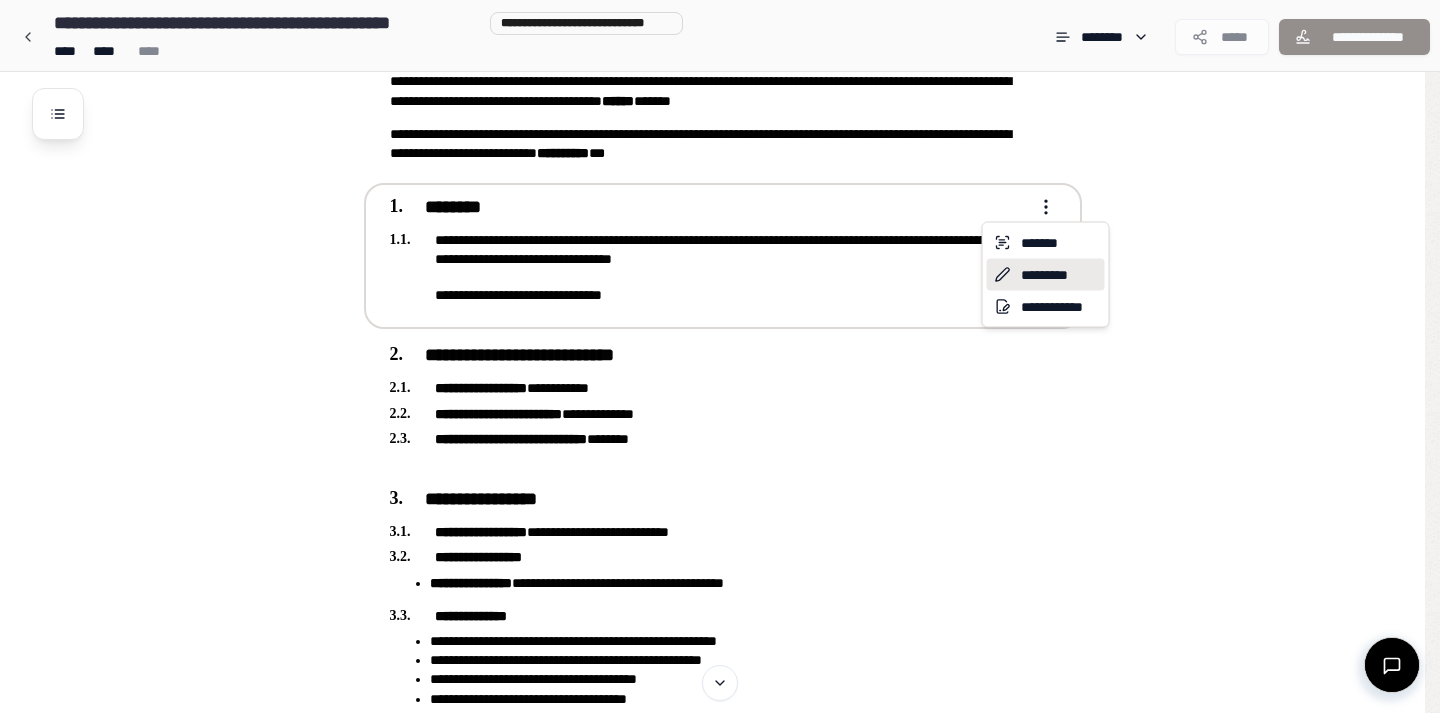 click on "*********" at bounding box center (1046, 275) 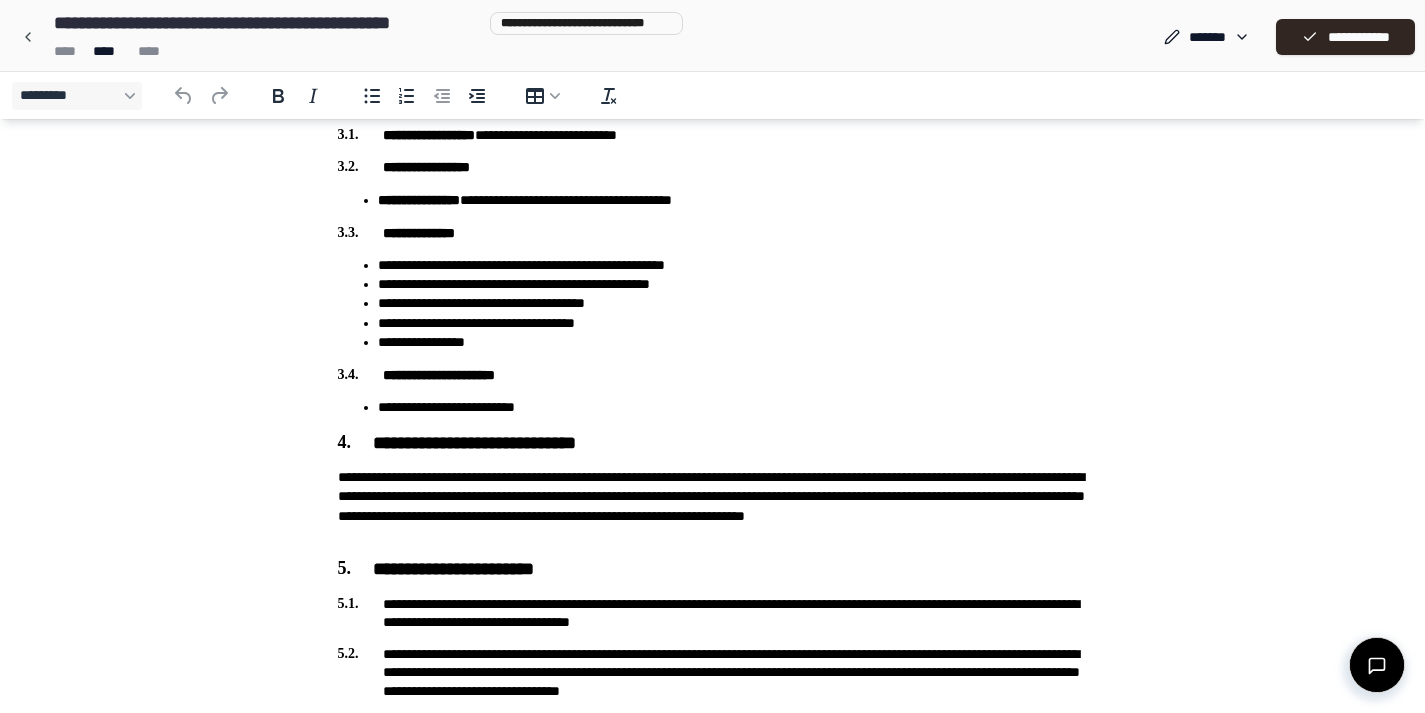 scroll, scrollTop: 489, scrollLeft: 0, axis: vertical 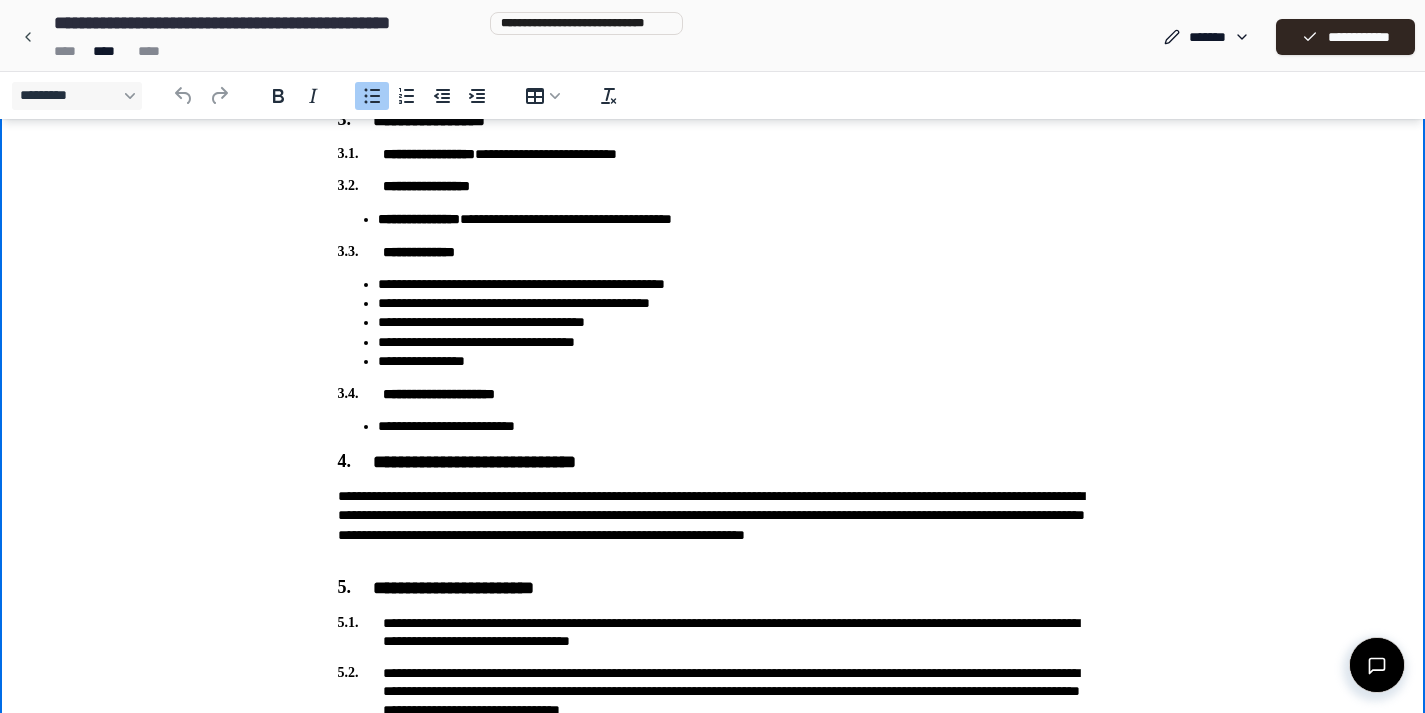 click on "**********" at bounding box center (733, 219) 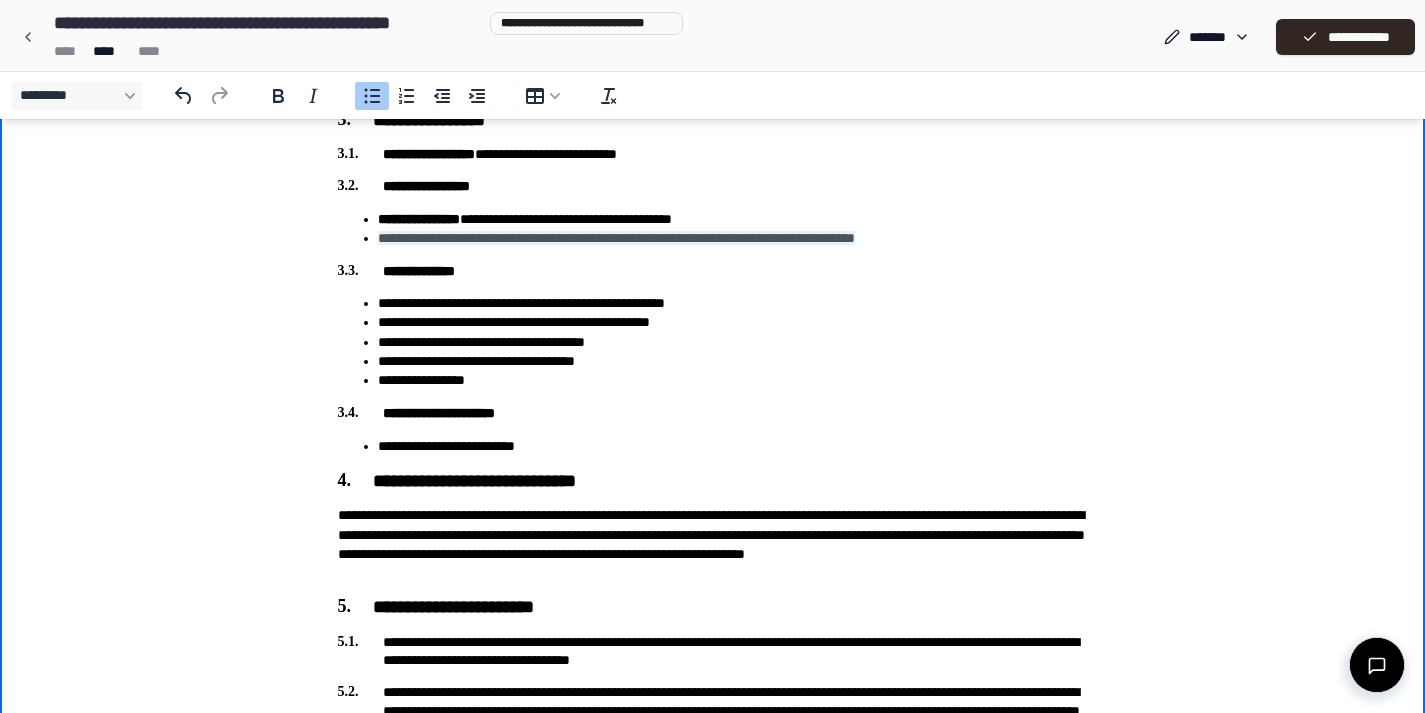 click on "**********" at bounding box center [616, 238] 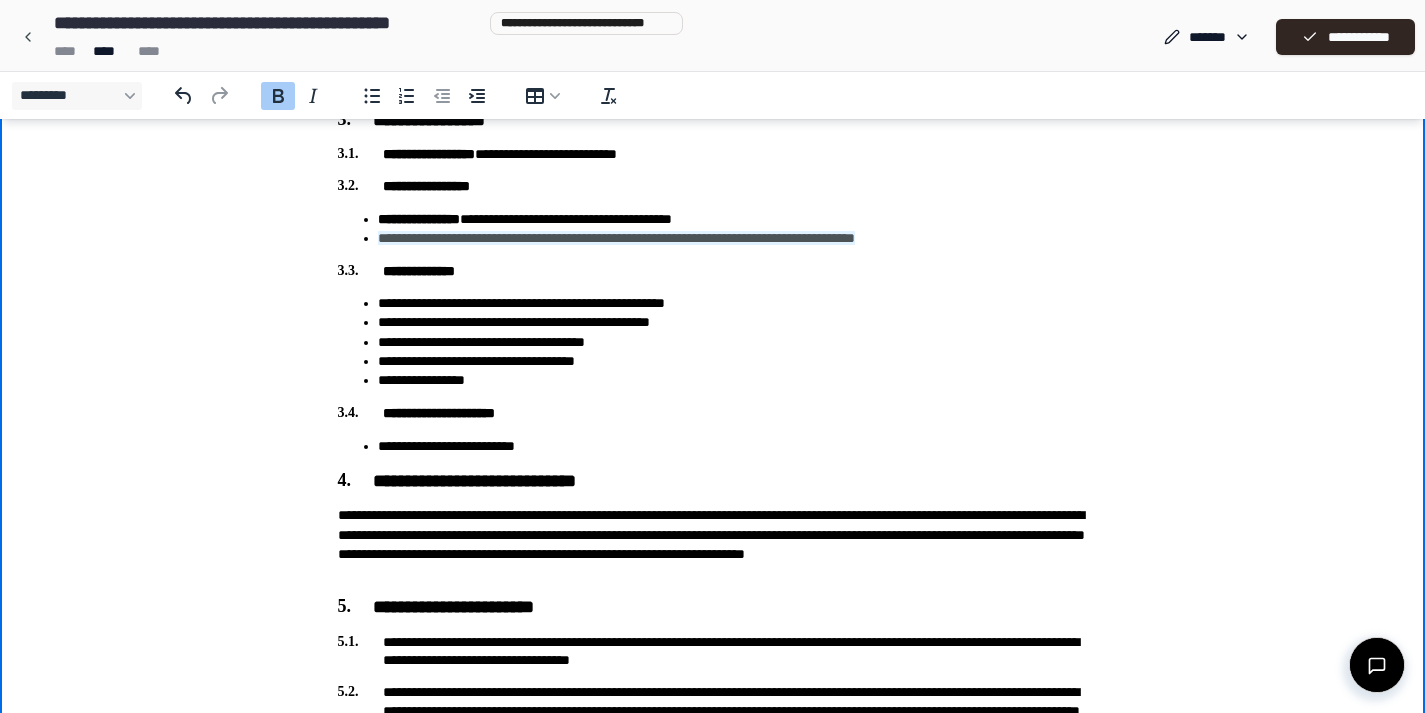 click on "**********" at bounding box center (713, 1038) 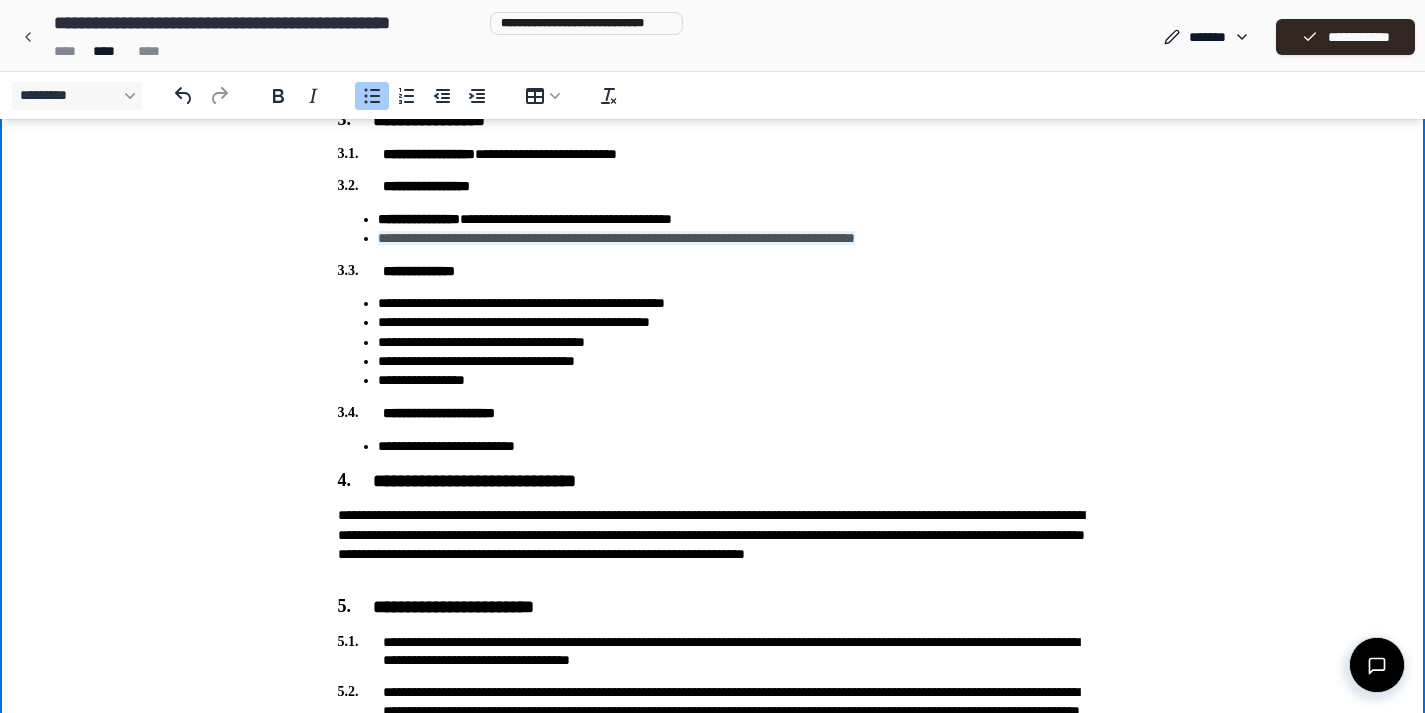 type 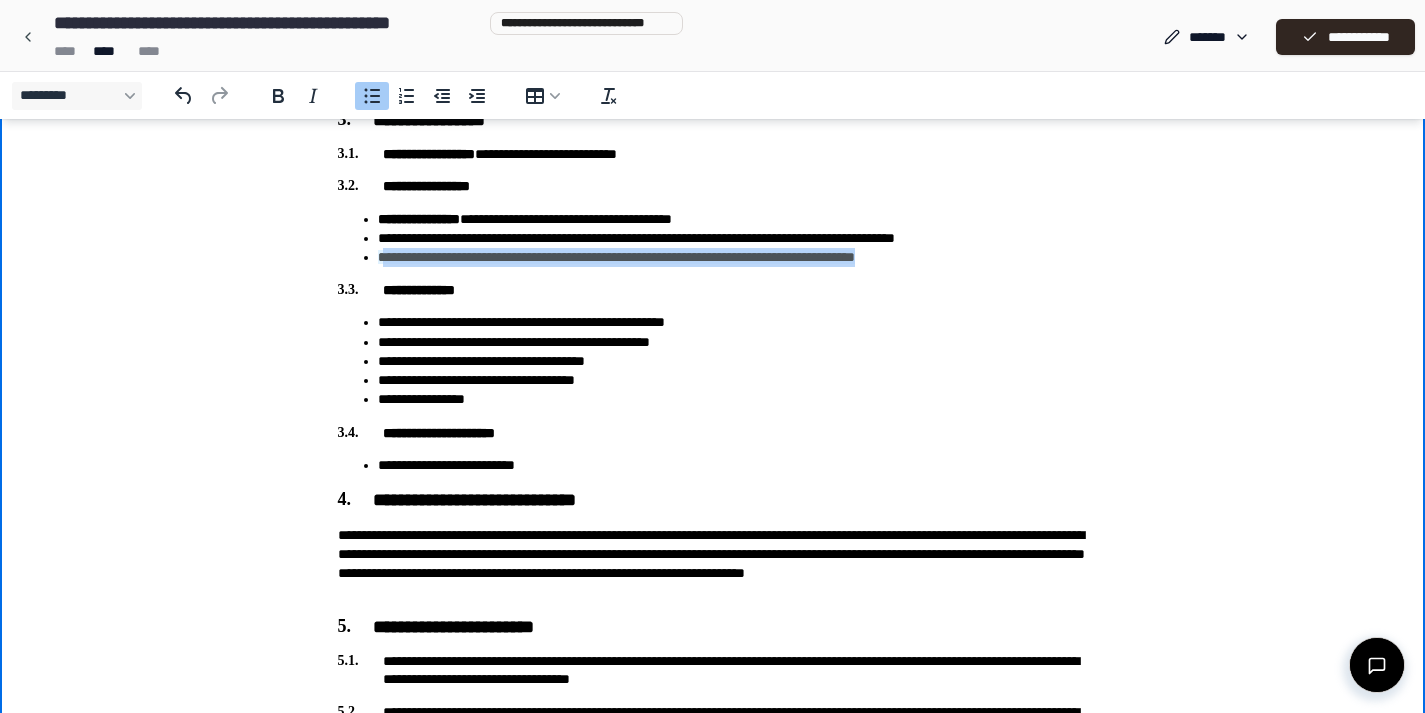 drag, startPoint x: 991, startPoint y: 256, endPoint x: 382, endPoint y: 257, distance: 609.0008 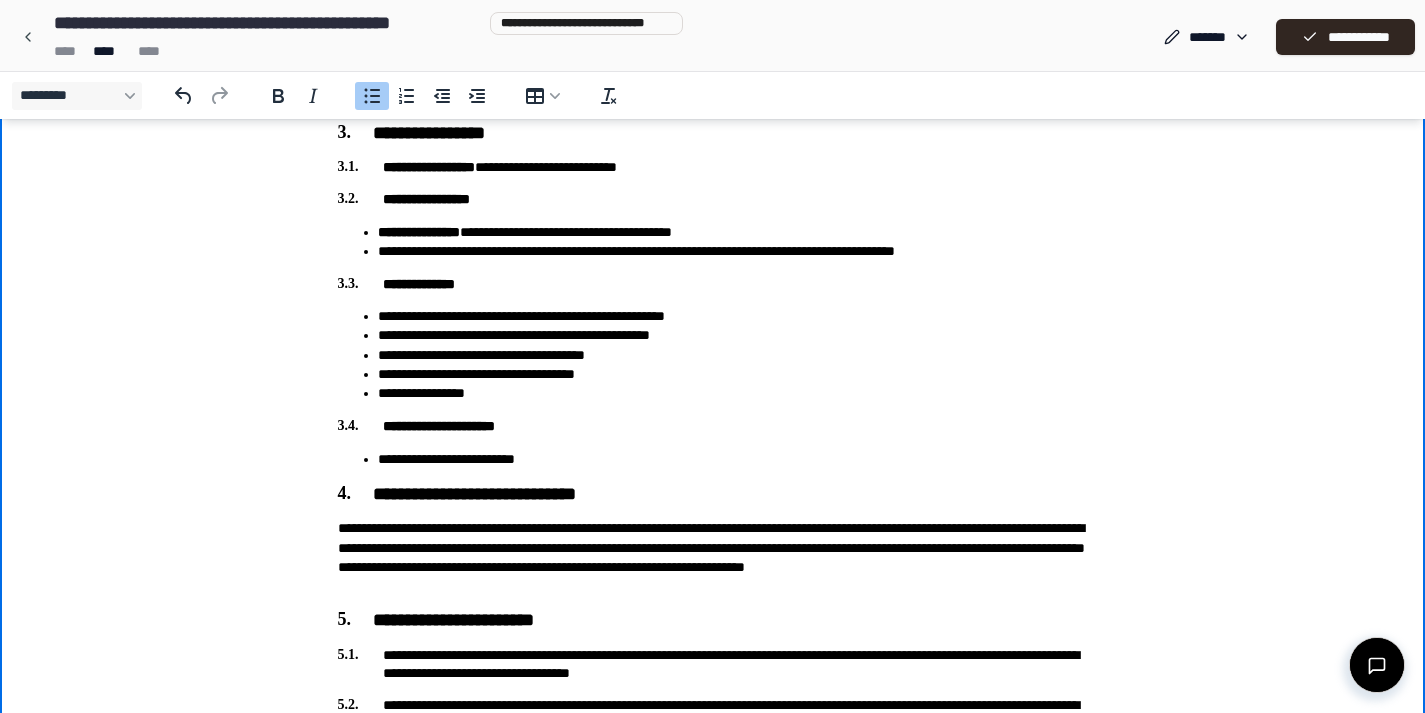 scroll, scrollTop: 460, scrollLeft: 0, axis: vertical 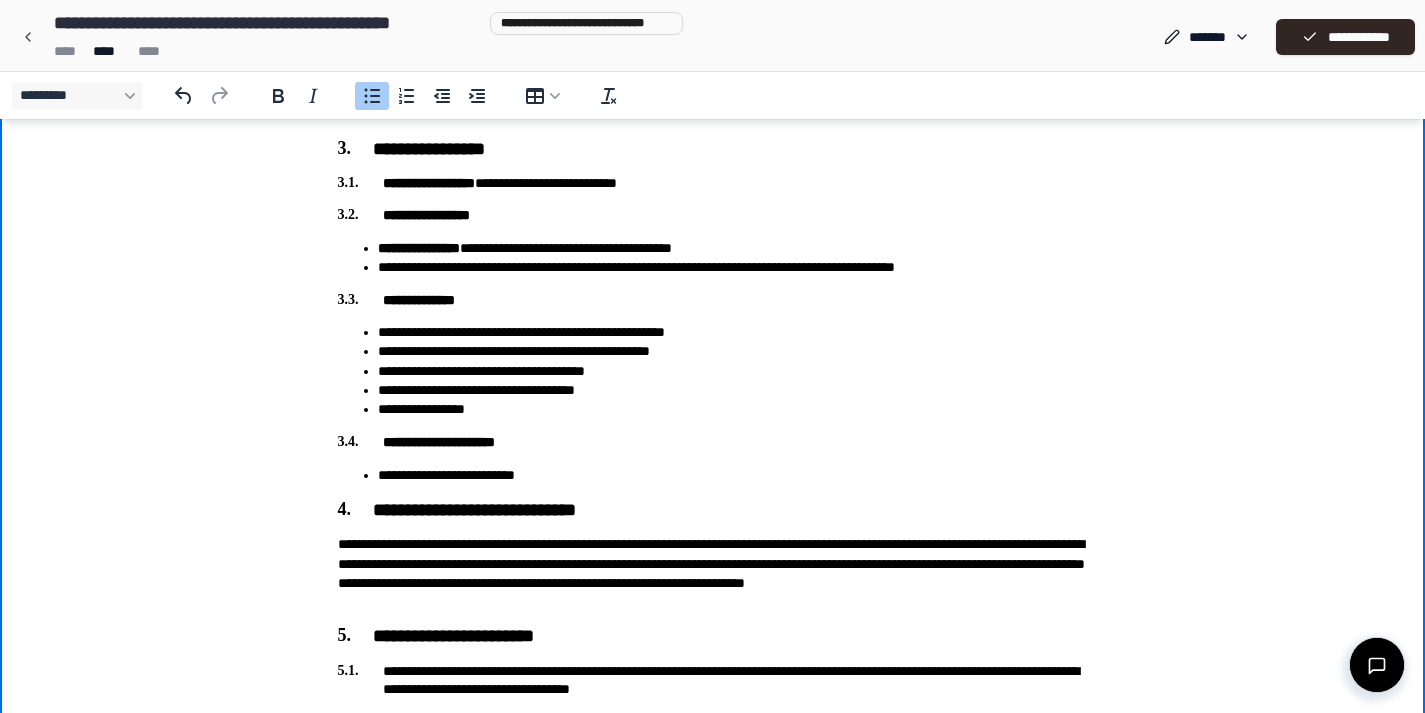 click on "**********" at bounding box center [733, 267] 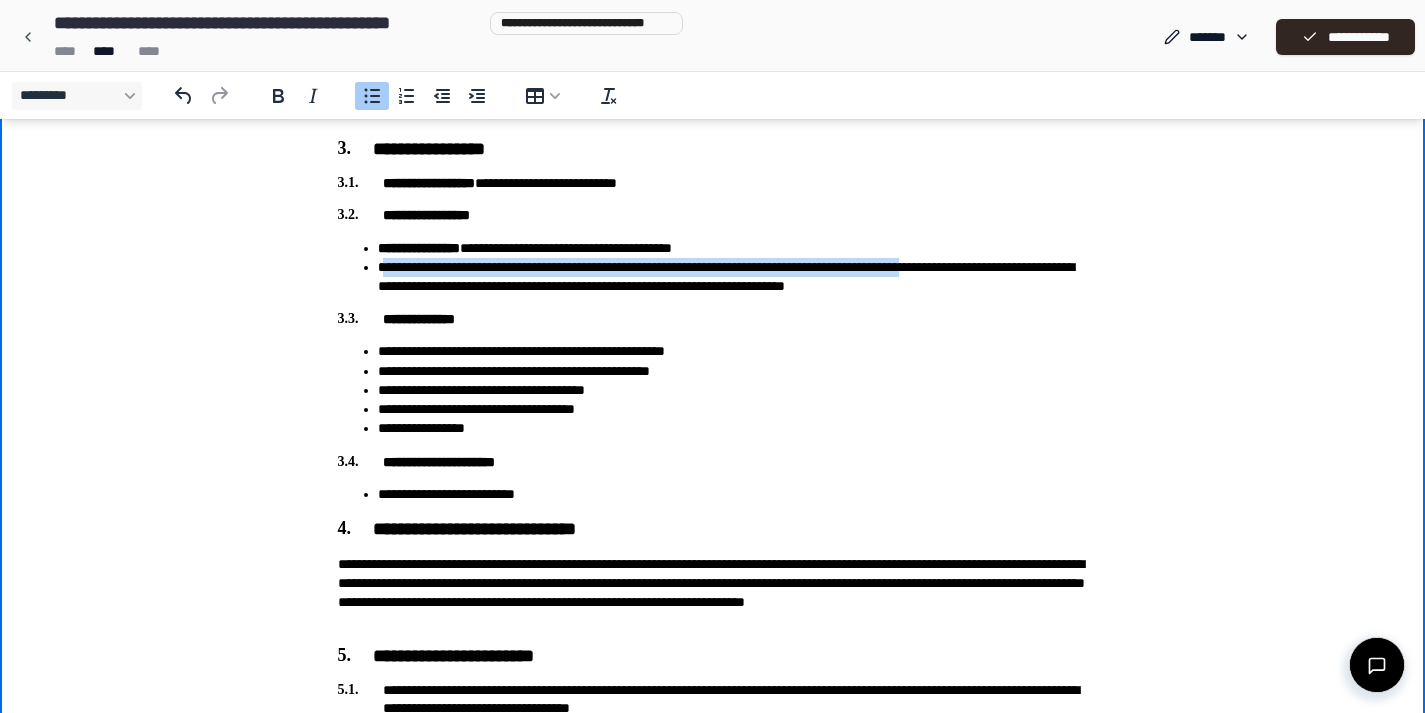 drag, startPoint x: 1002, startPoint y: 268, endPoint x: 382, endPoint y: 267, distance: 620.0008 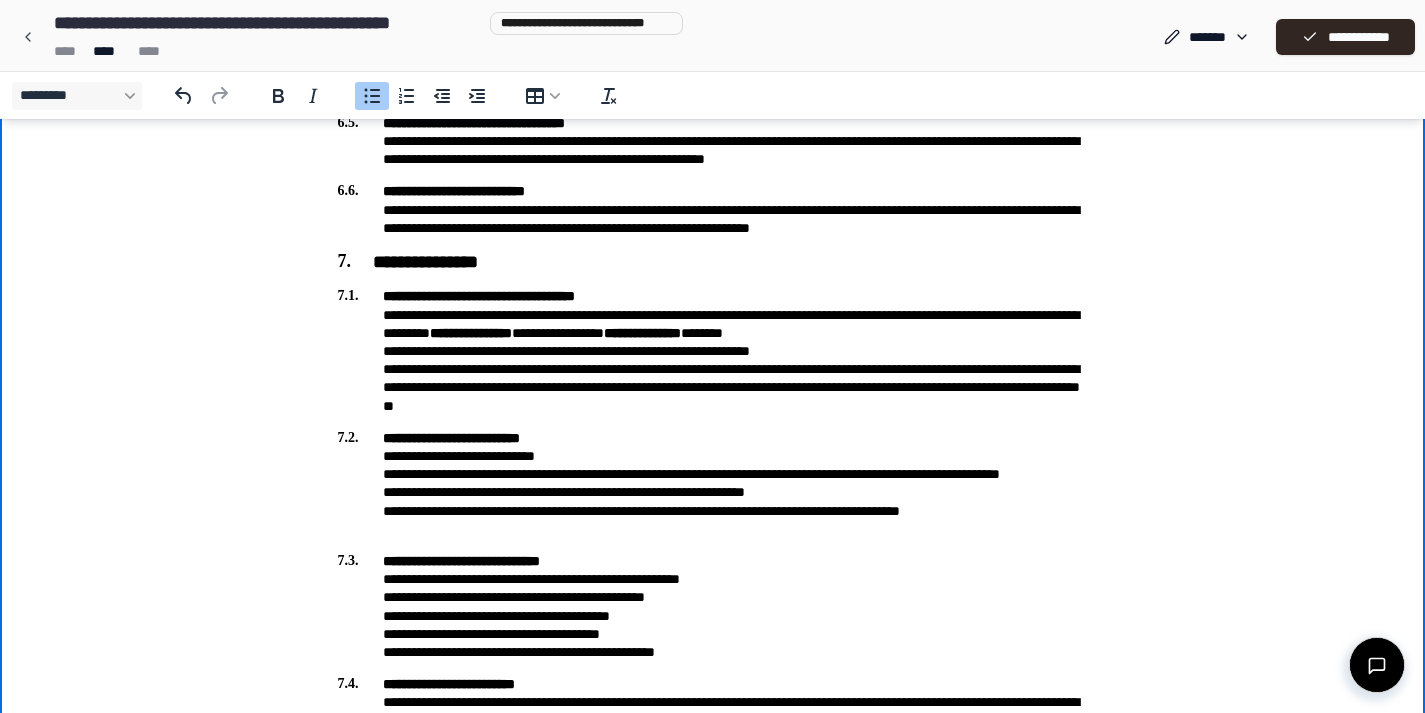 scroll, scrollTop: 1993, scrollLeft: 0, axis: vertical 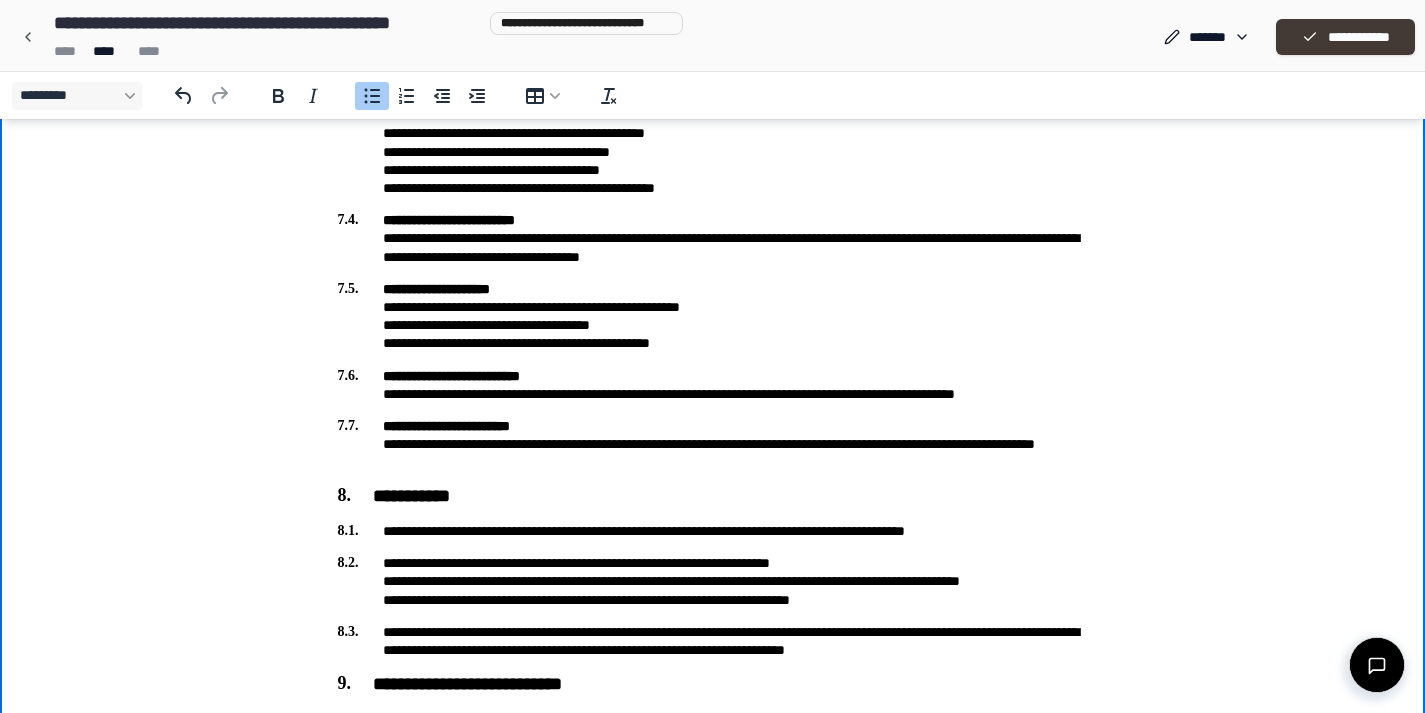 click on "**********" at bounding box center (1345, 37) 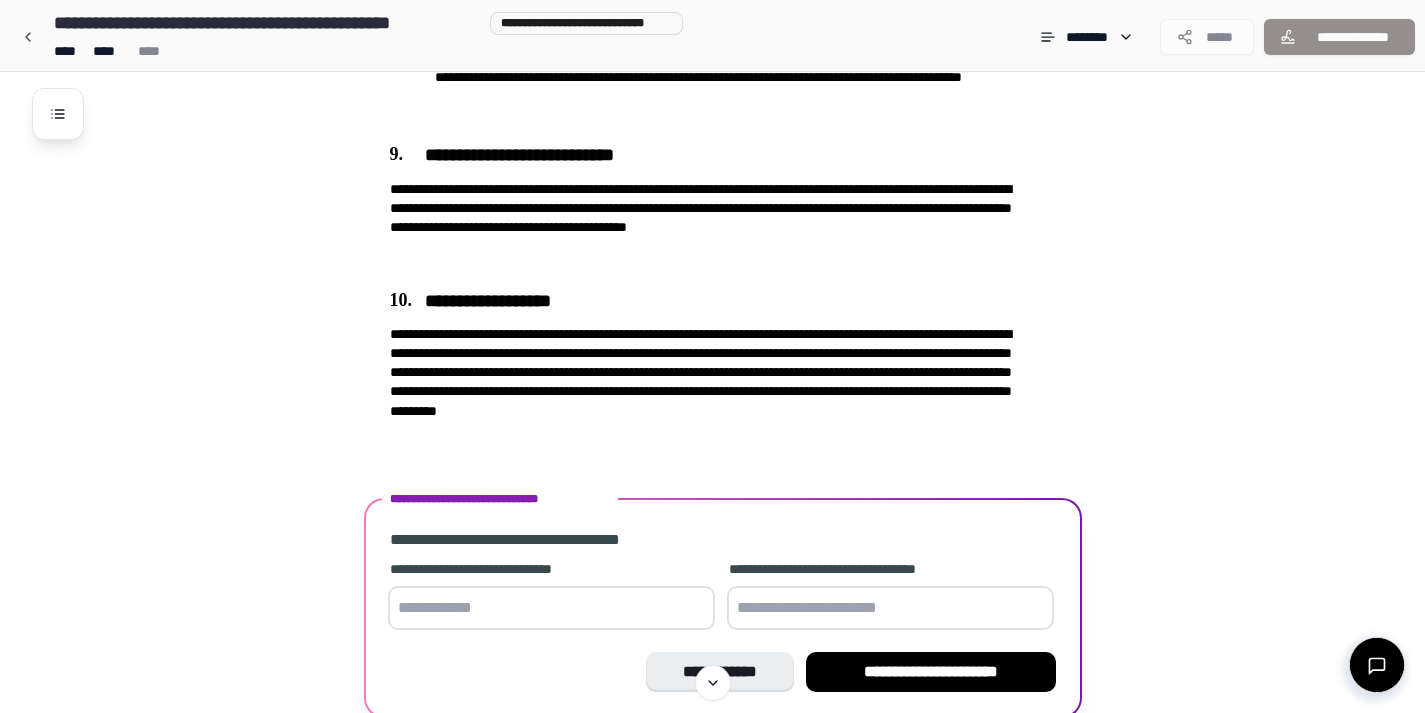 scroll, scrollTop: 2888, scrollLeft: 0, axis: vertical 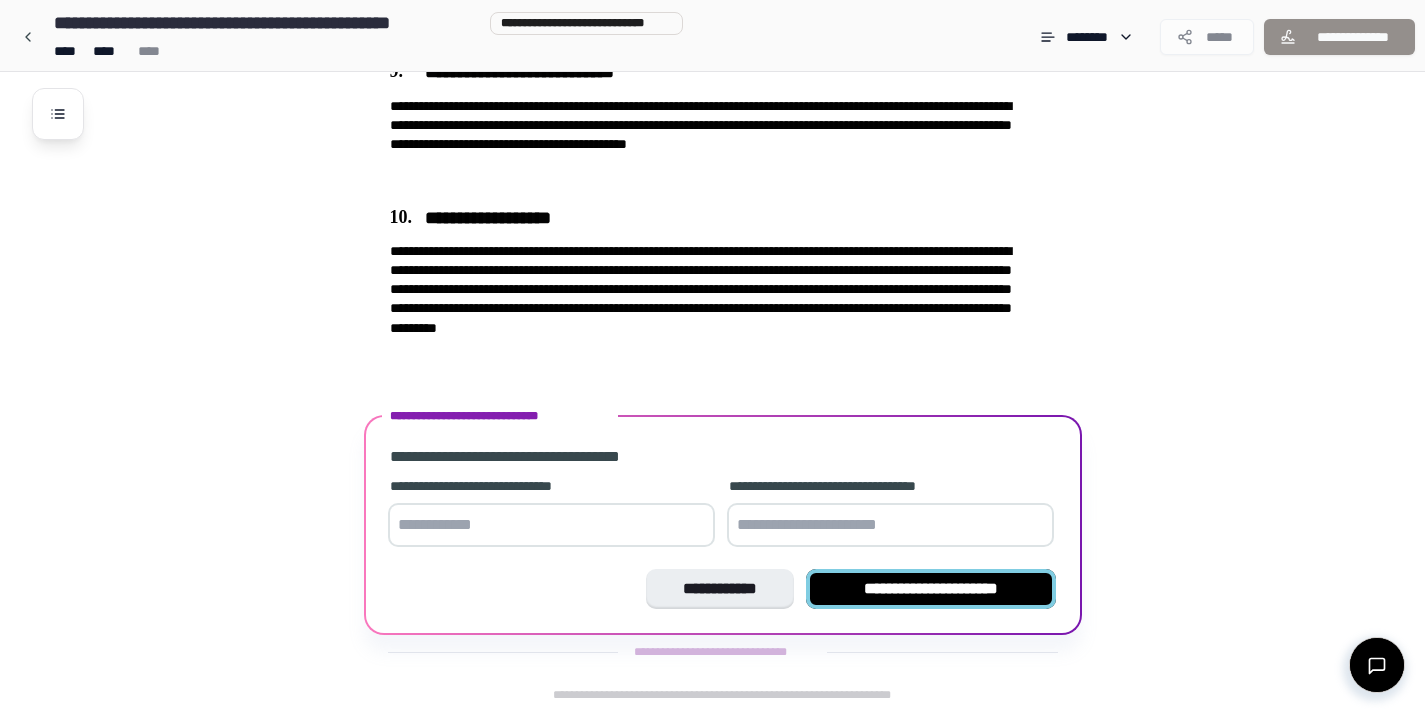 click on "**********" at bounding box center [931, 589] 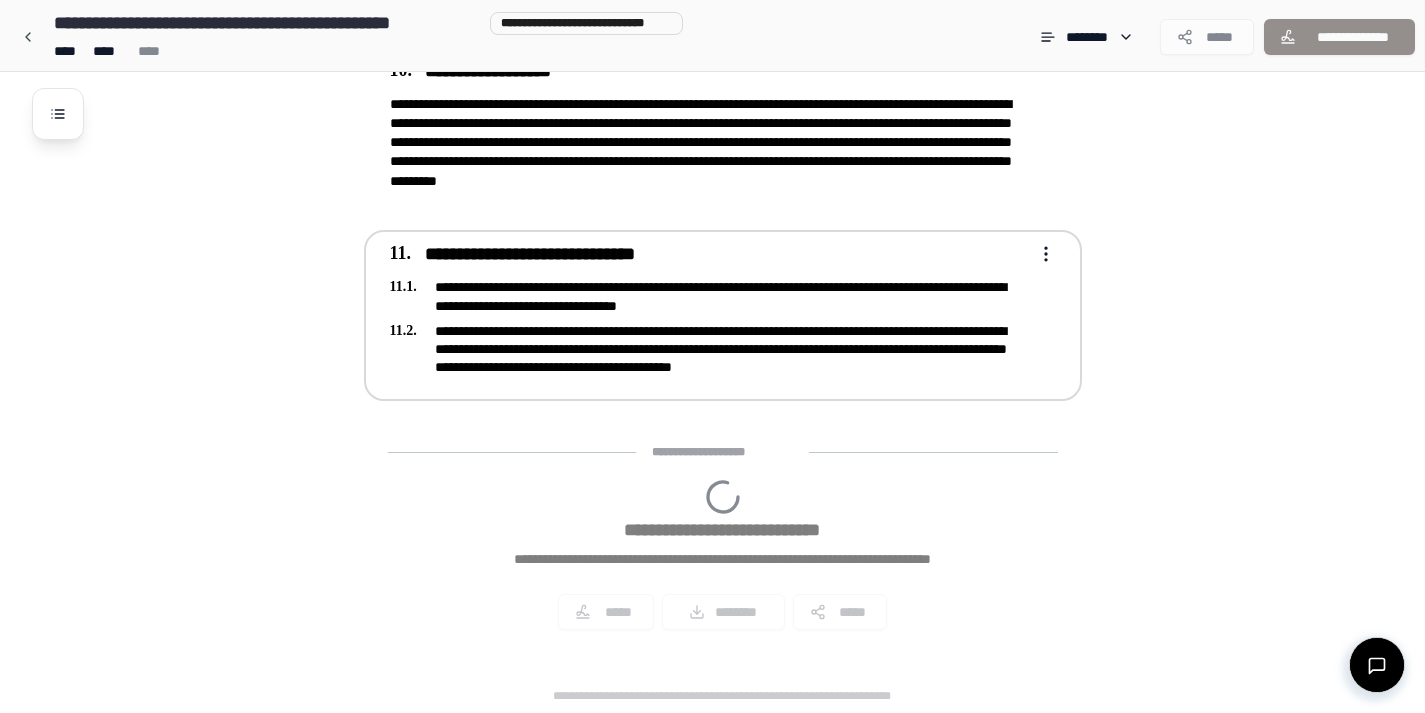 scroll, scrollTop: 3169, scrollLeft: 0, axis: vertical 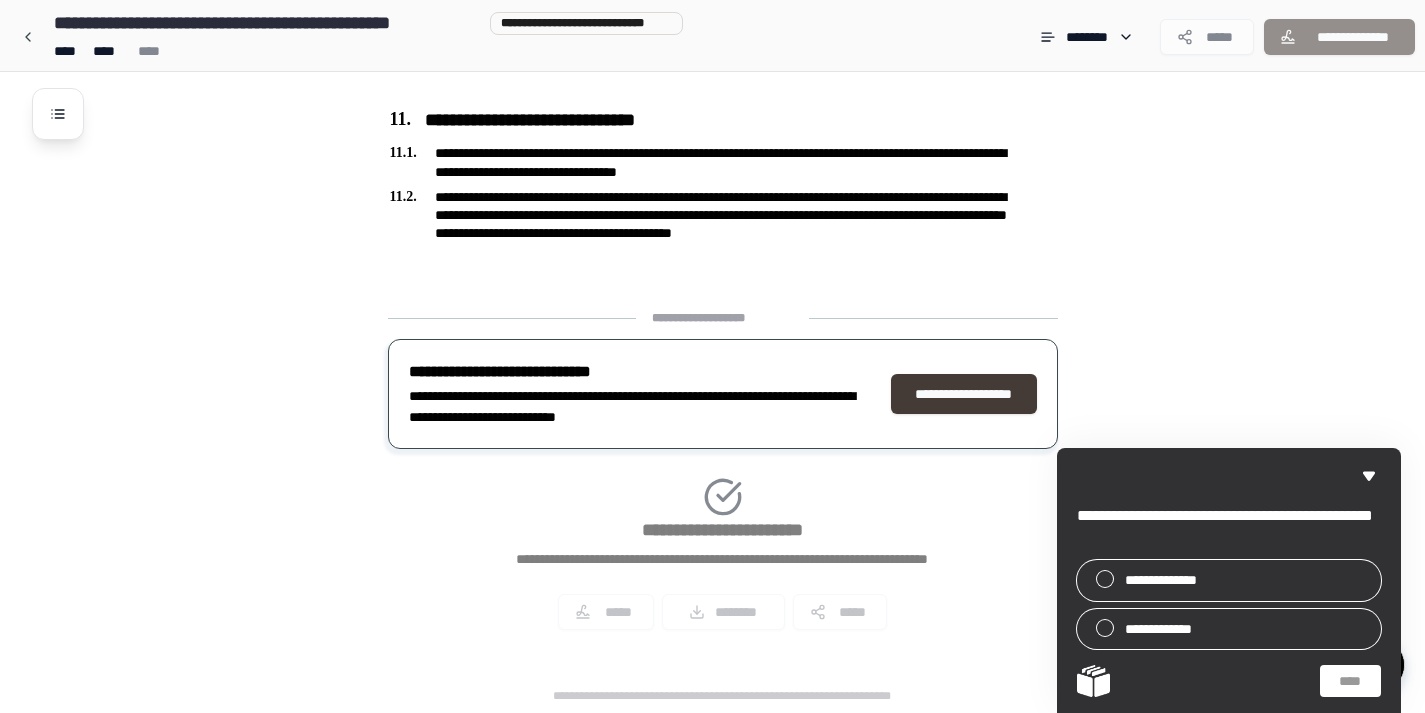 click on "**********" at bounding box center (964, 394) 